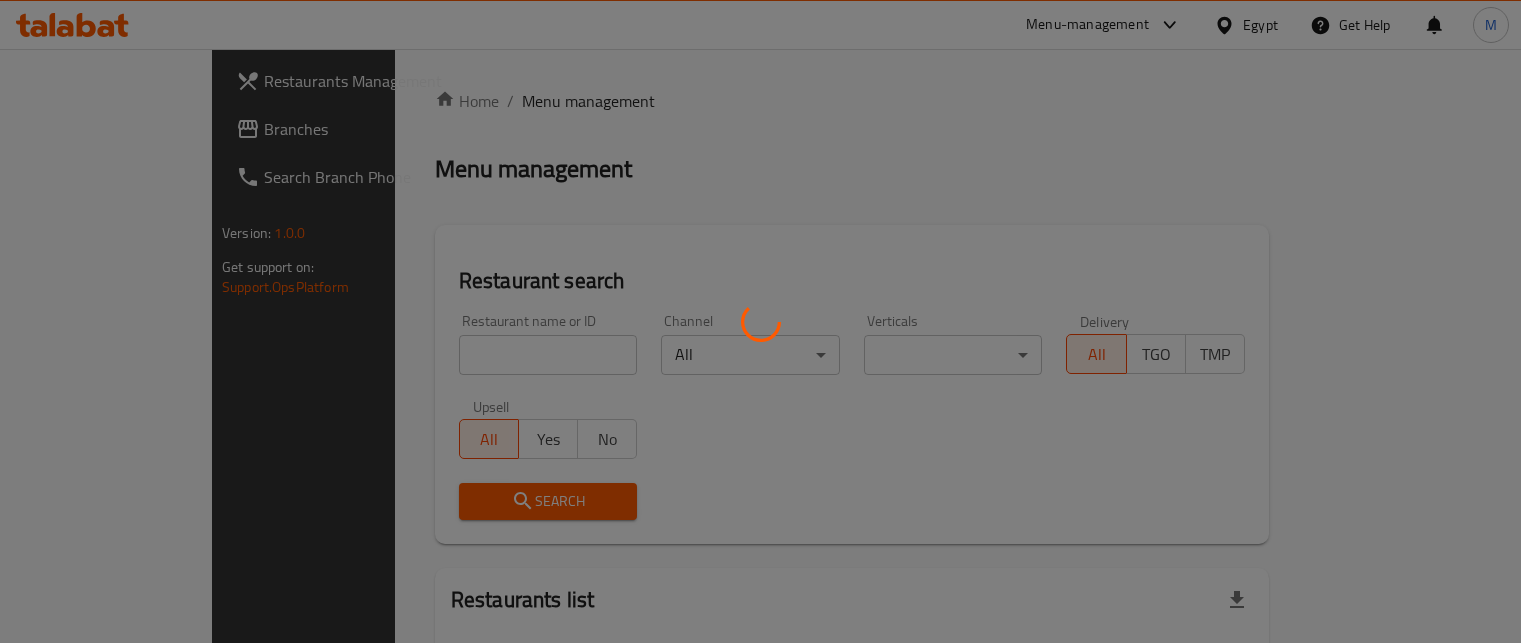 scroll, scrollTop: 0, scrollLeft: 0, axis: both 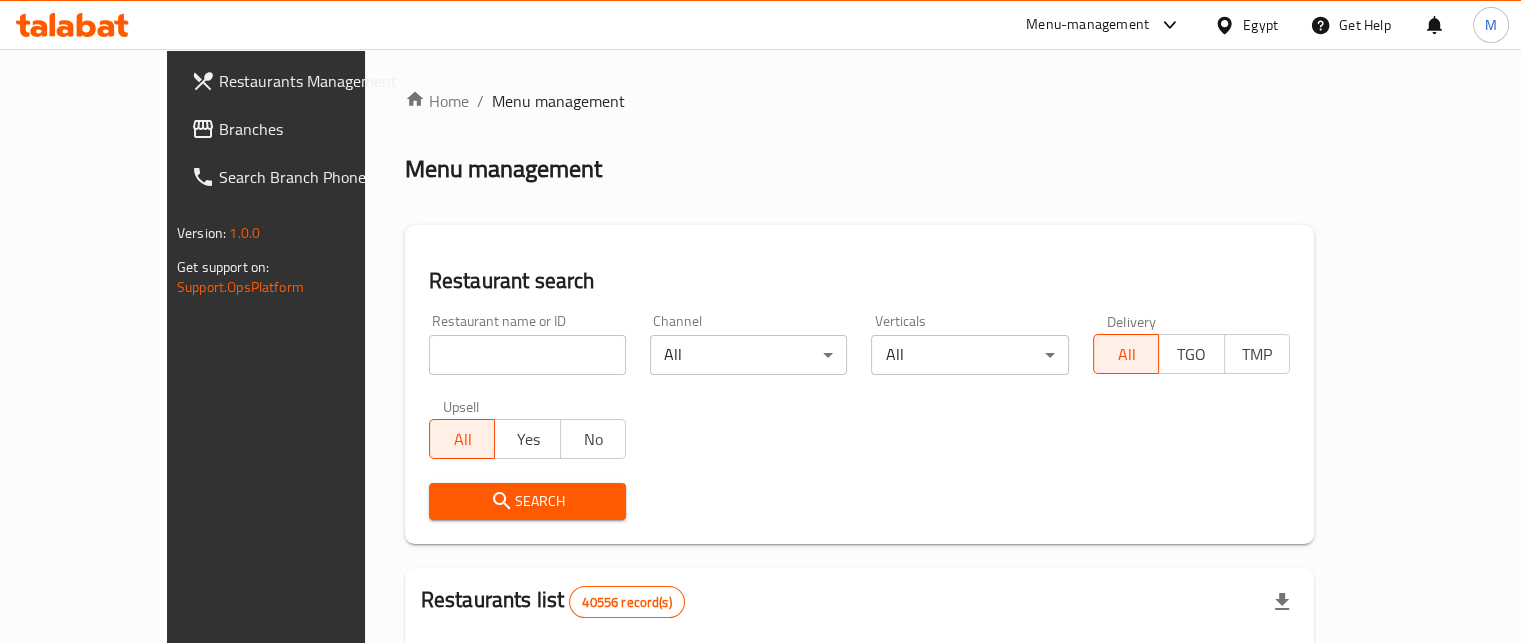 click at bounding box center [527, 355] 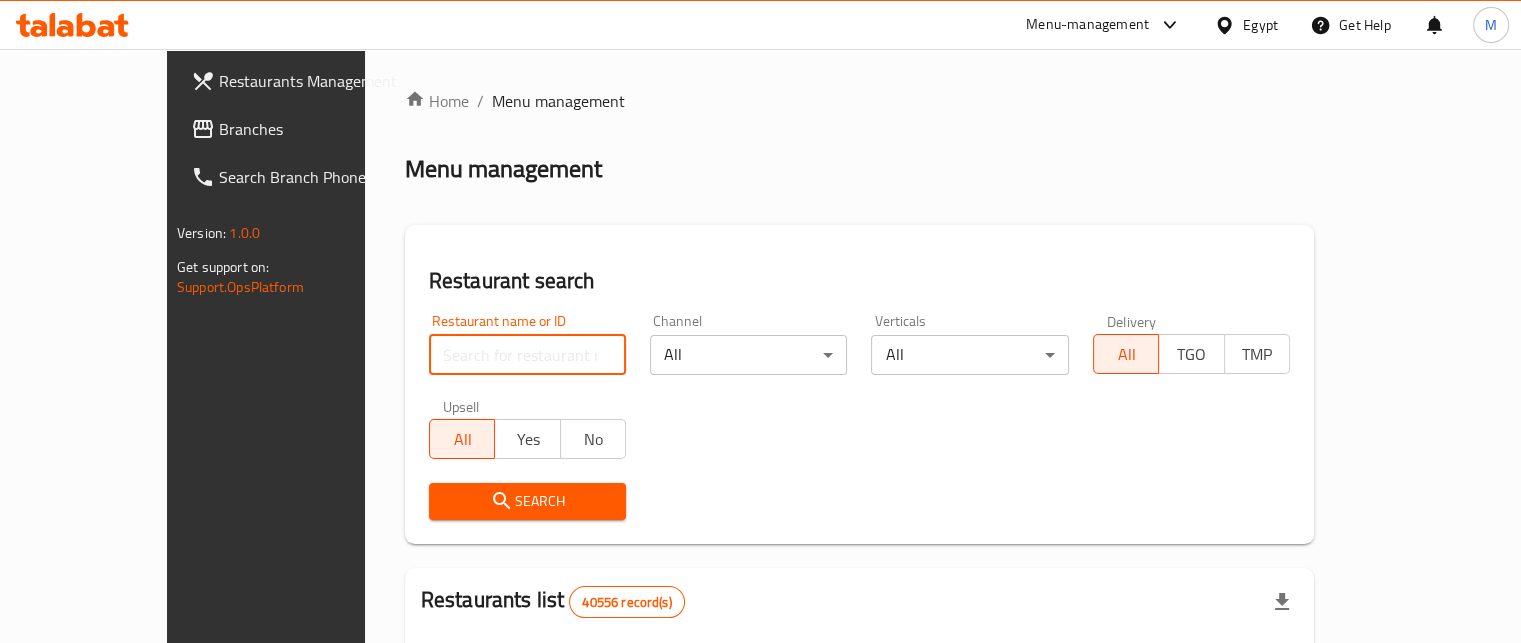 paste on "701229" 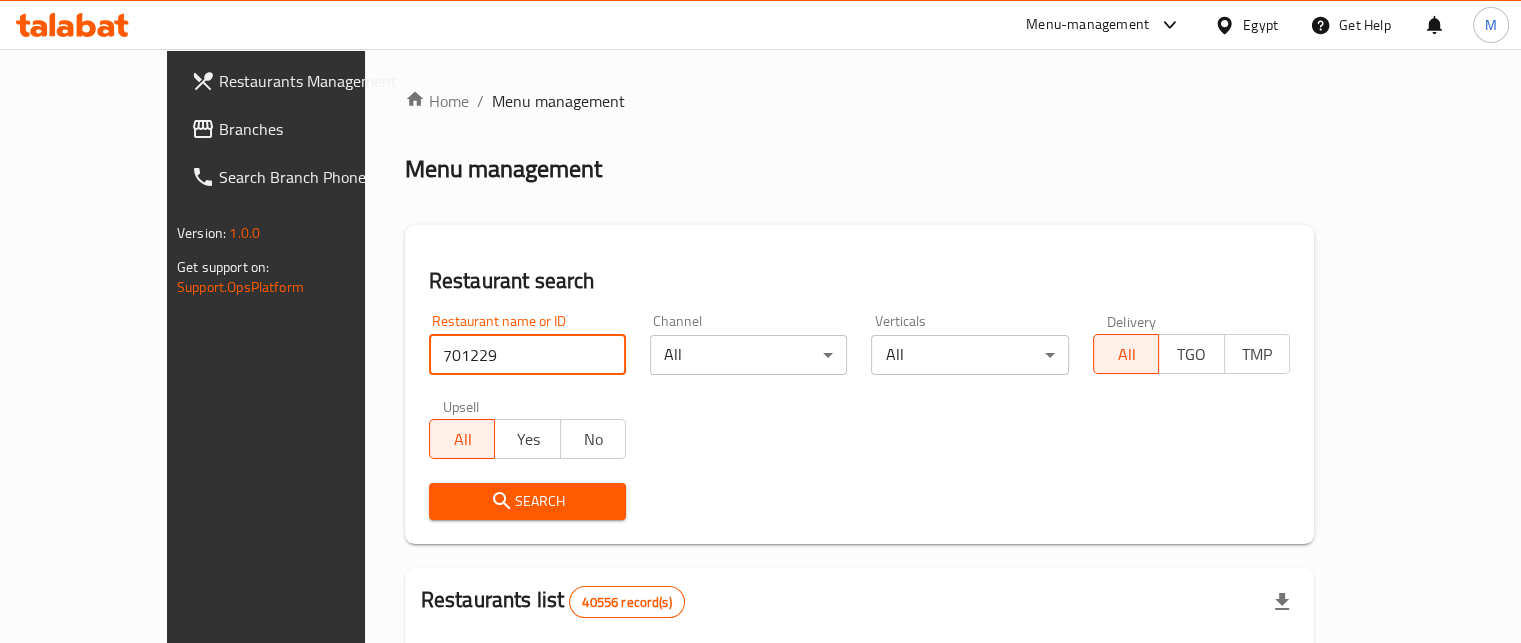 type on "701229" 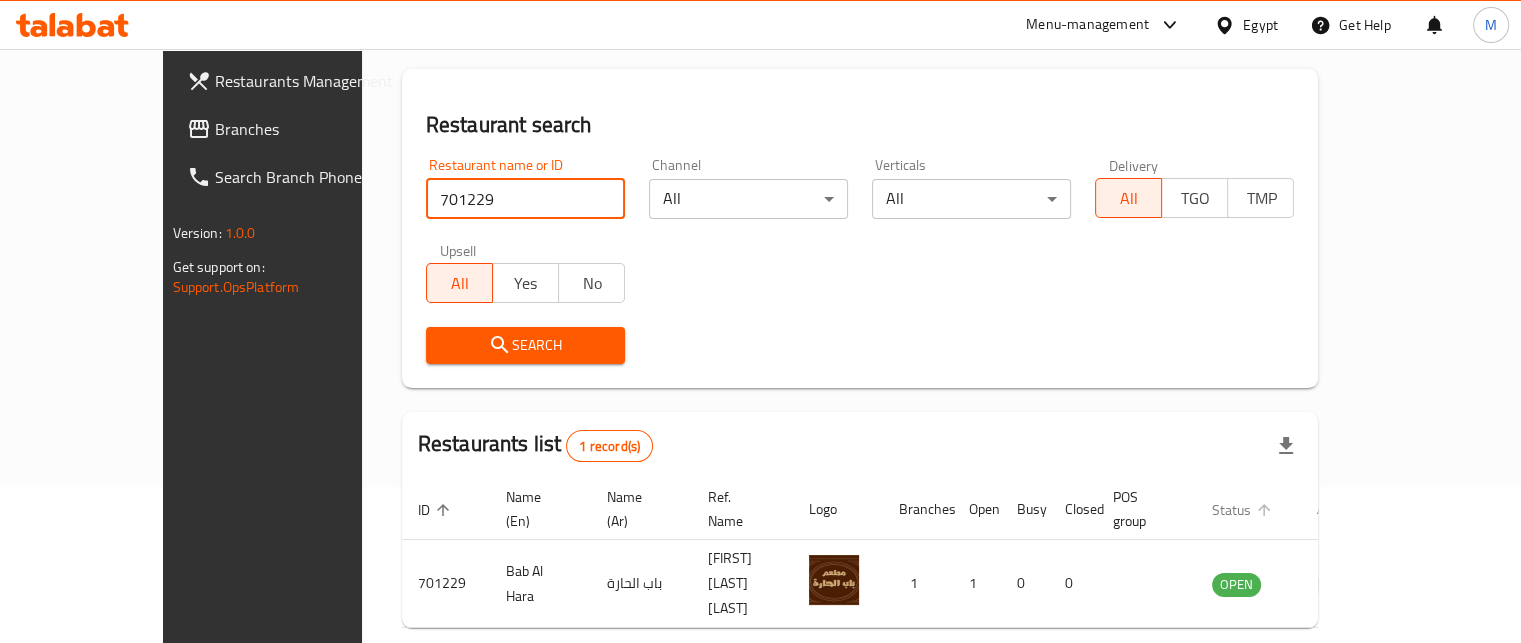 scroll, scrollTop: 208, scrollLeft: 0, axis: vertical 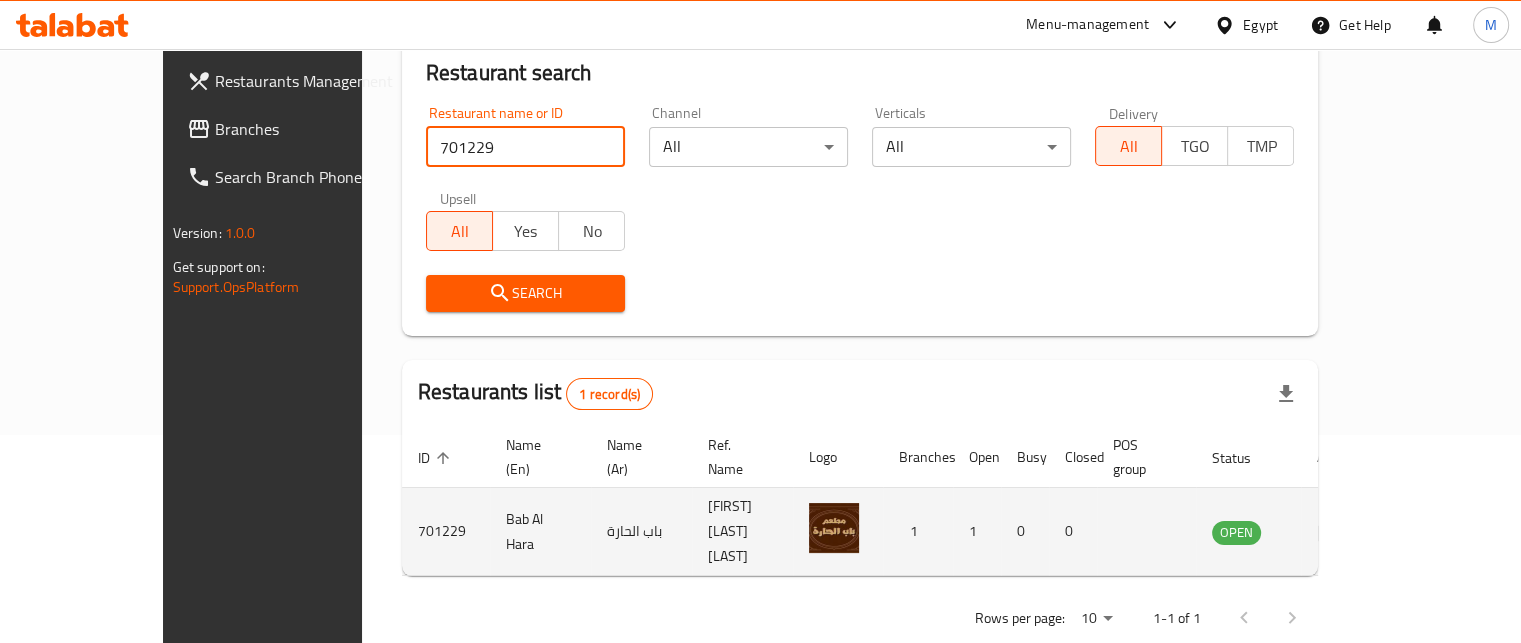 click 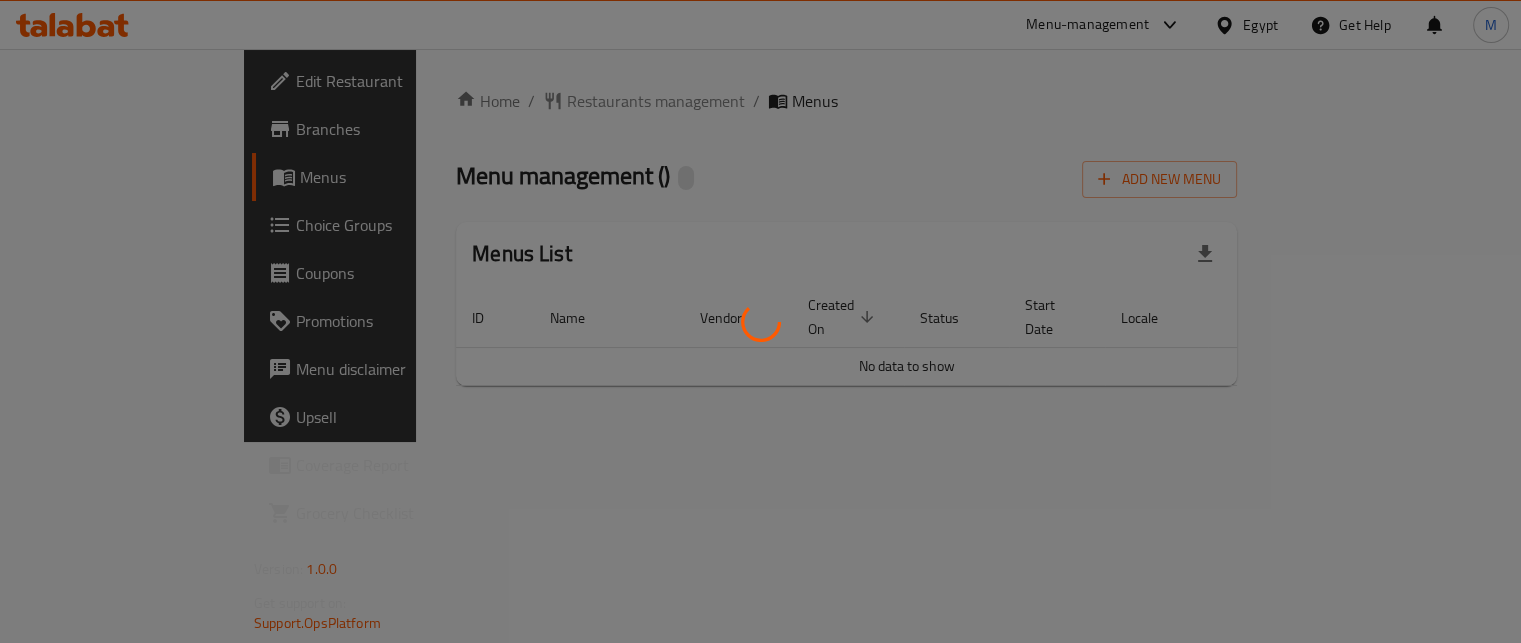 scroll, scrollTop: 0, scrollLeft: 0, axis: both 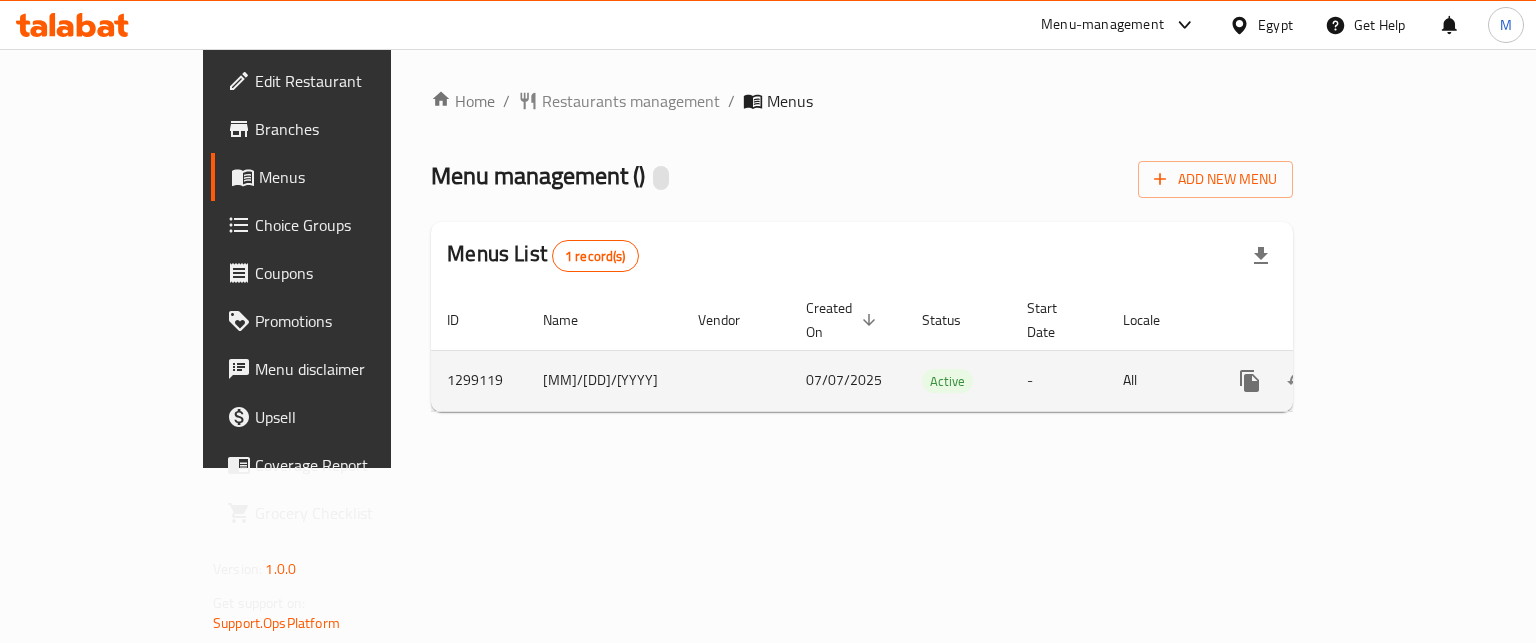 click 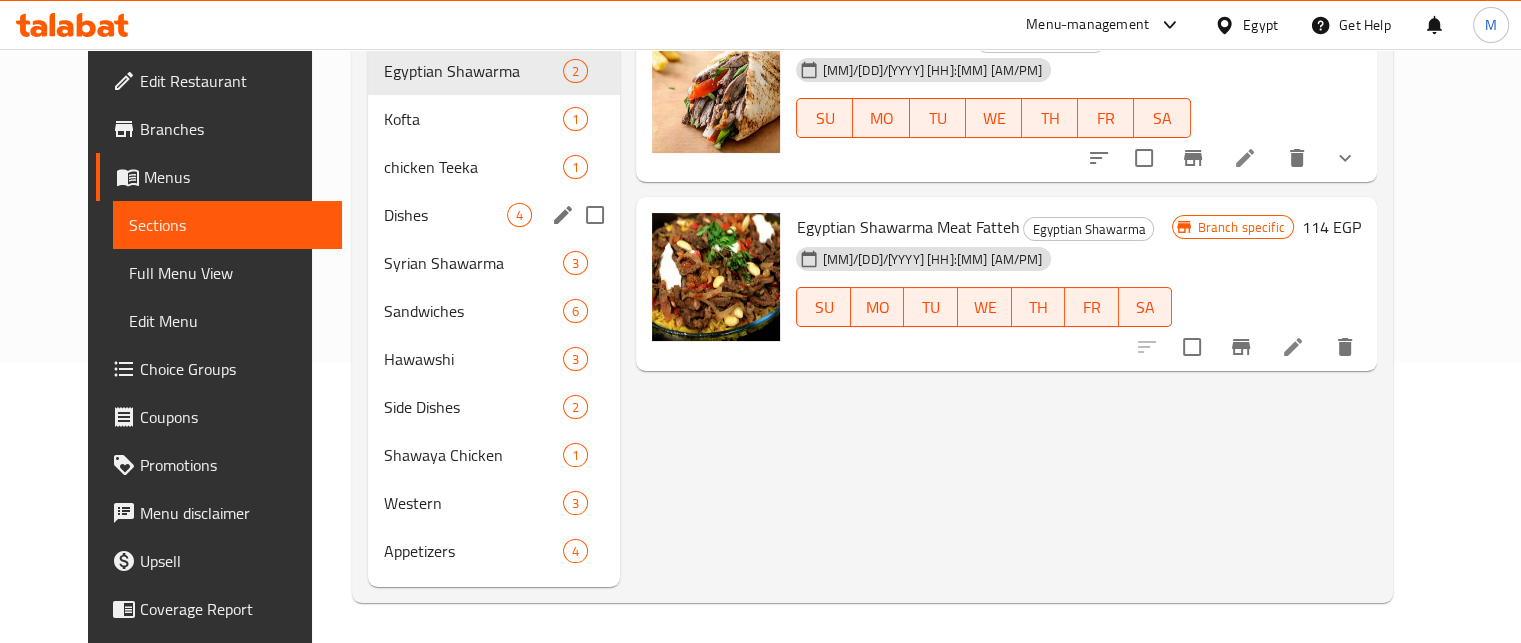 scroll, scrollTop: 0, scrollLeft: 0, axis: both 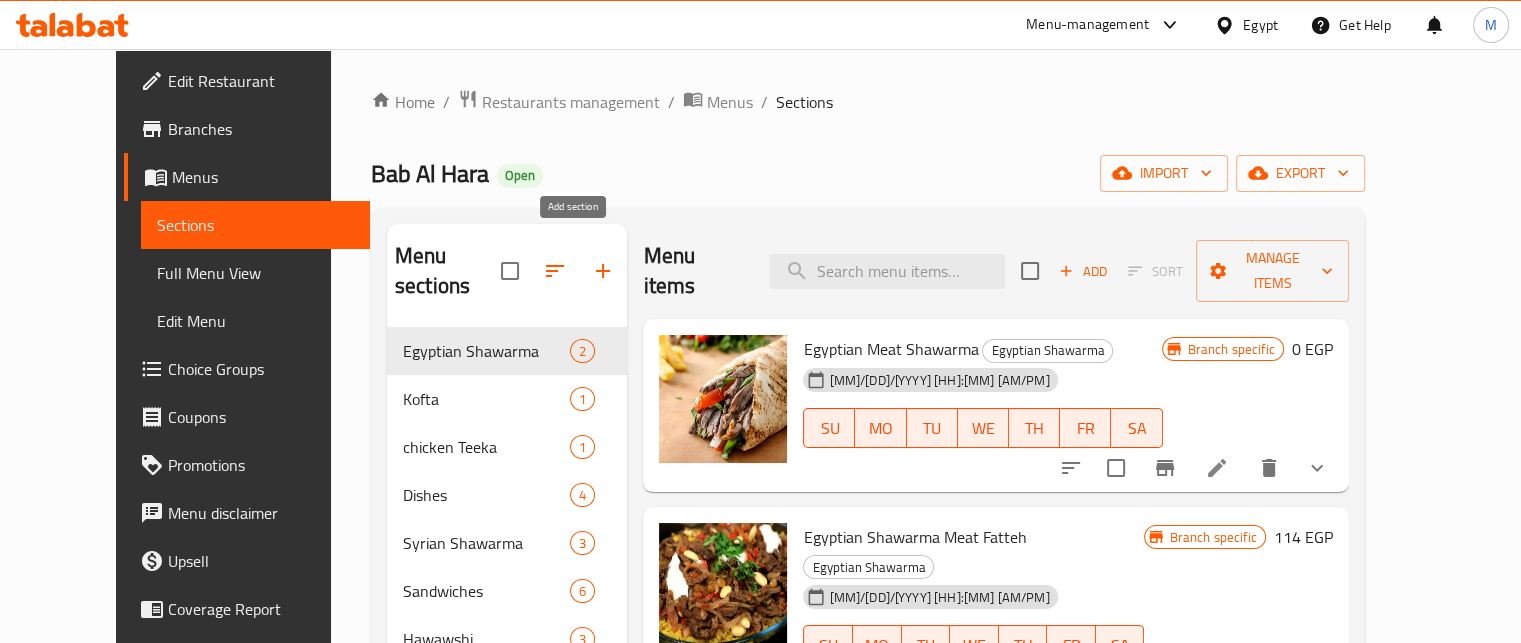 click 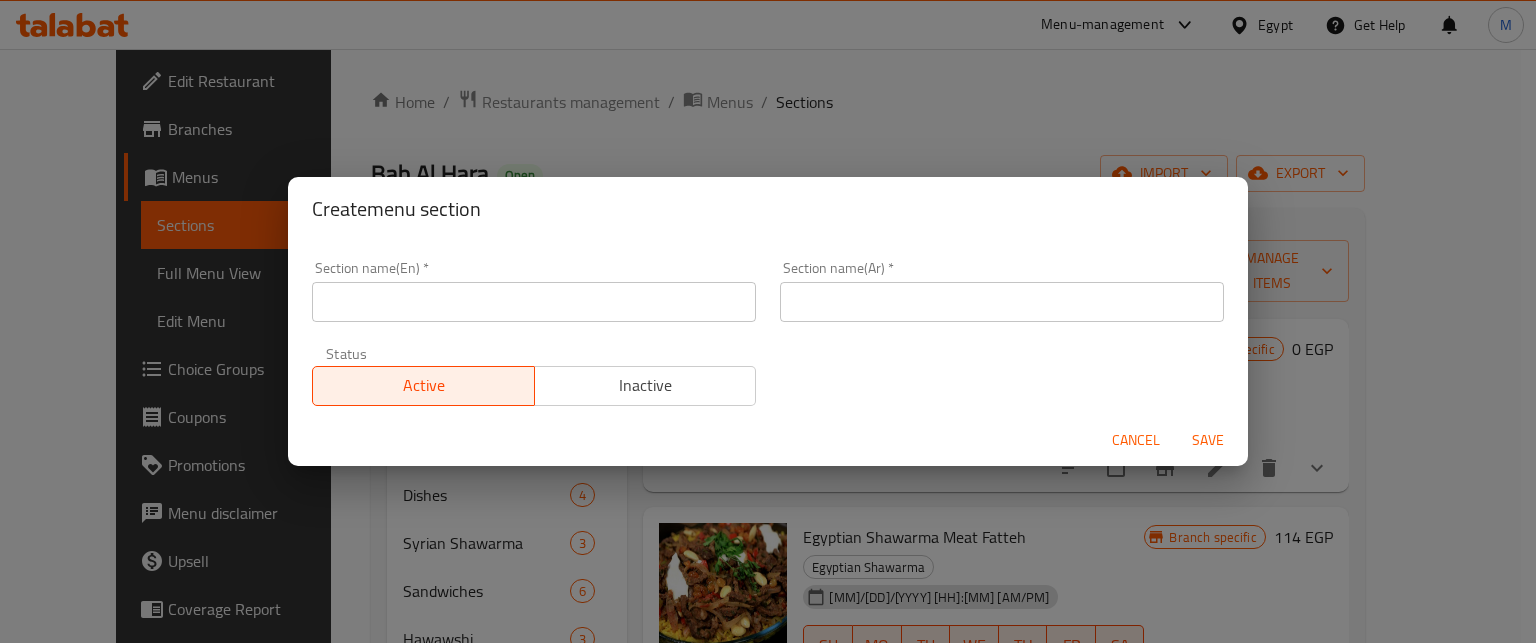 click on "Status Active Inactive" at bounding box center (534, 376) 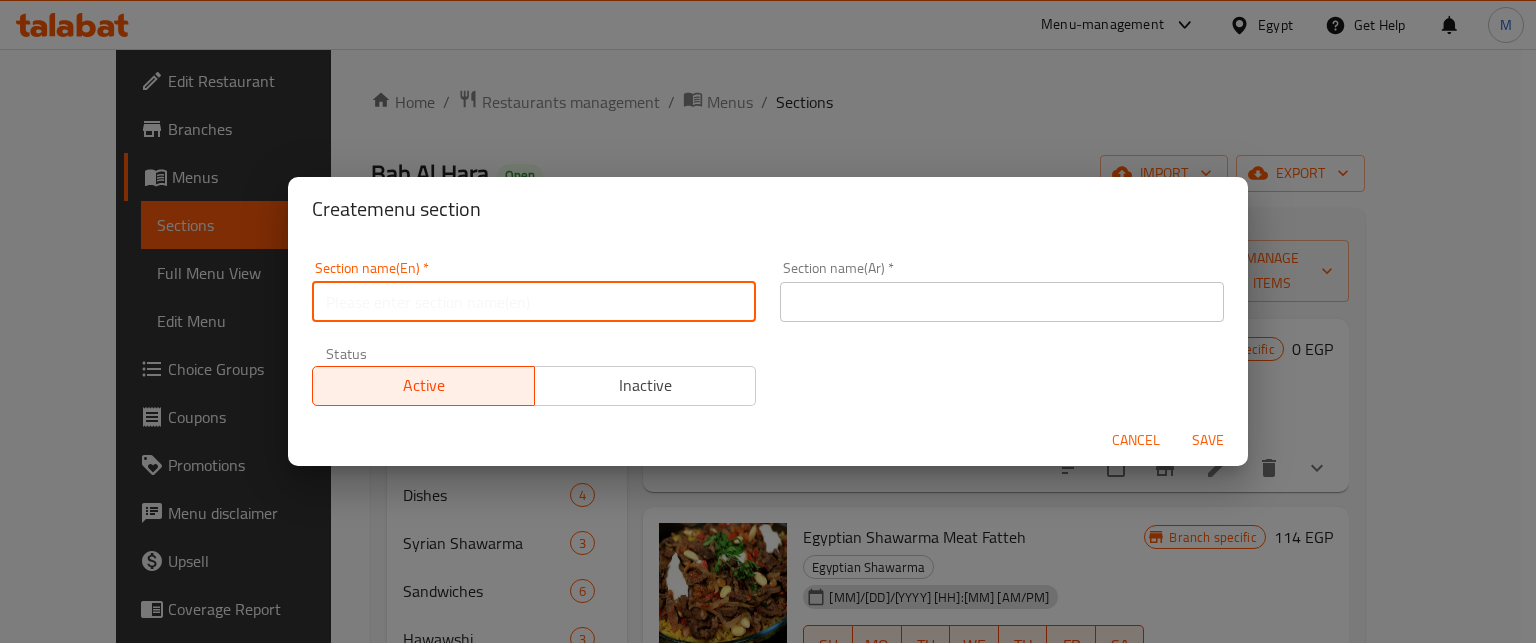 type on "Up To 40% Of" 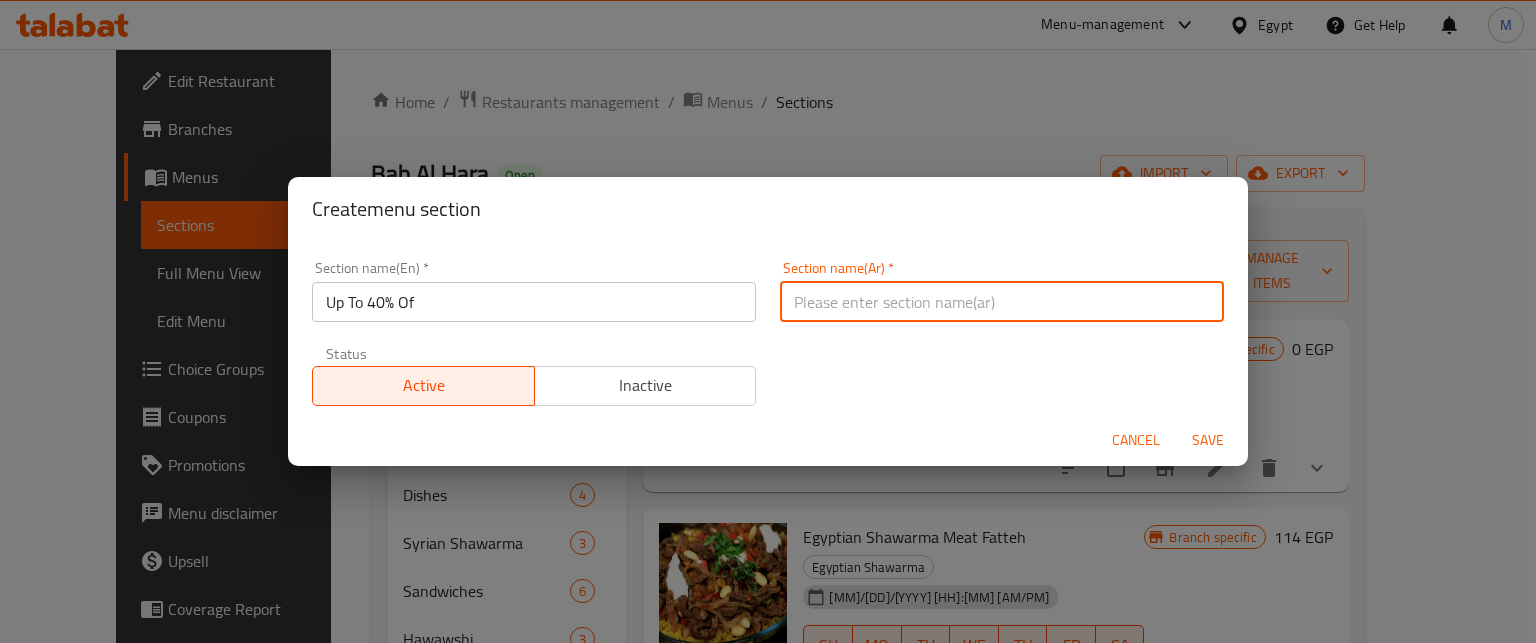click at bounding box center [1002, 302] 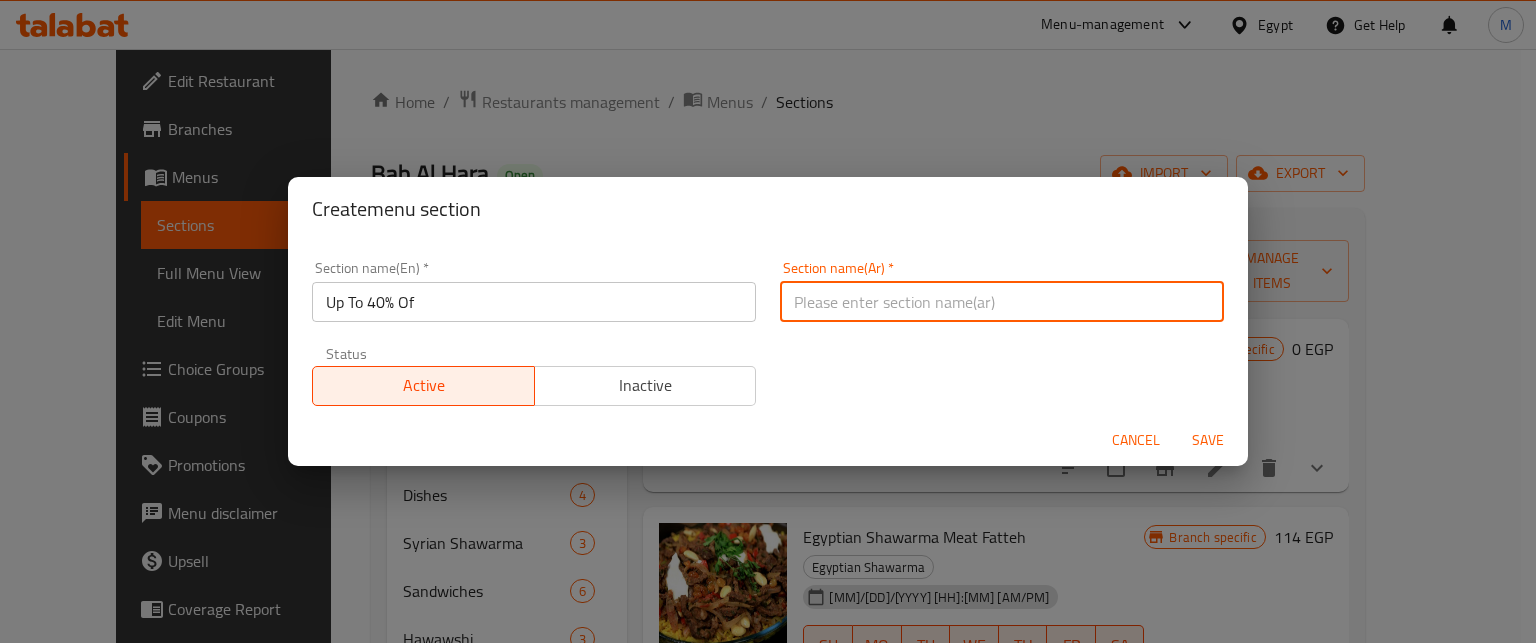 type on "خصومات تصل إلى 40%" 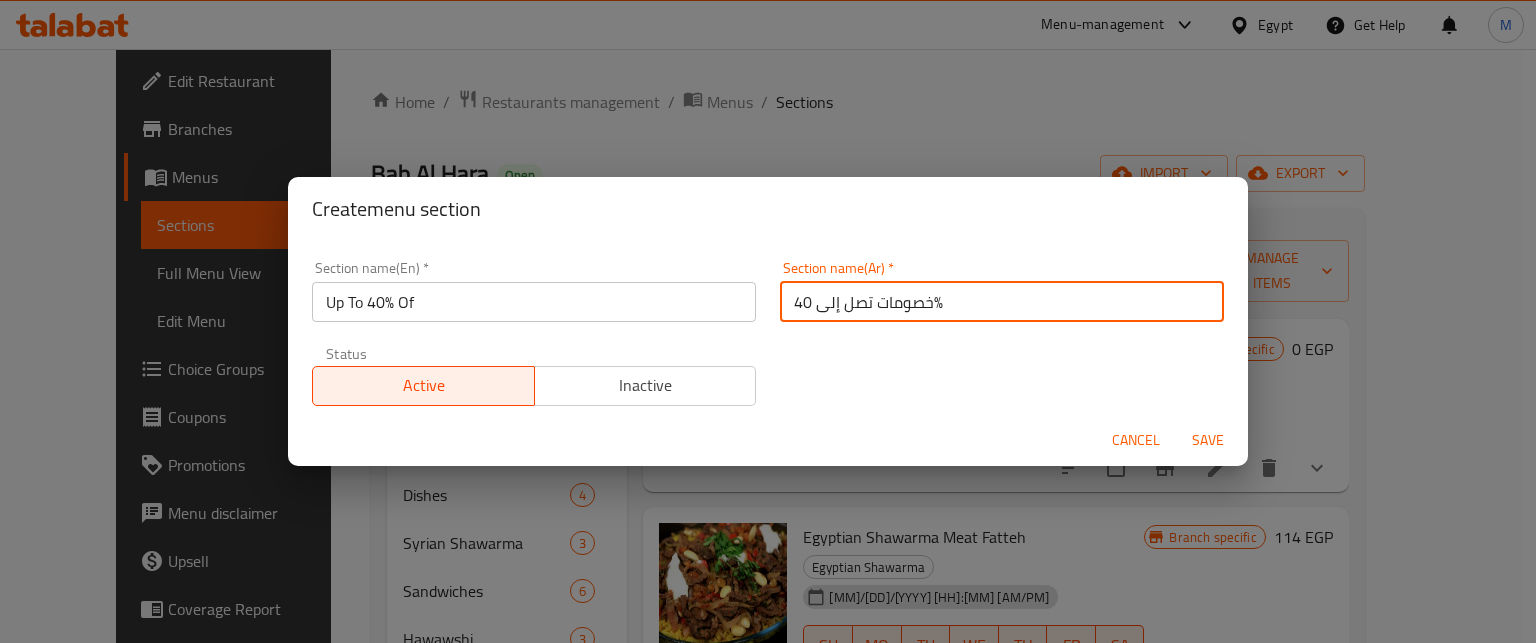drag, startPoint x: 685, startPoint y: 392, endPoint x: 736, endPoint y: 401, distance: 51.78803 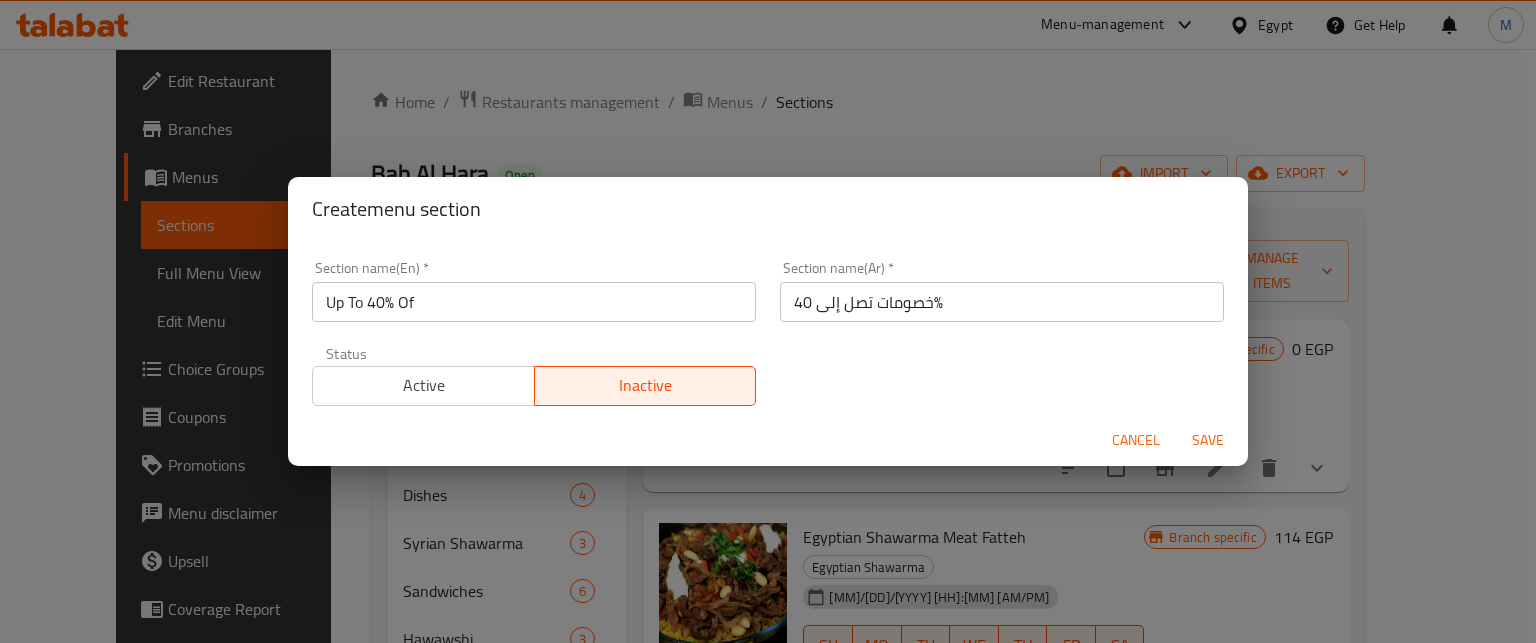 click on "Save" at bounding box center (1208, 440) 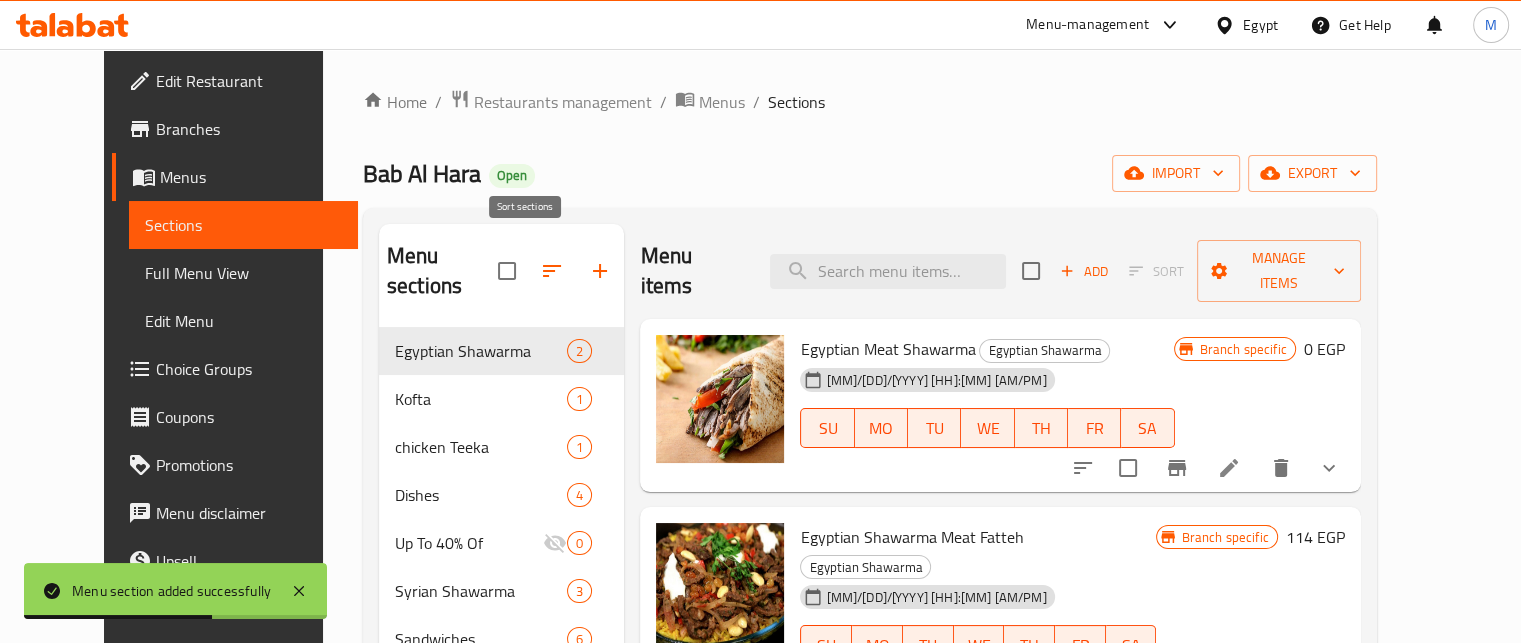 click 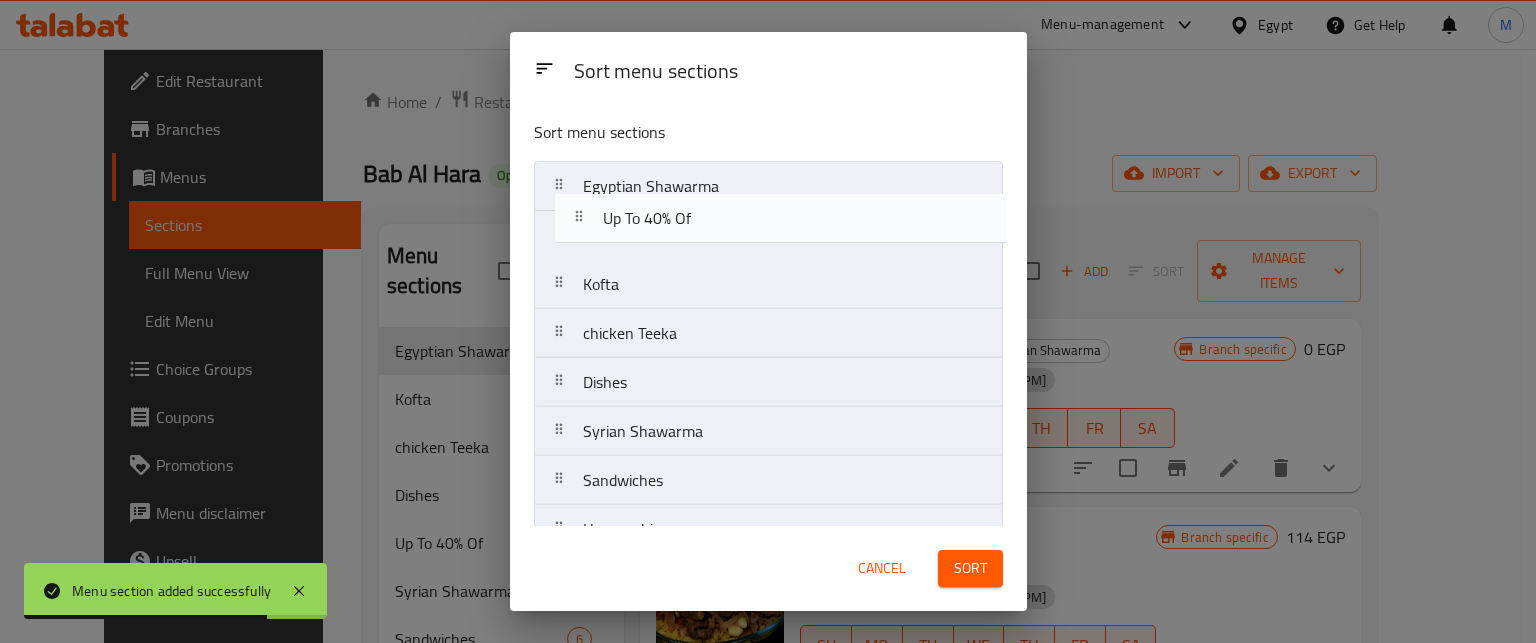 drag, startPoint x: 649, startPoint y: 379, endPoint x: 666, endPoint y: 192, distance: 187.77113 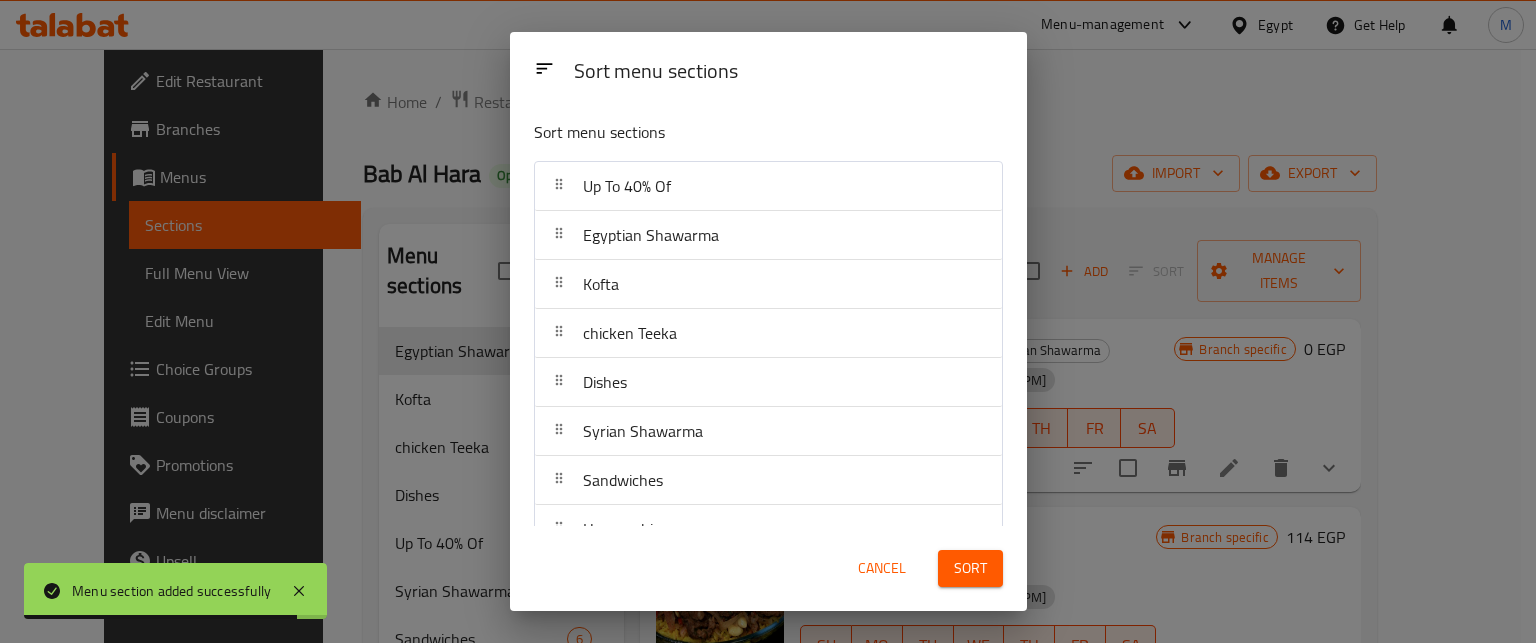 click on "Sort" at bounding box center (970, 568) 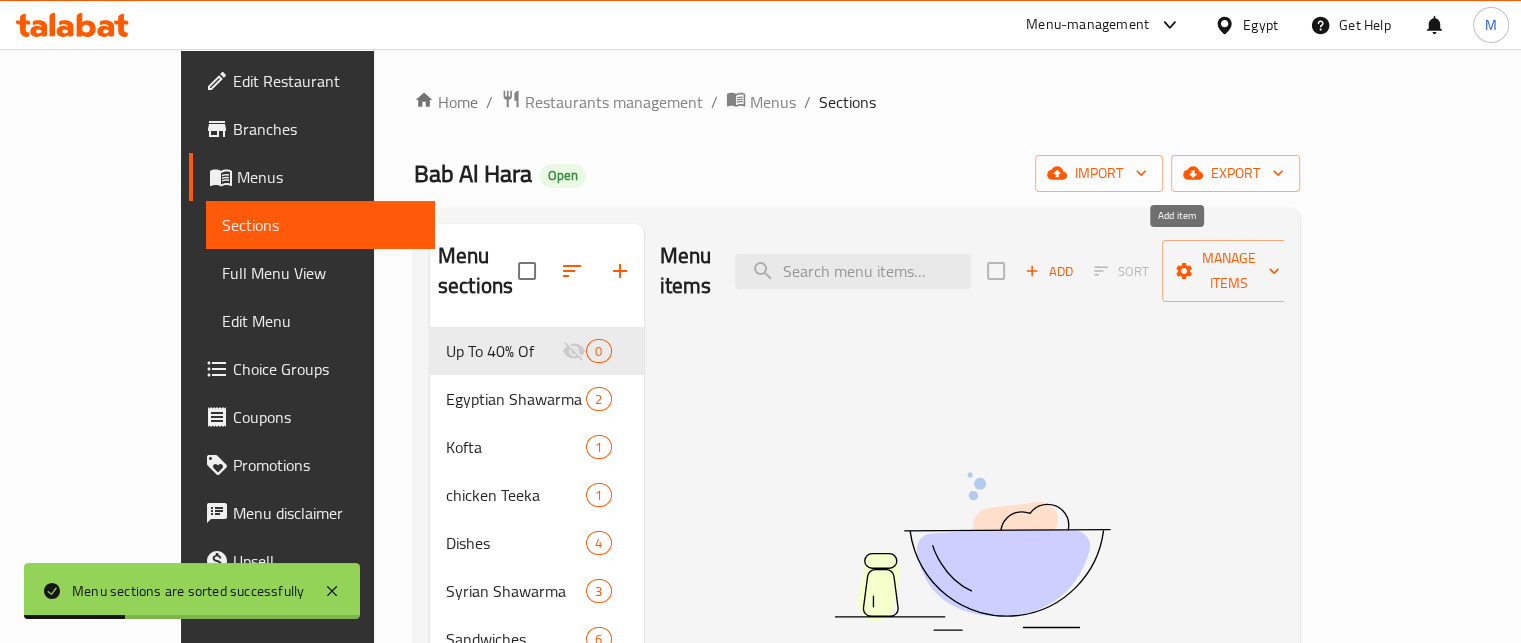 click on "Add" at bounding box center [1049, 271] 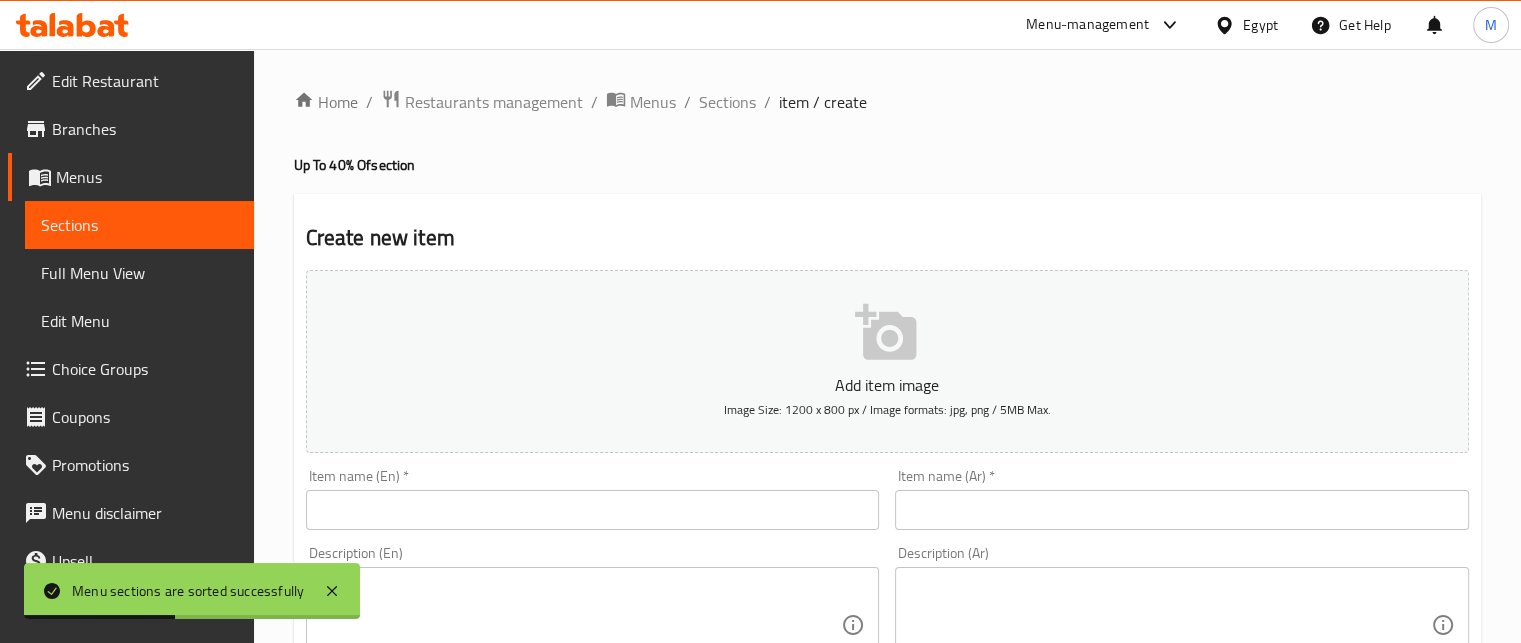 click at bounding box center [1182, 510] 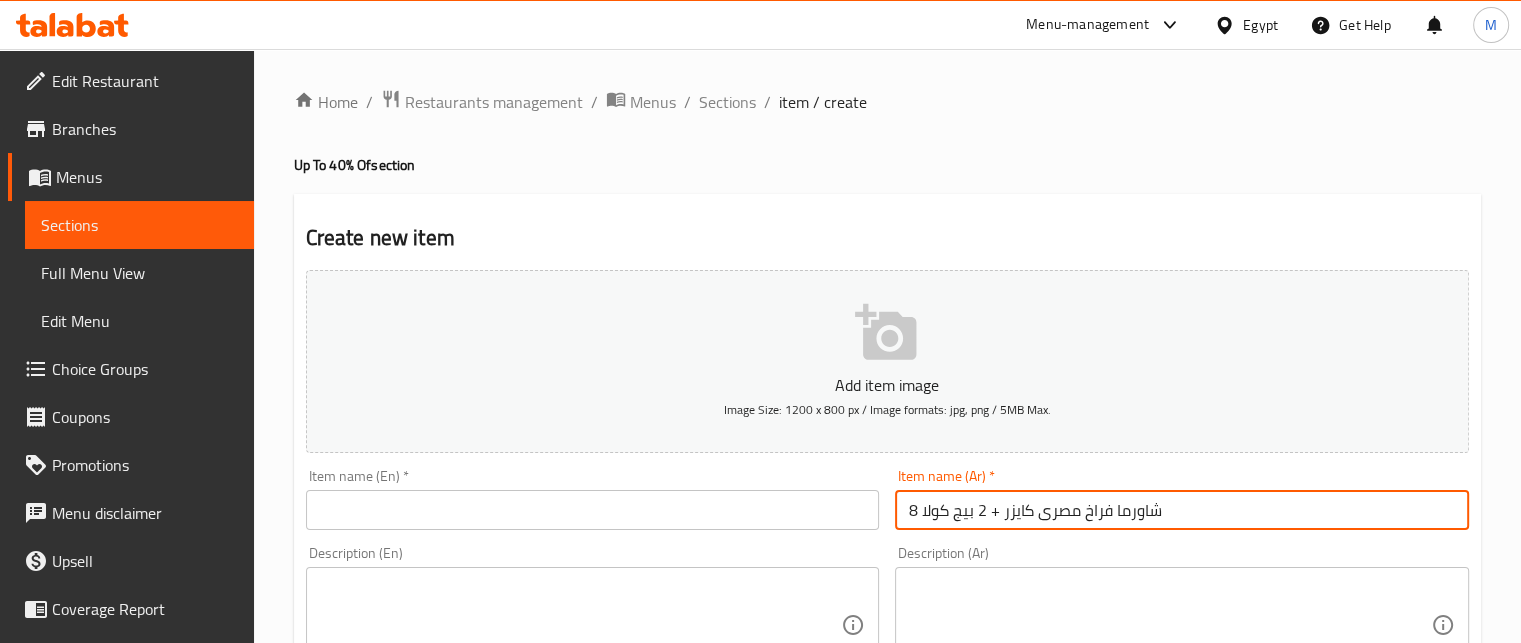 click on "8 شاورما فراخ مصرى كايزر + 2 بيج كولا" at bounding box center [1182, 510] 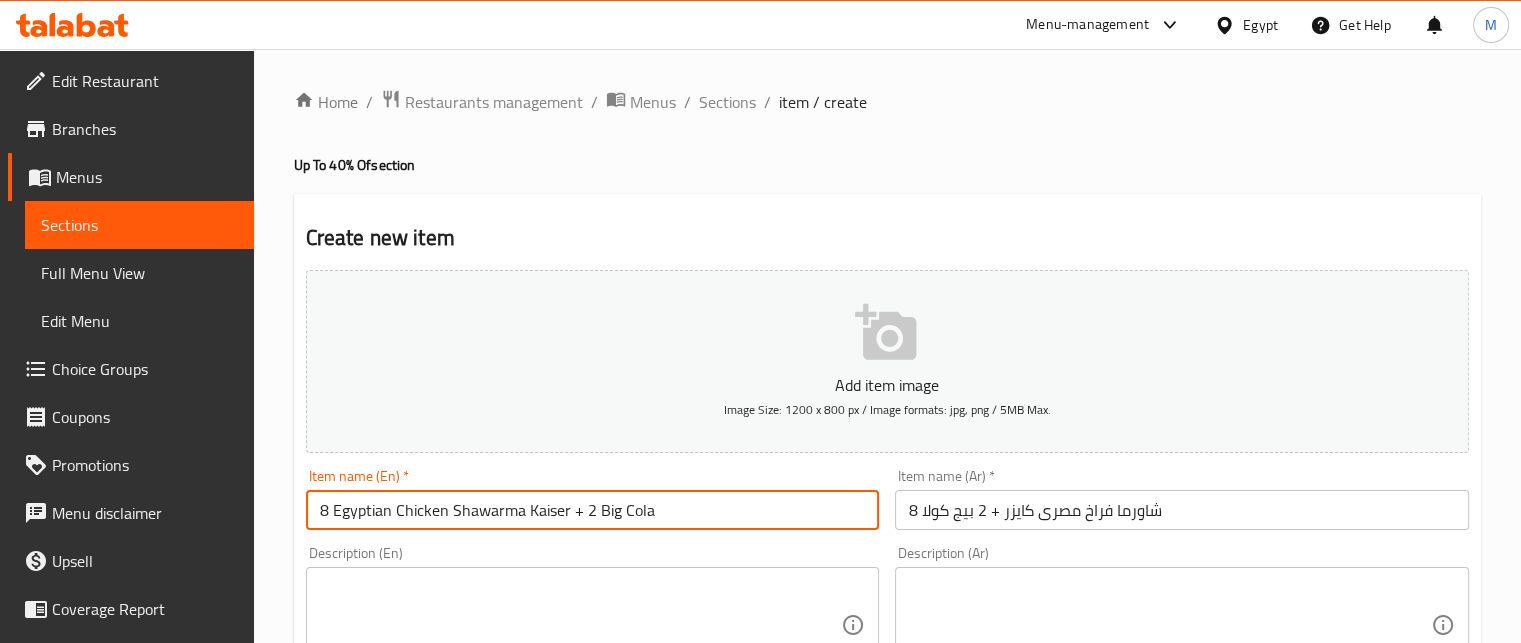 type on "8 Egyptian Chicken Shawarma Kaiser + 2 Big Cola" 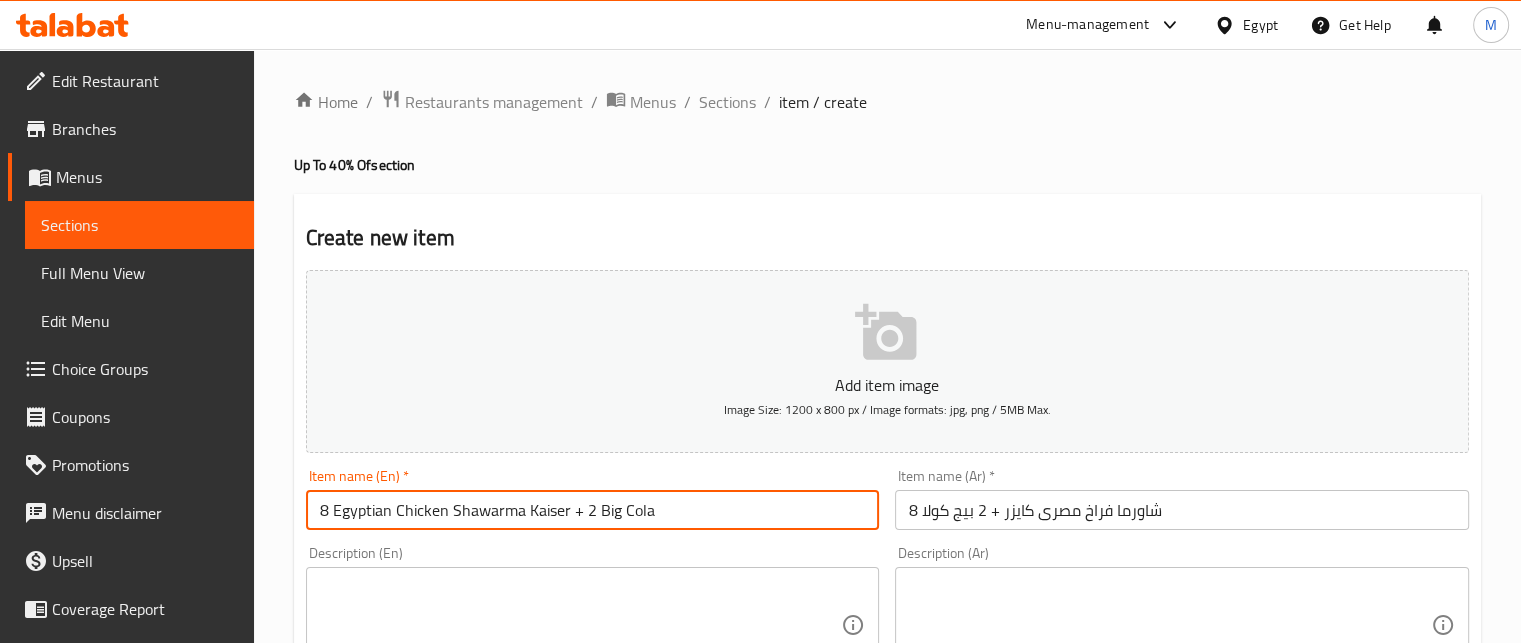 scroll, scrollTop: 563, scrollLeft: 0, axis: vertical 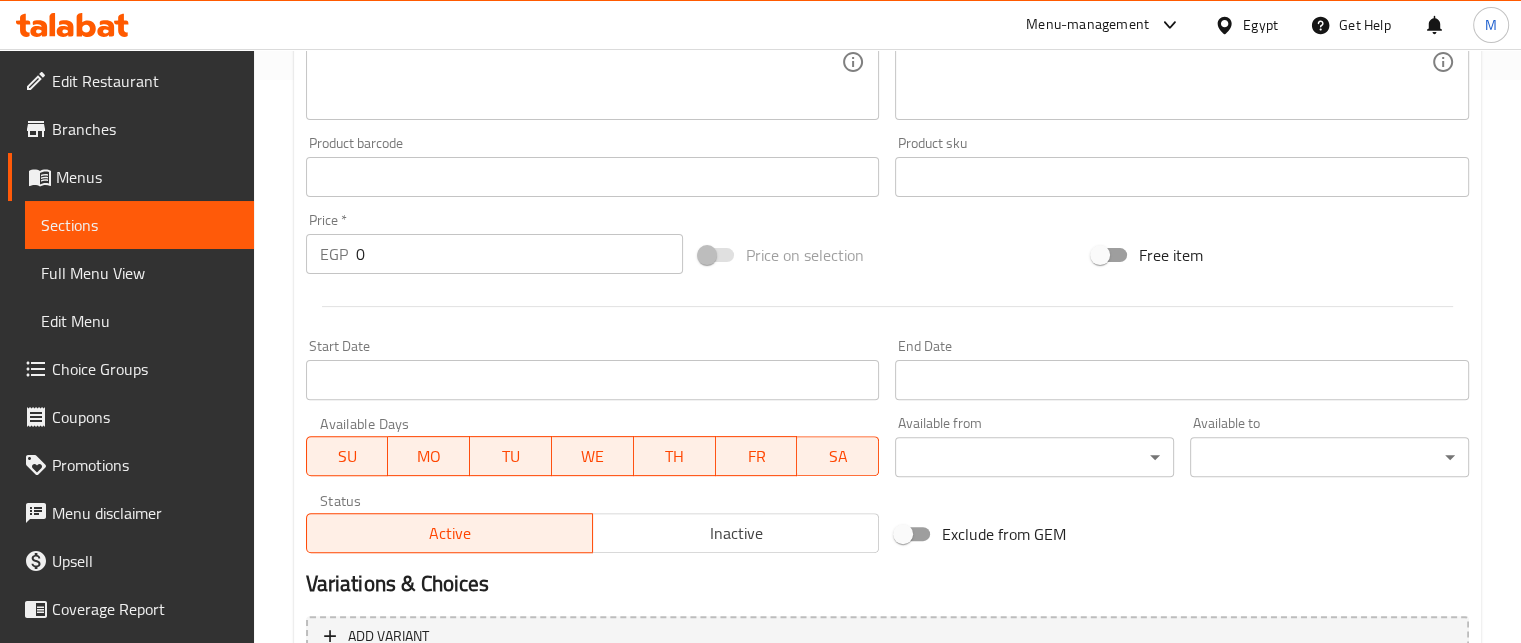 drag, startPoint x: 335, startPoint y: 268, endPoint x: 288, endPoint y: 271, distance: 47.095646 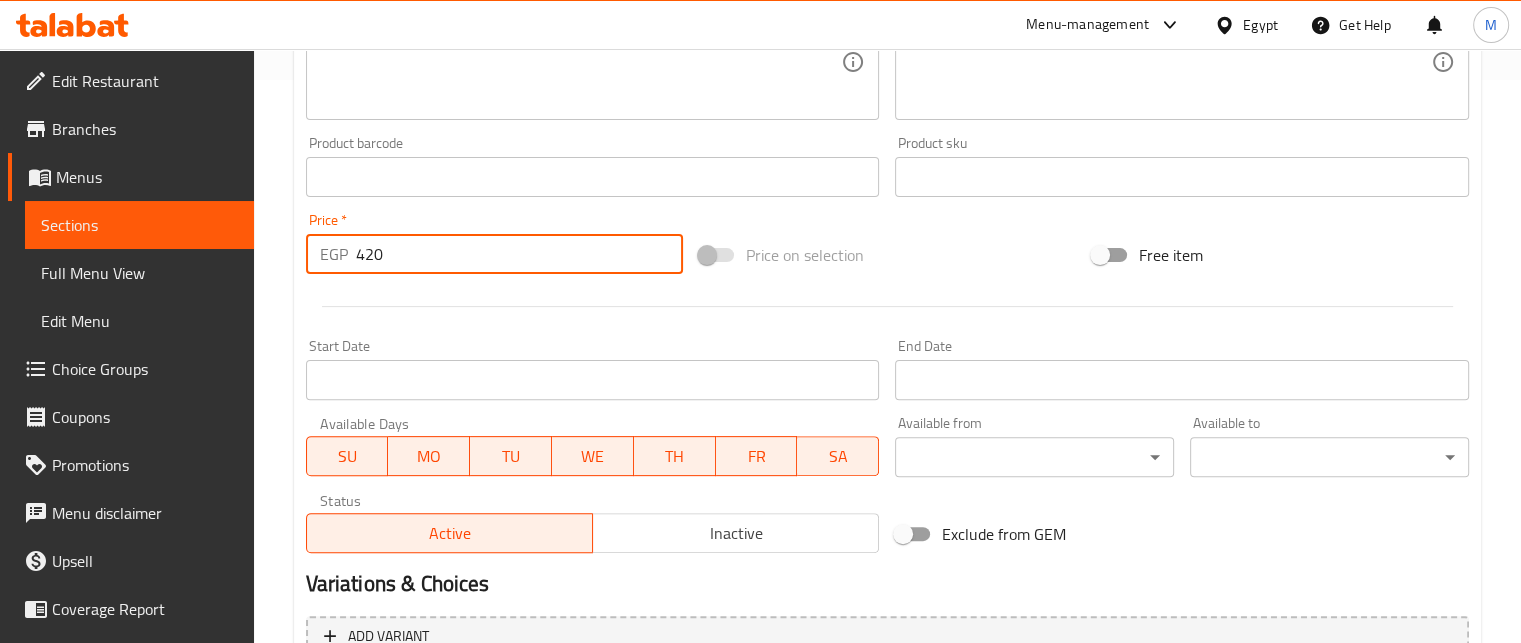 type on "420" 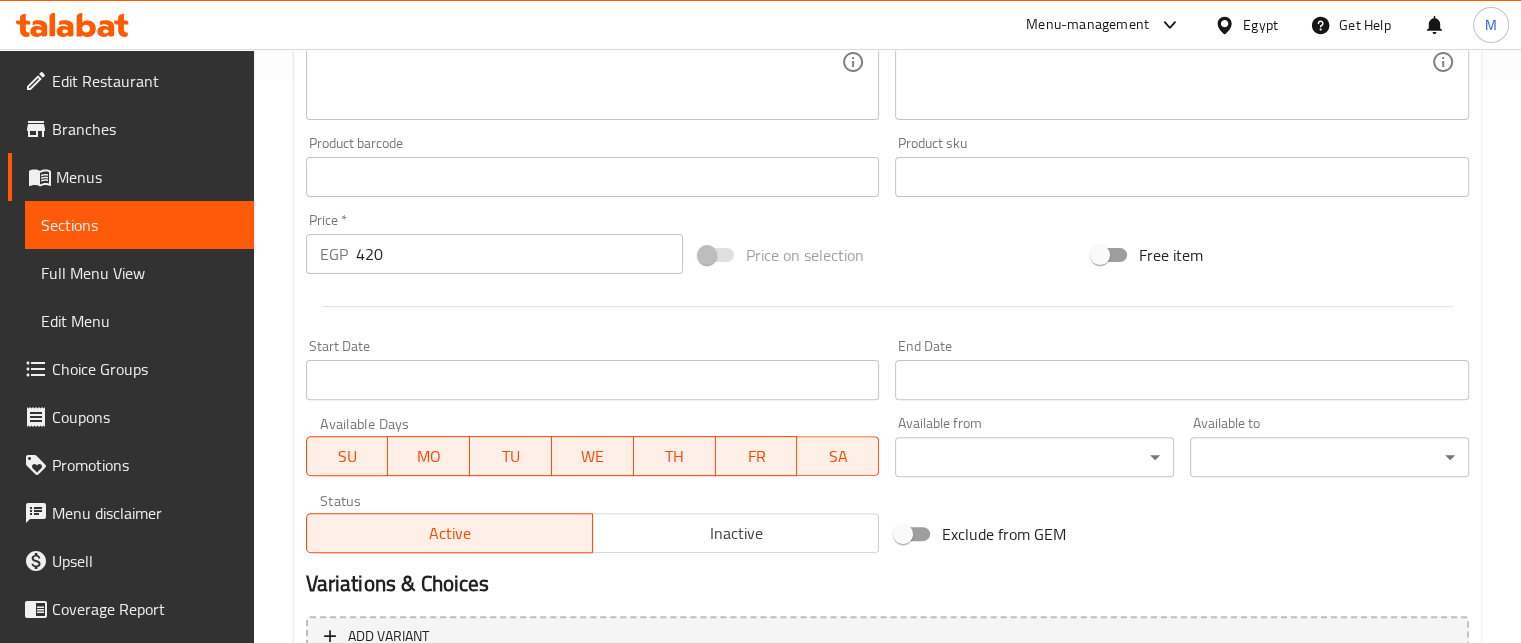 click at bounding box center (887, 306) 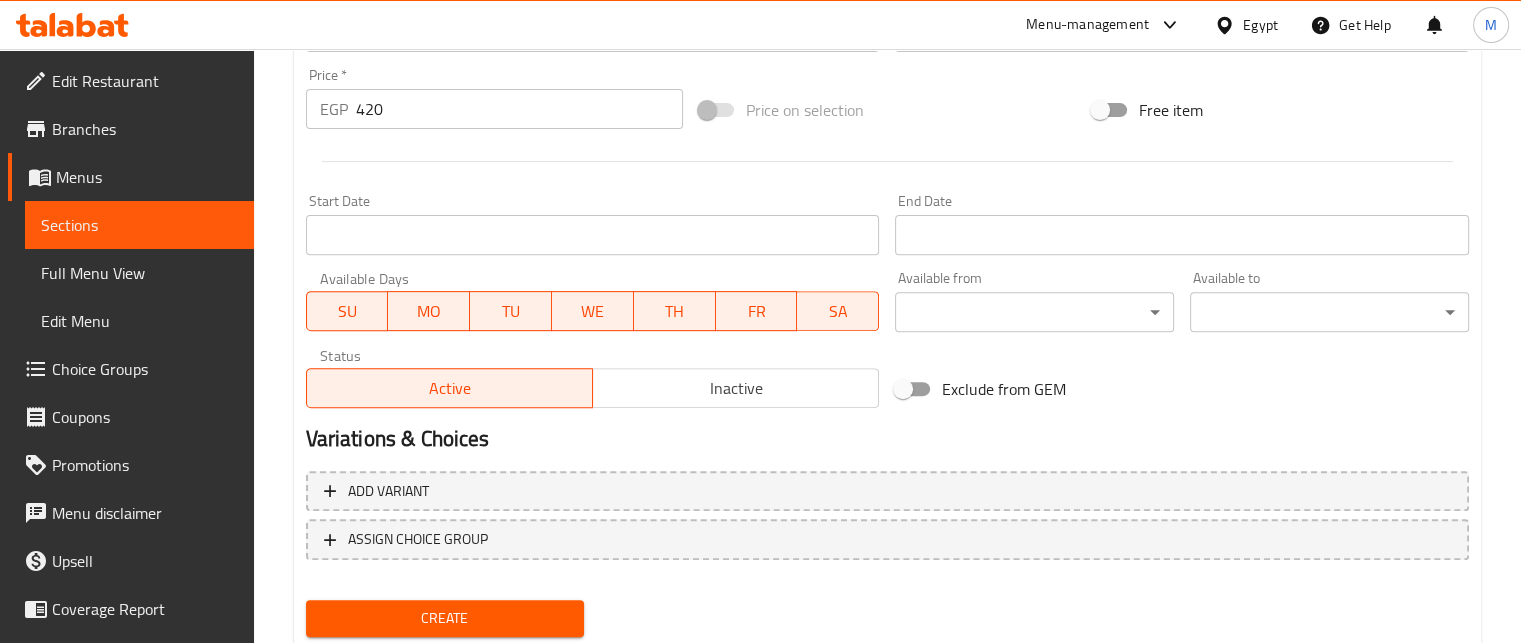 scroll, scrollTop: 769, scrollLeft: 0, axis: vertical 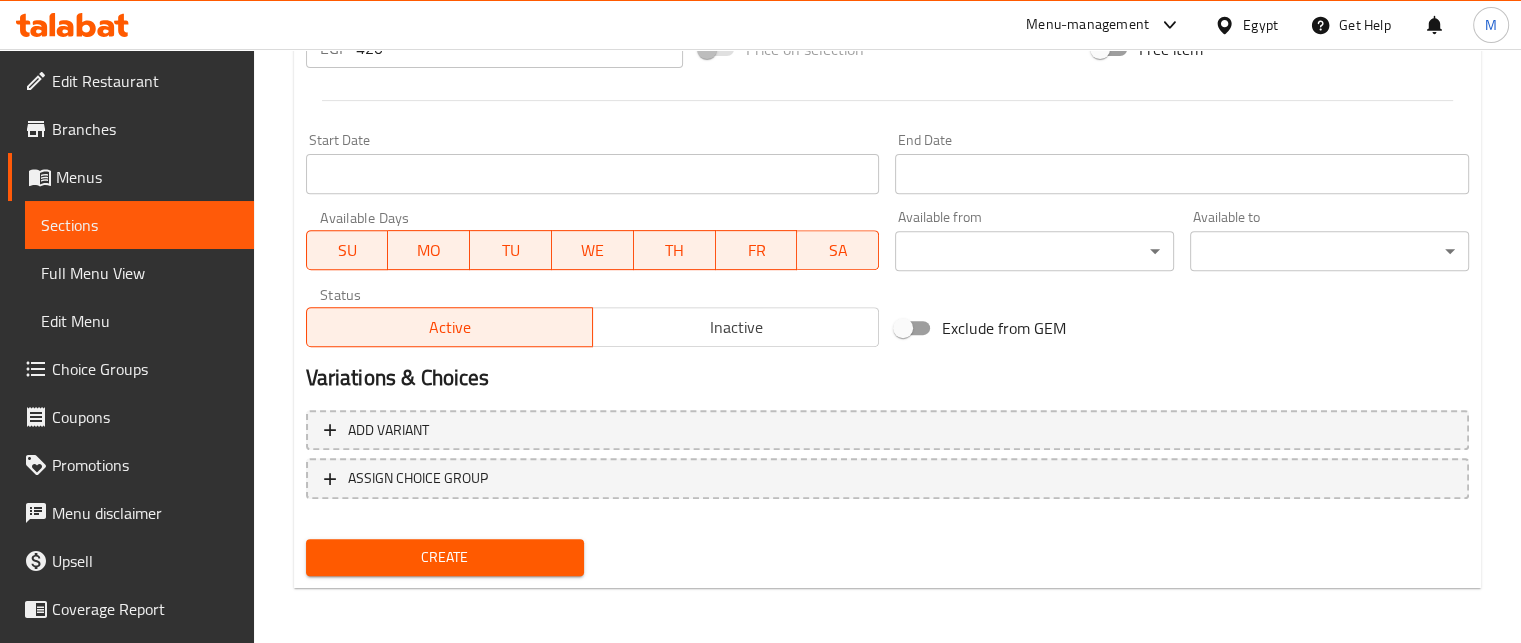click on "Create" at bounding box center (445, 557) 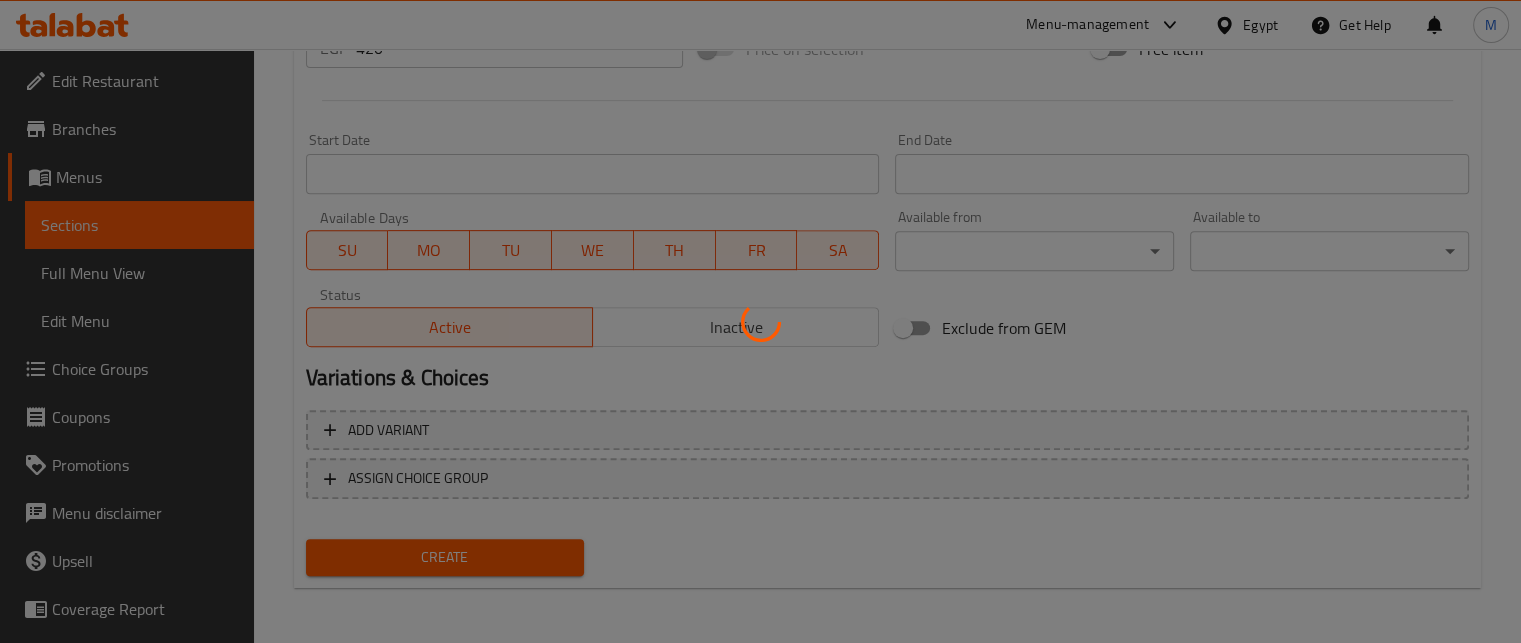 type 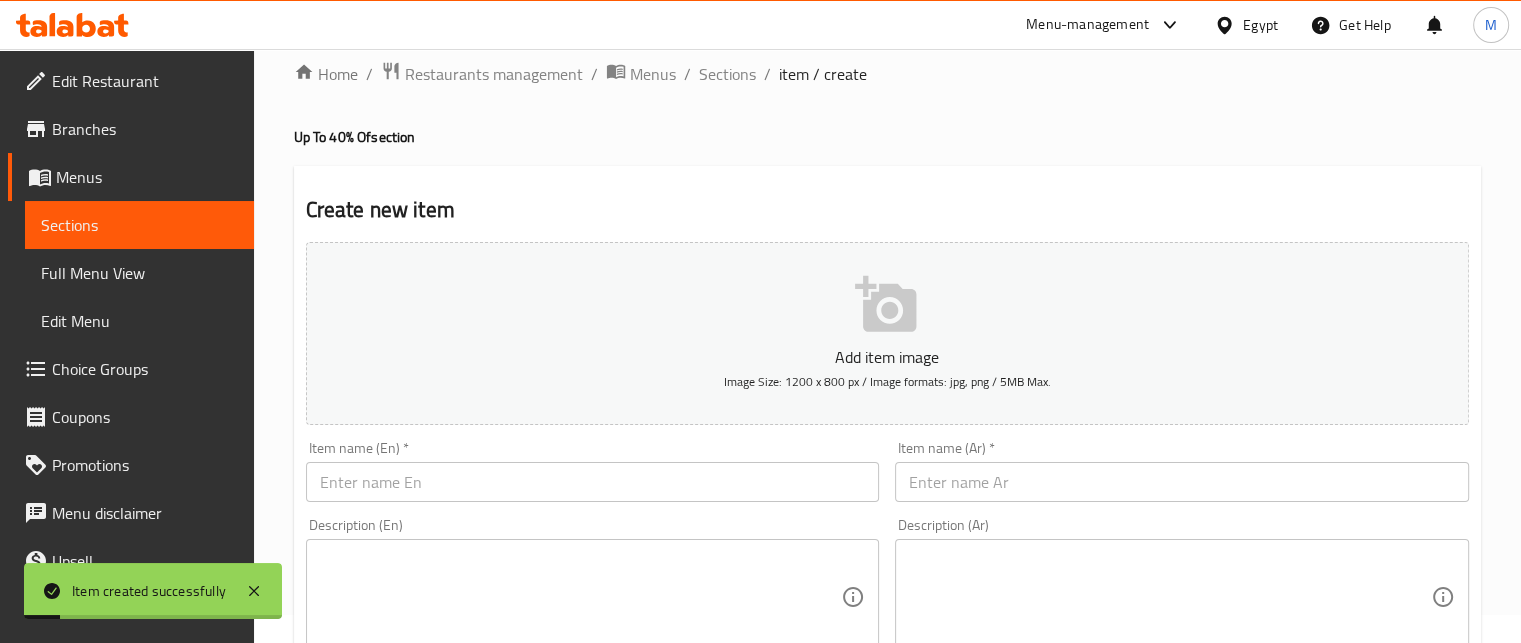 scroll, scrollTop: 0, scrollLeft: 0, axis: both 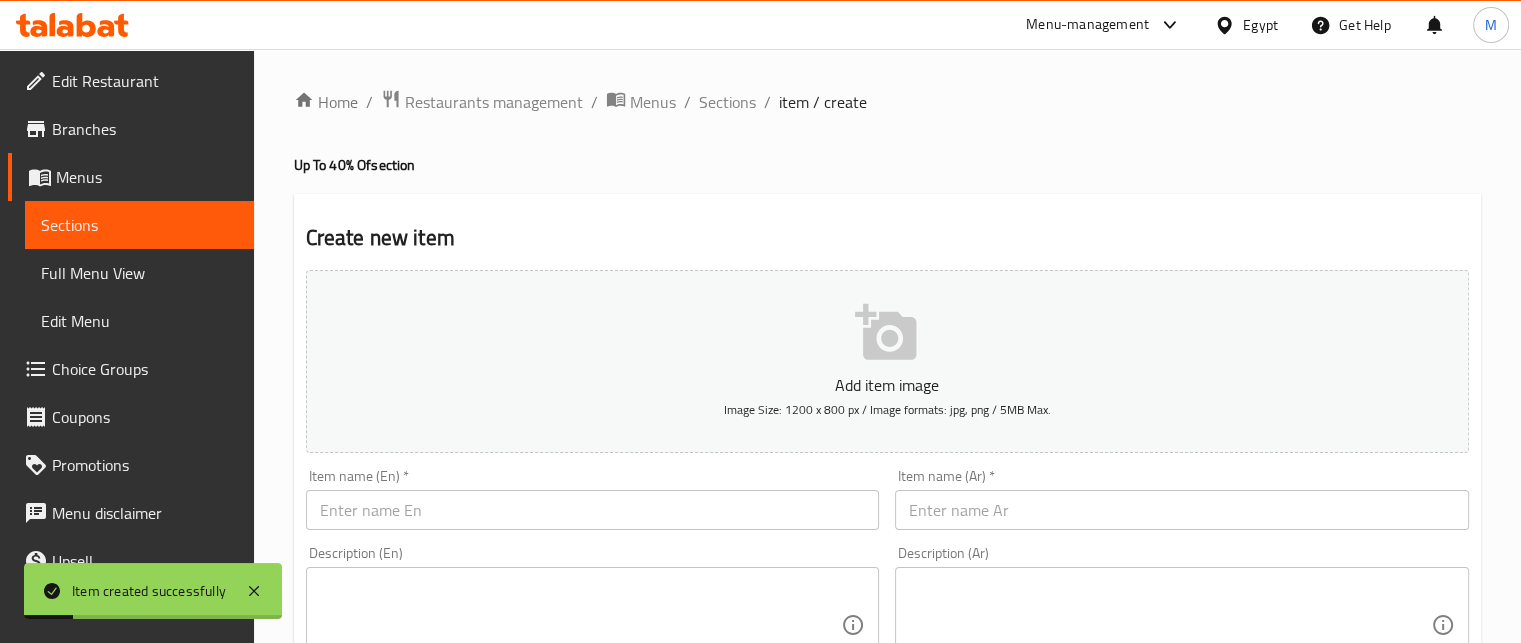 click at bounding box center [1182, 510] 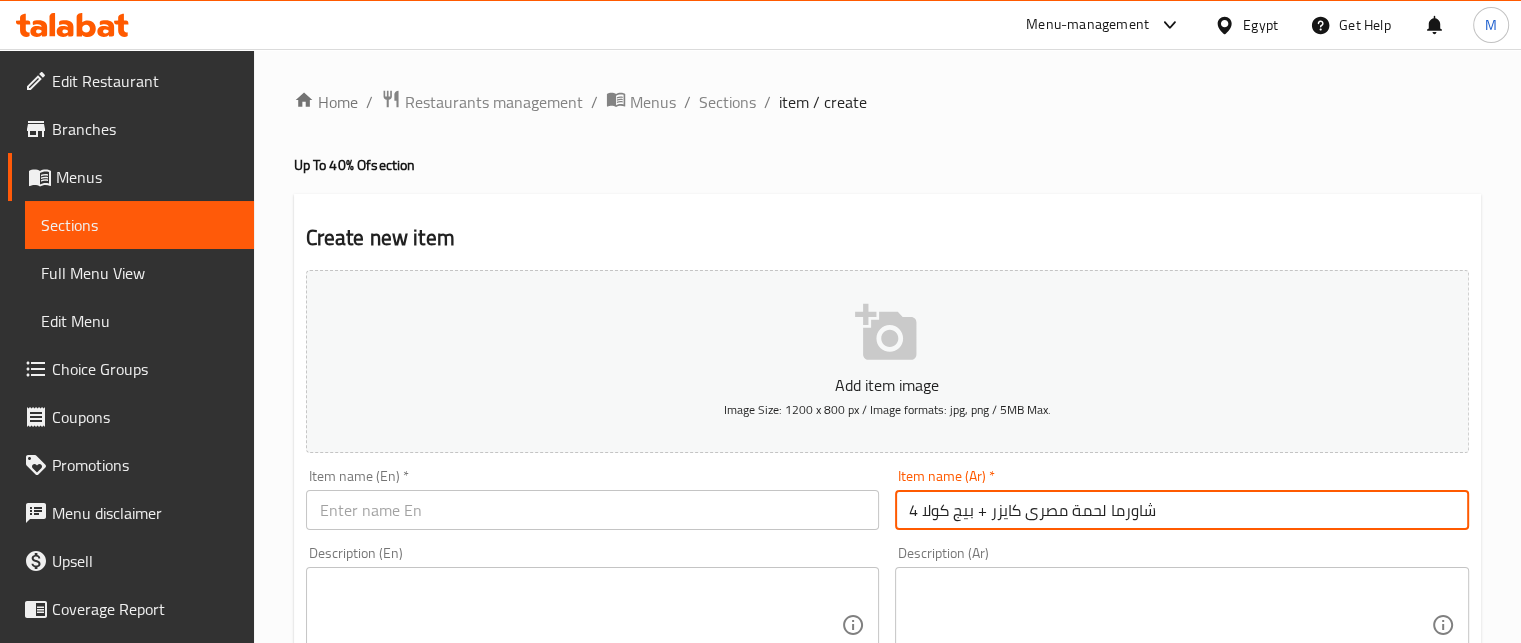 click on "4 شاورما لحمة مصرى كايزر + بيج كولا" at bounding box center [1182, 510] 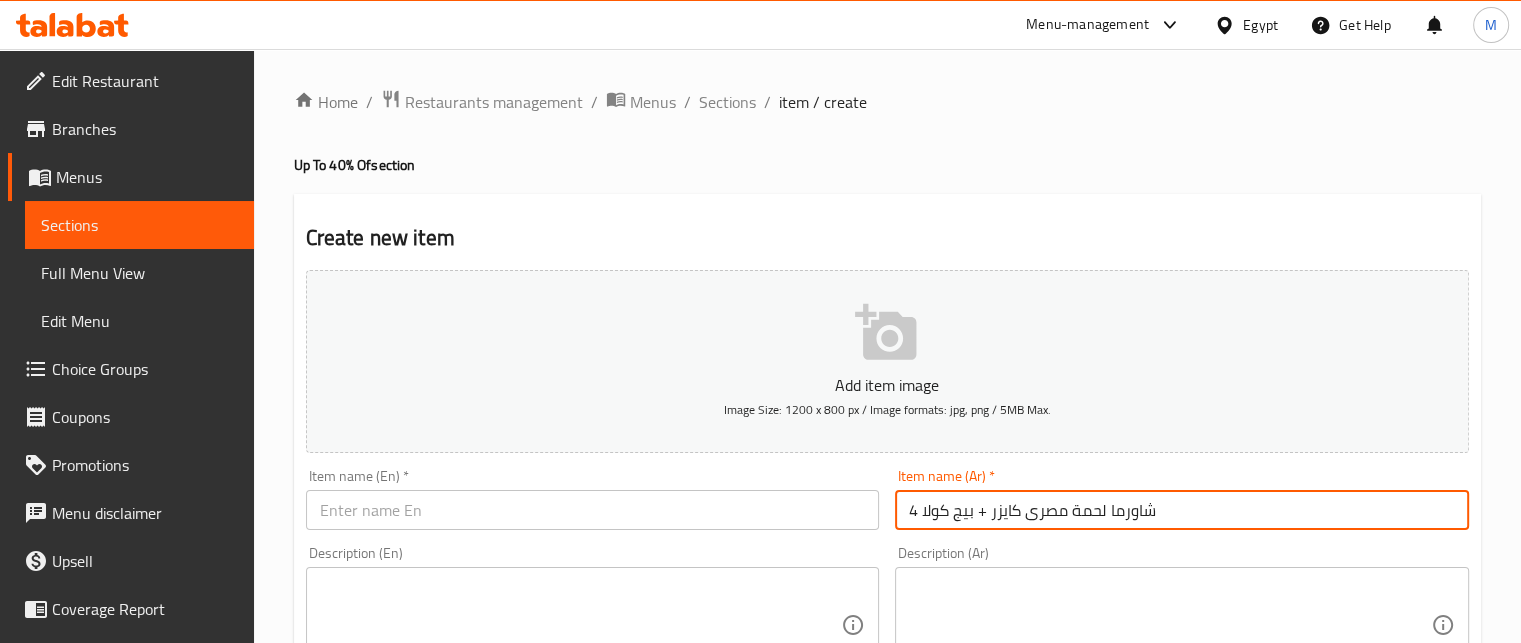 type on "4 شاورما لحمة مصرى كايزر + بيج كولا" 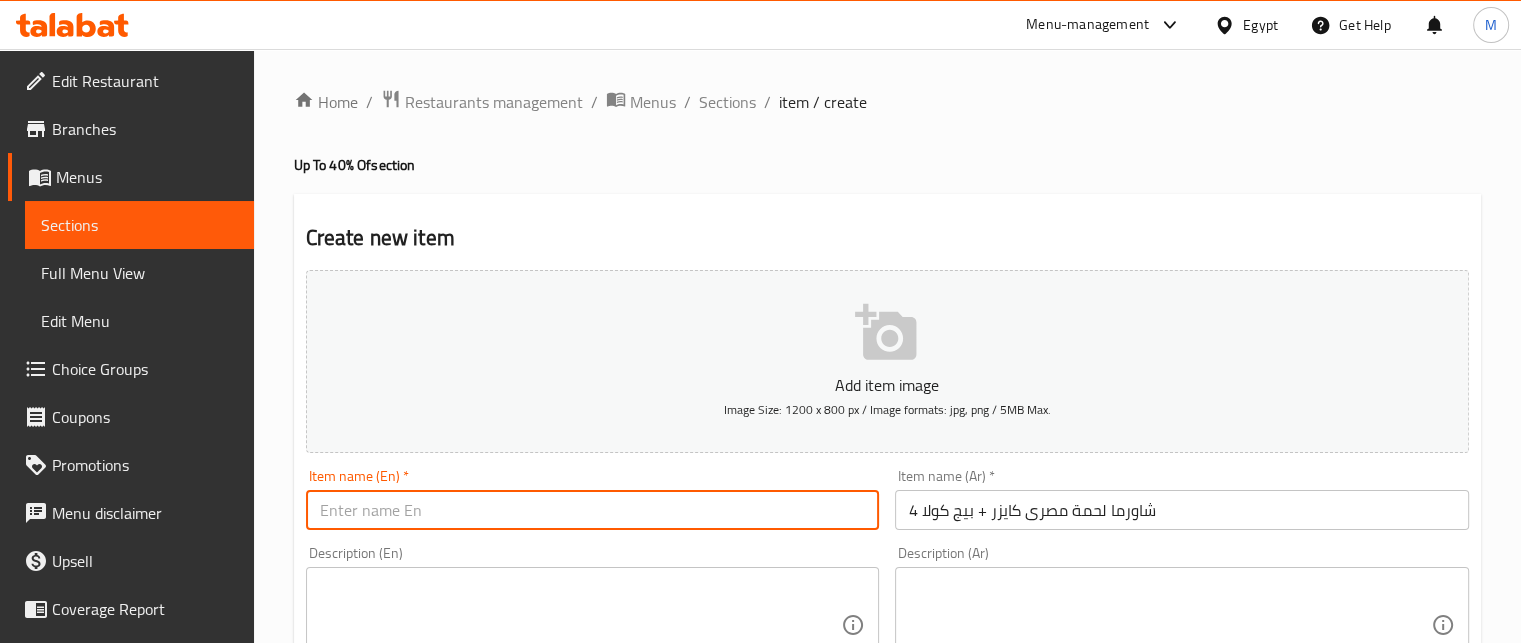 click at bounding box center (593, 510) 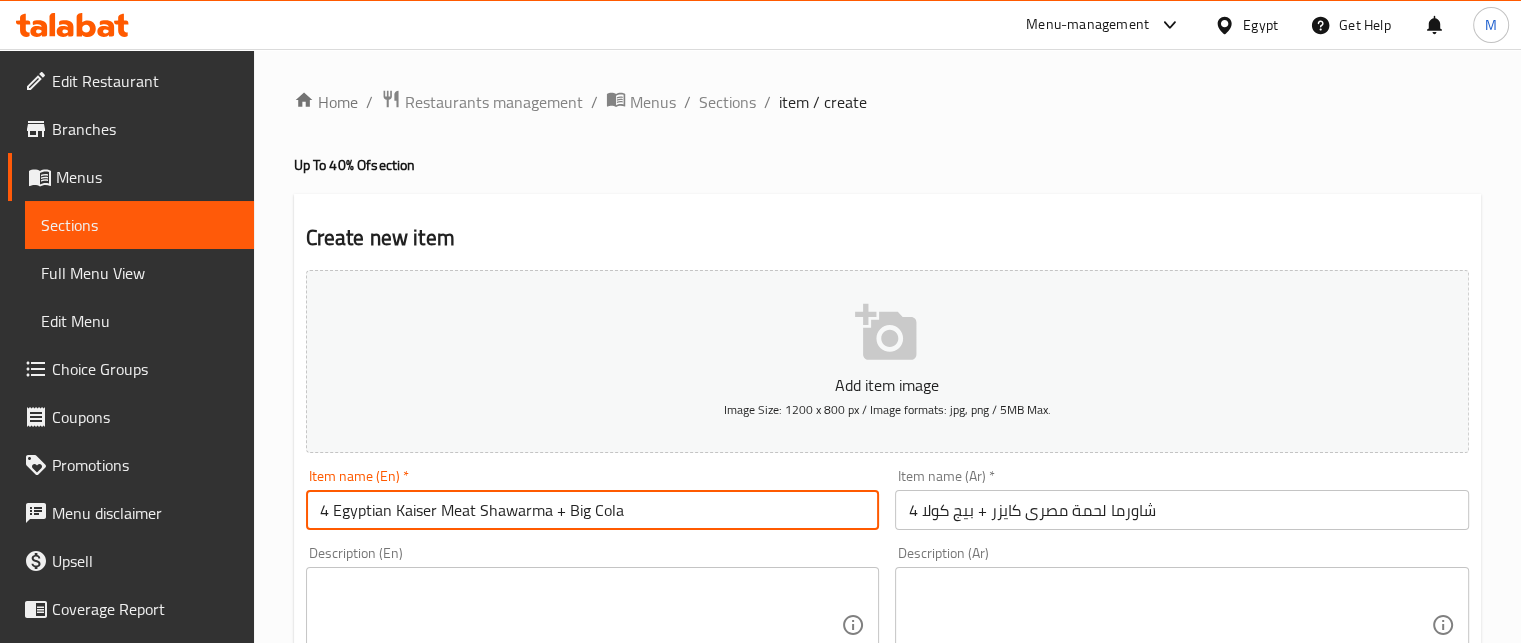 type on "4 Egyptian Kaiser Meat Shawarma + Big Cola" 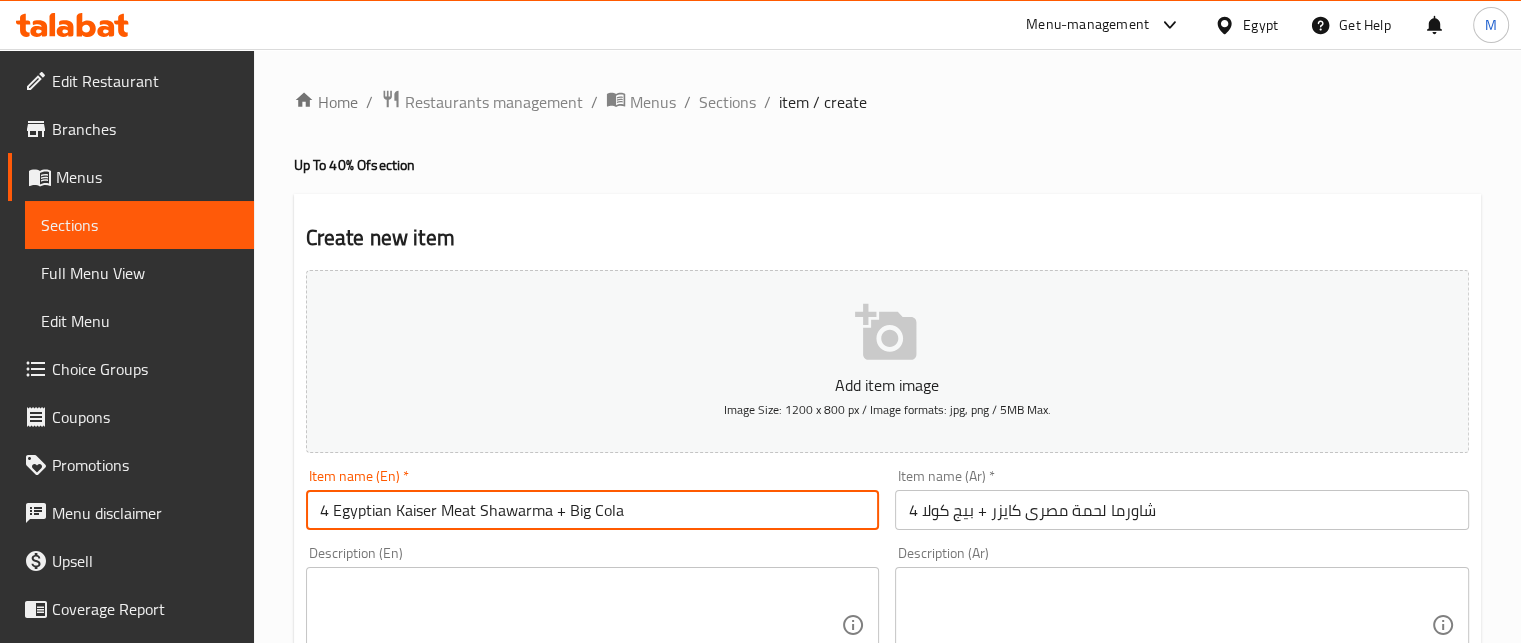 scroll, scrollTop: 563, scrollLeft: 0, axis: vertical 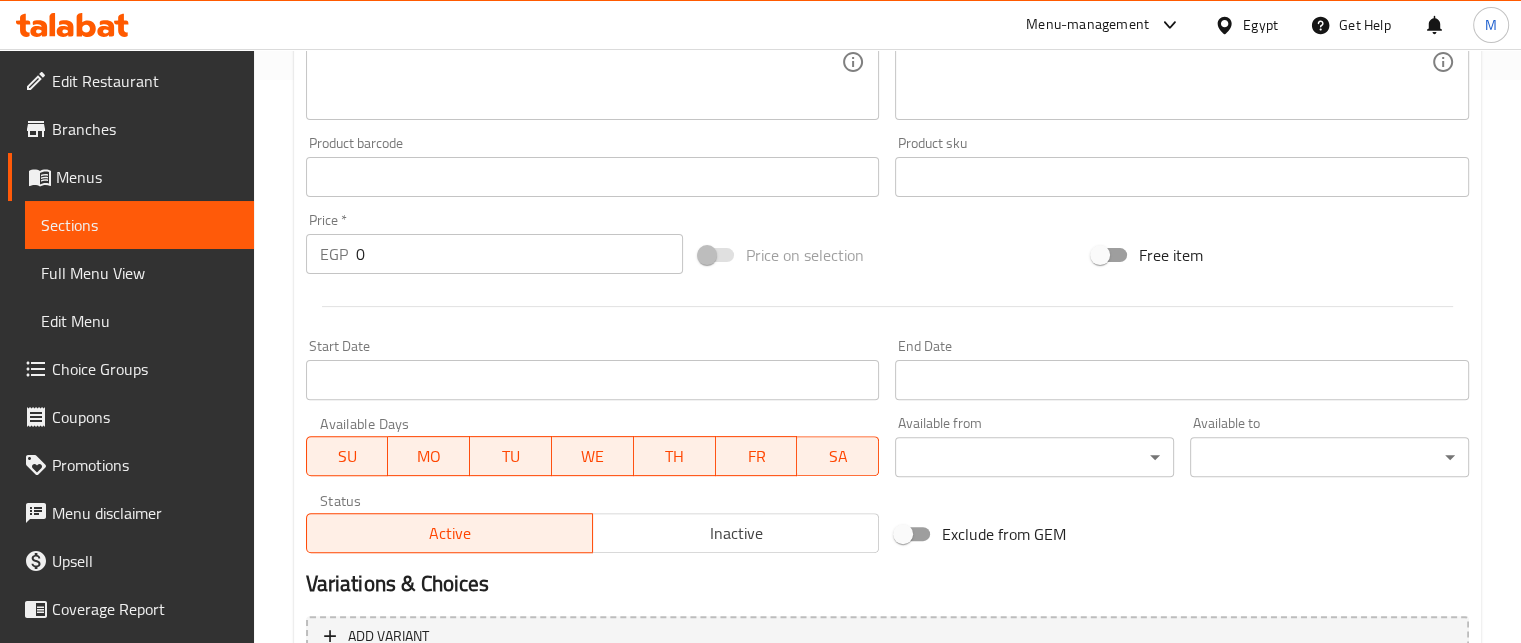 click on "EGP 0 Price  *" at bounding box center [494, 254] 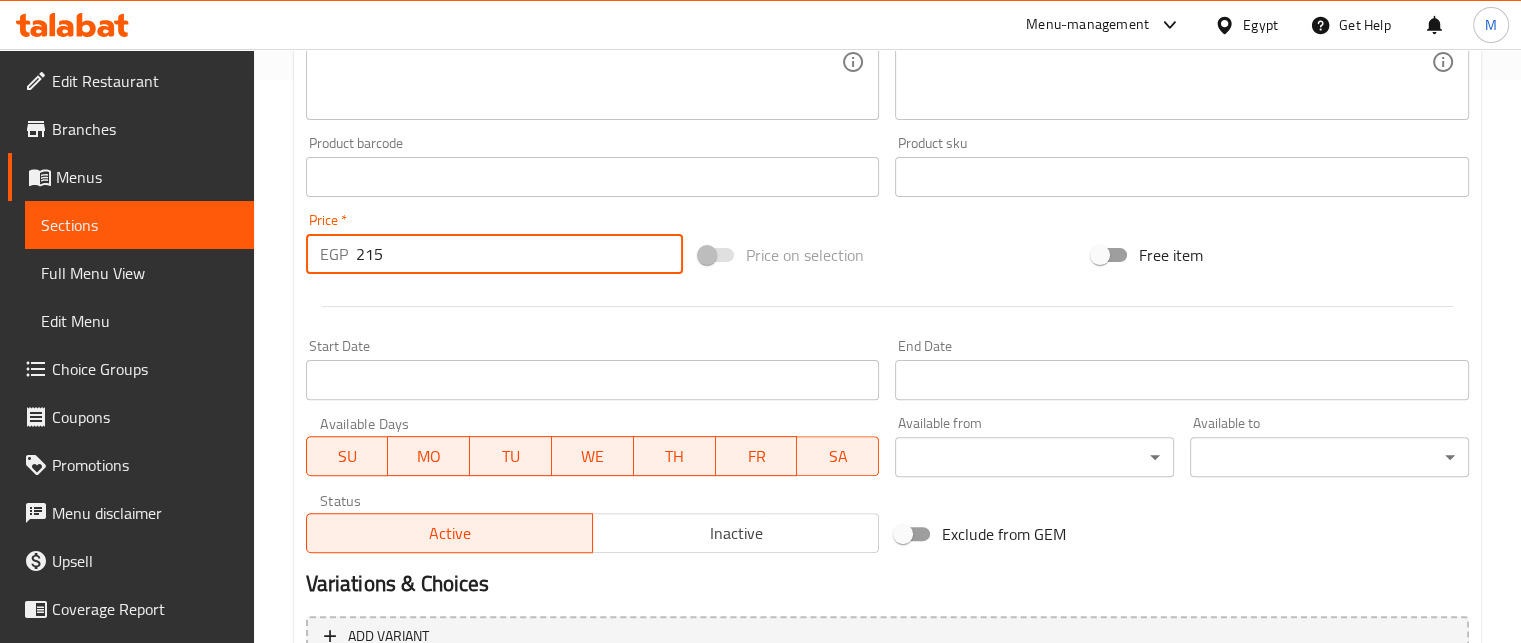 type on "215" 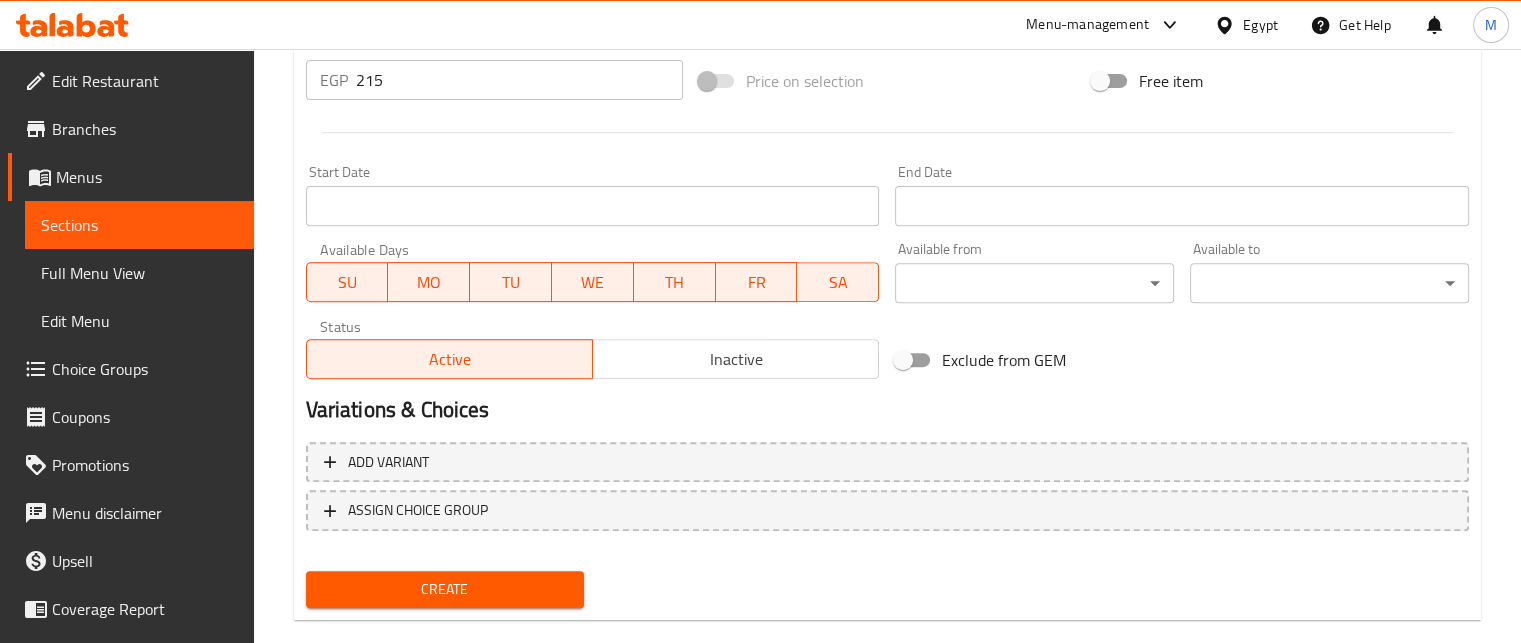 scroll, scrollTop: 769, scrollLeft: 0, axis: vertical 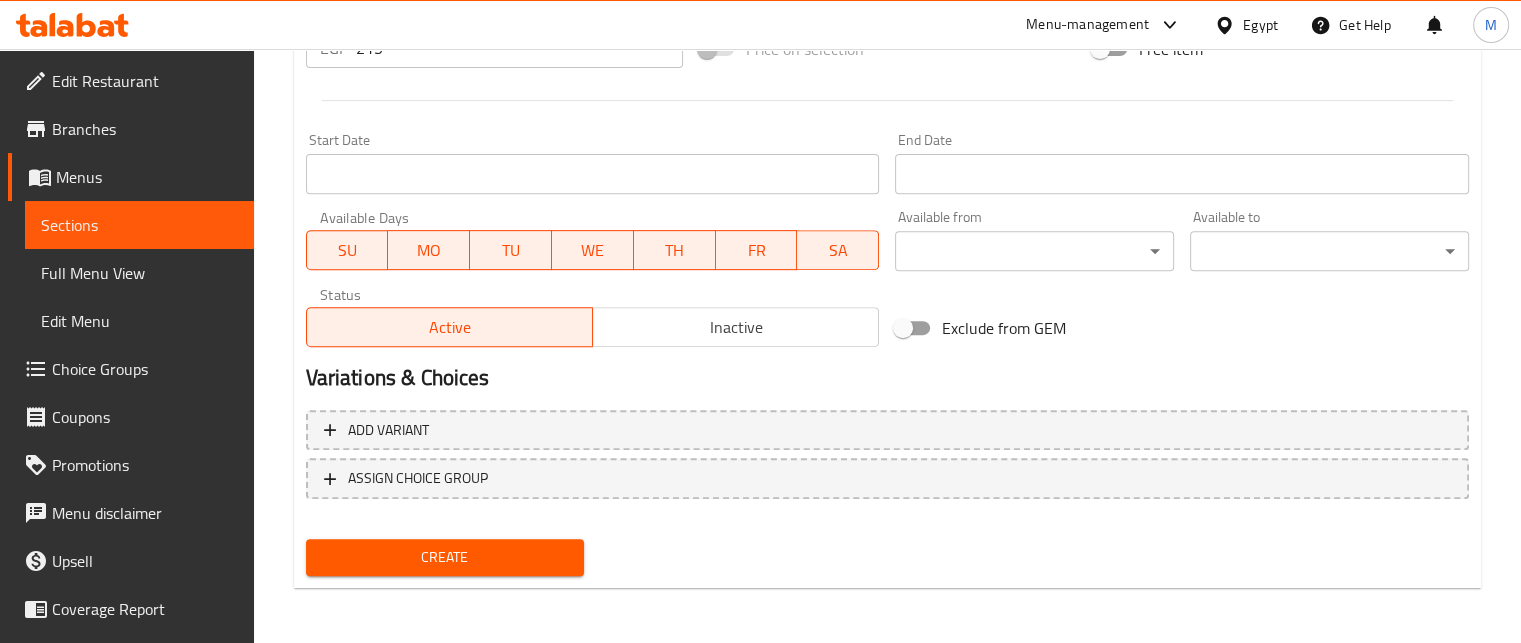 click on "Create" at bounding box center [445, 557] 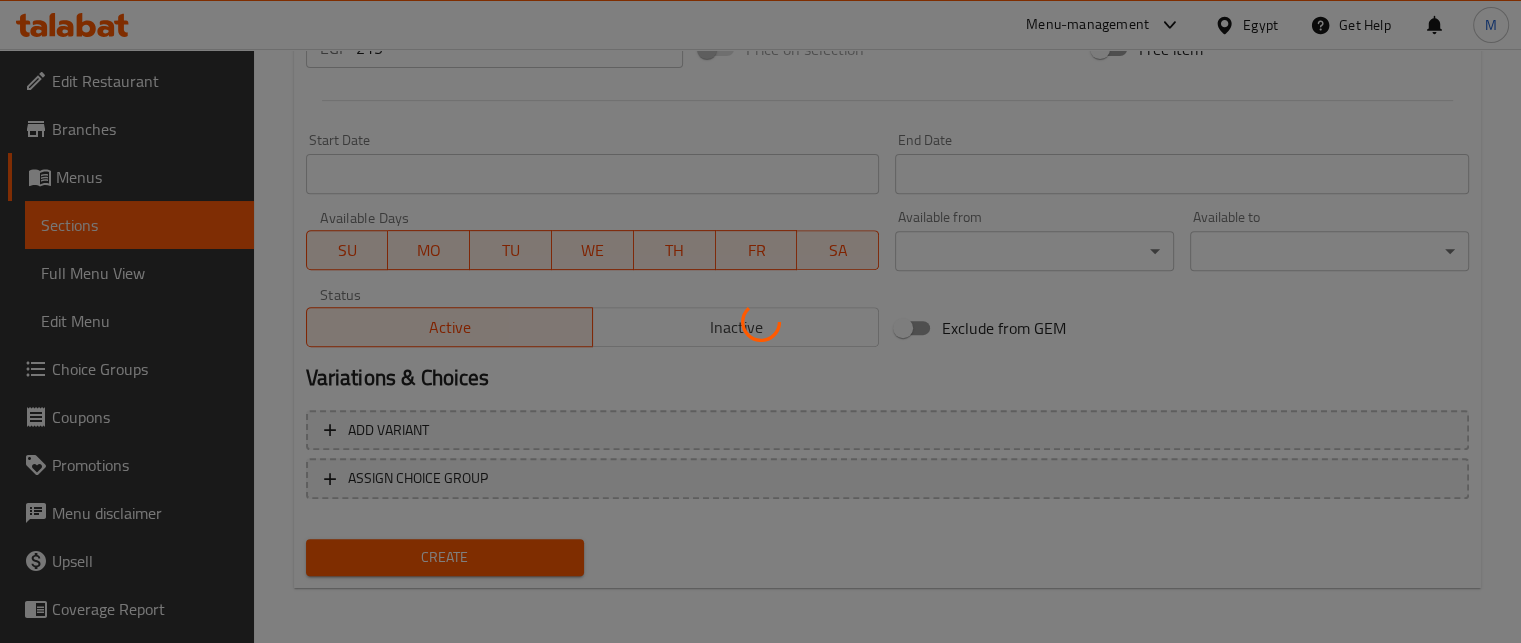 type 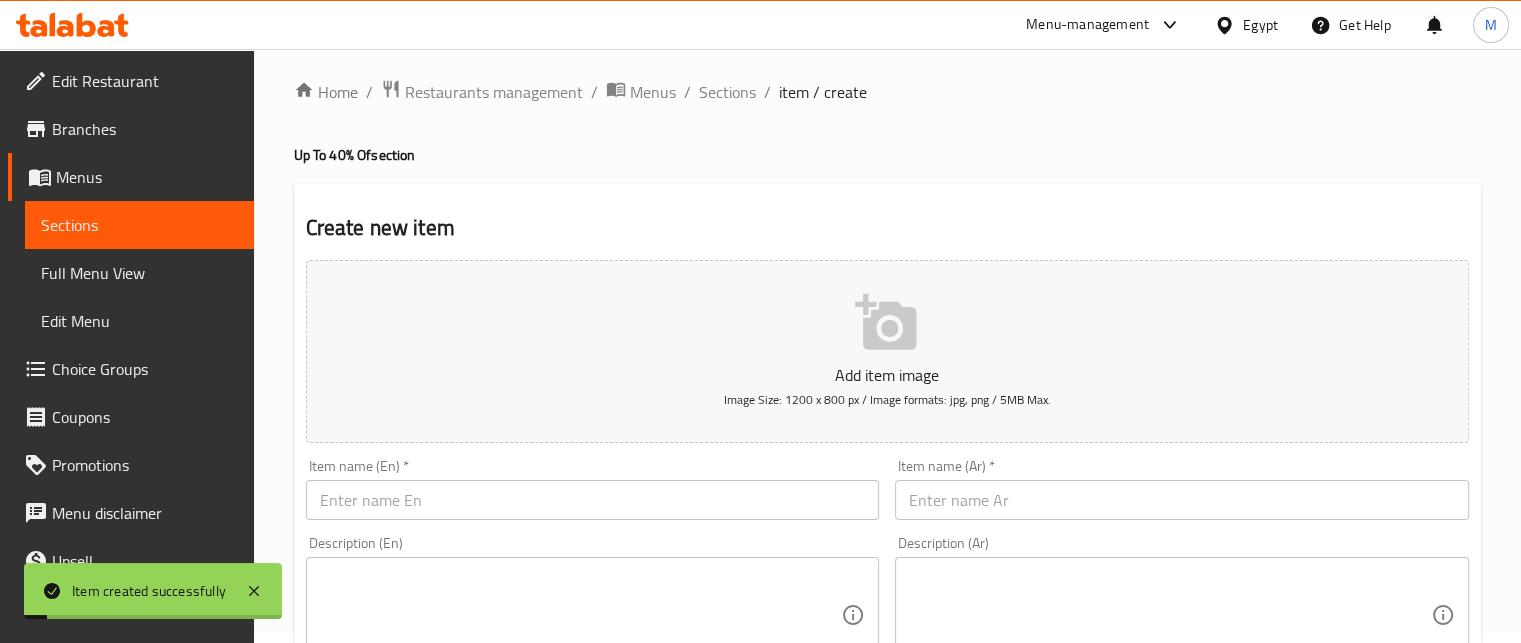 scroll, scrollTop: 0, scrollLeft: 0, axis: both 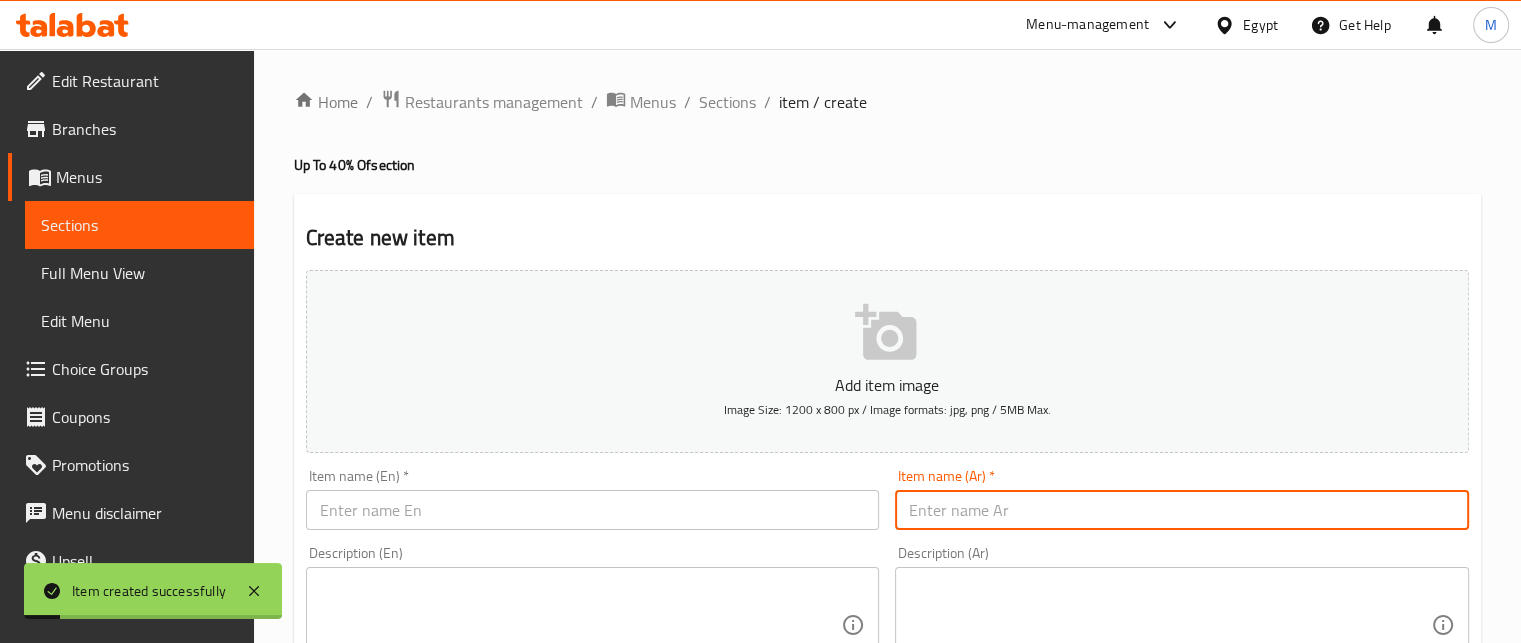click at bounding box center [1182, 510] 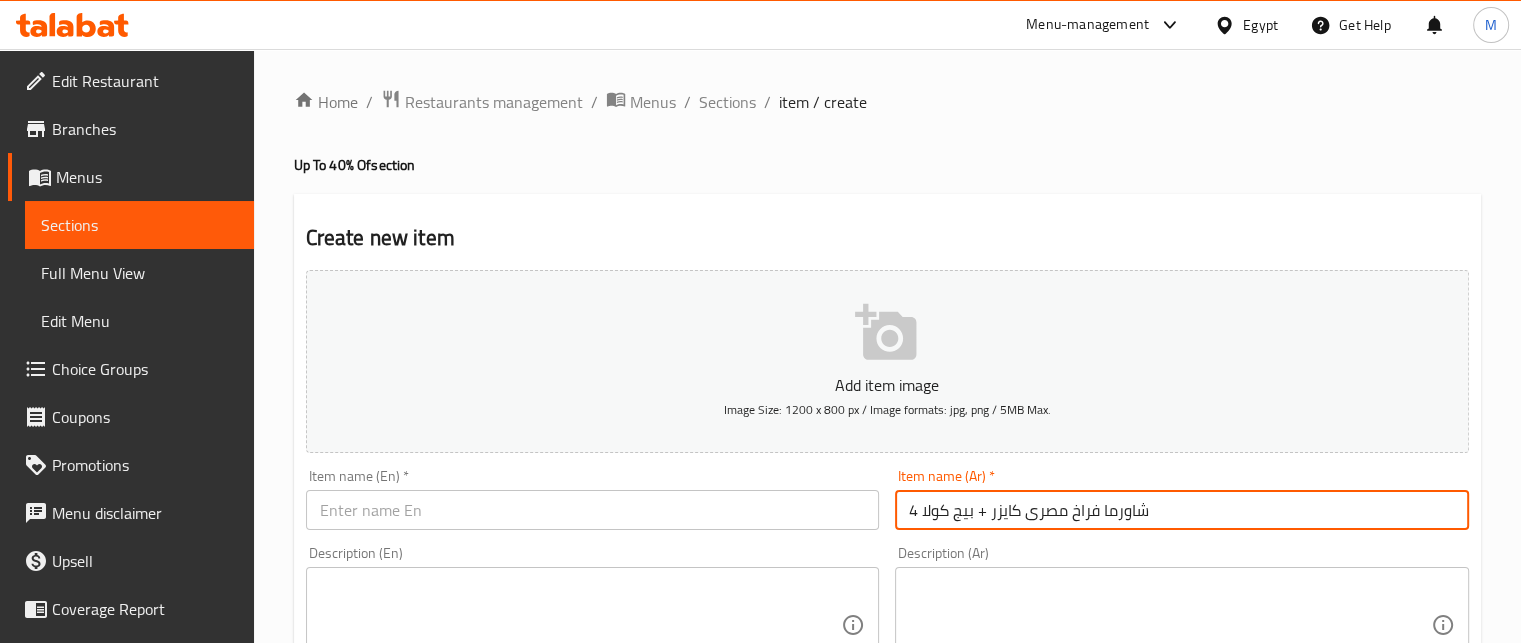 click on "4 شاورما فراخ مصرى كايزر + بيج كولا" at bounding box center [1182, 510] 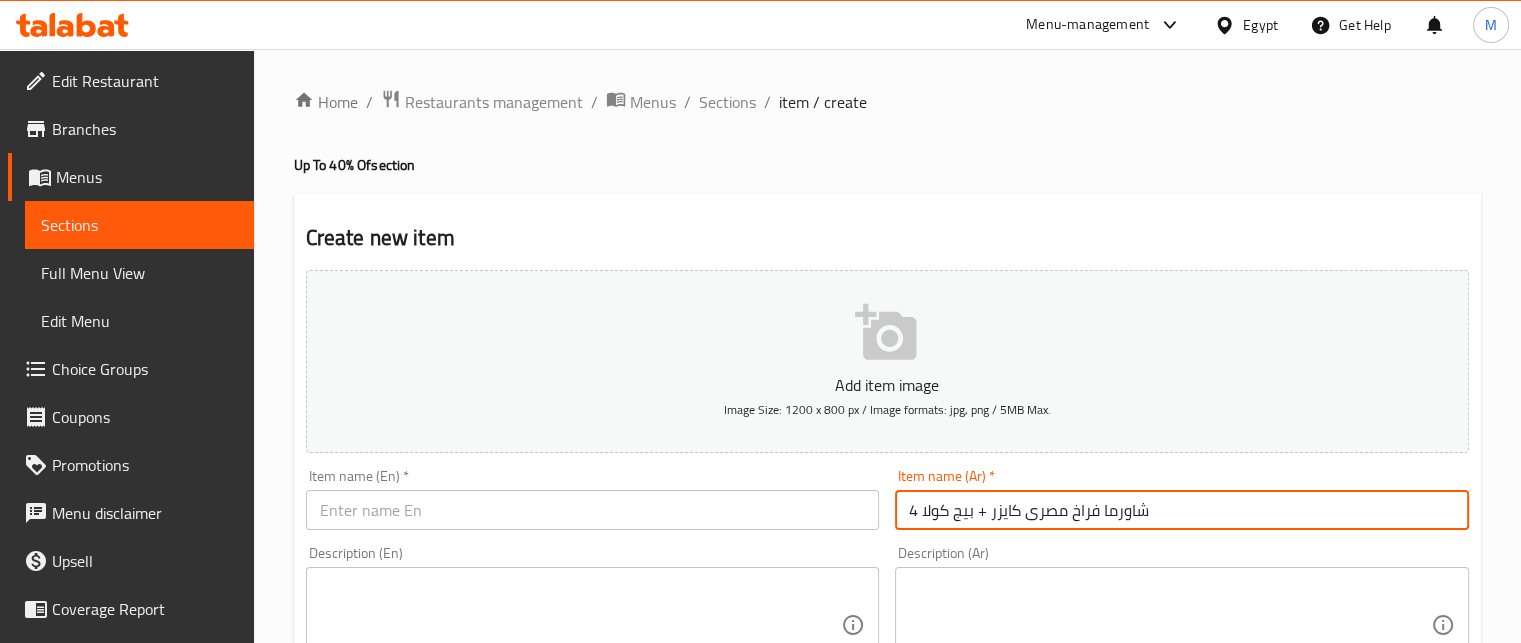 type on "4 شاورما فراخ مصرى كايزر + بيج كولا" 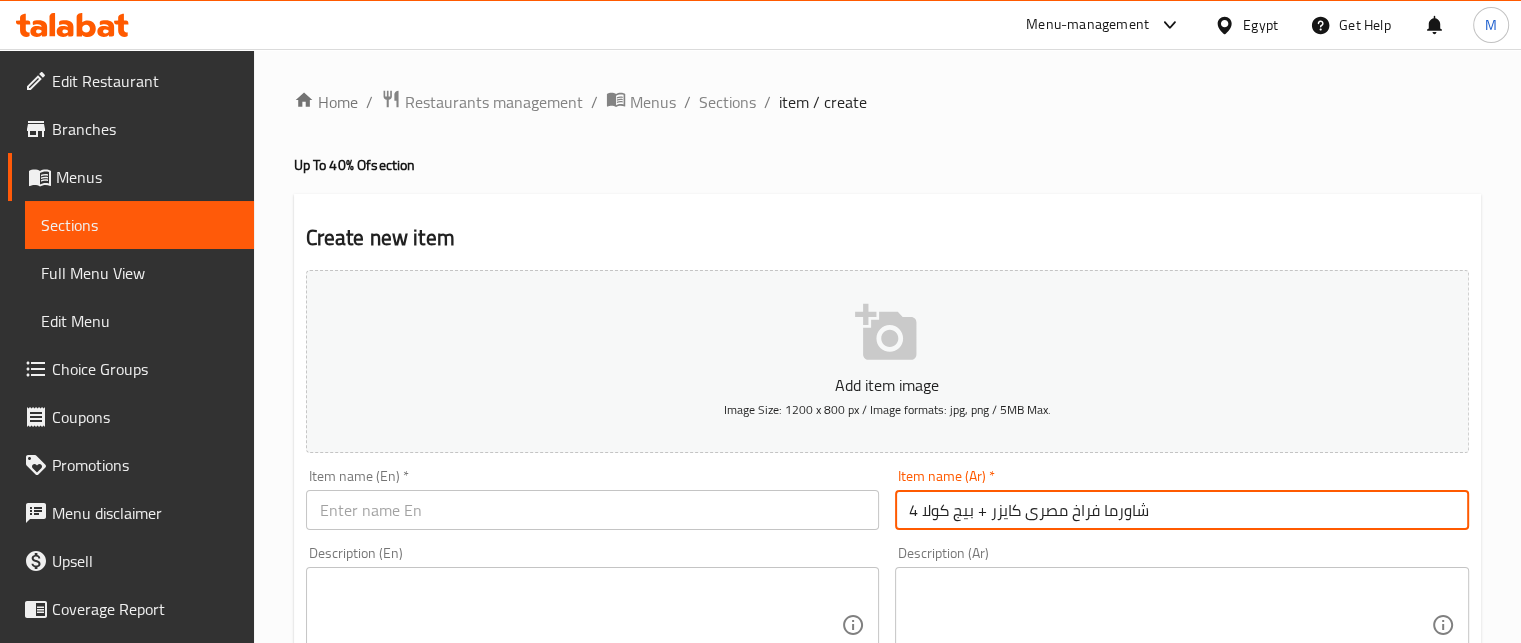 click at bounding box center (593, 510) 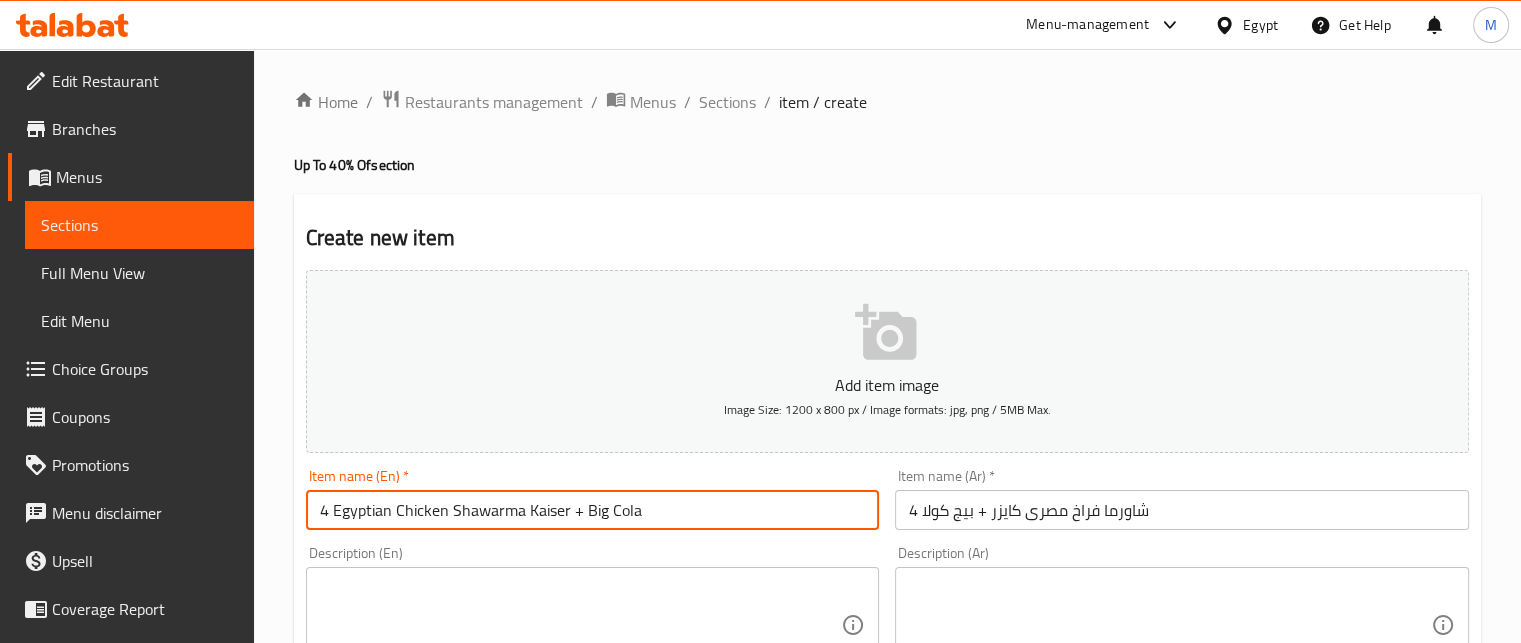type on "4 Egyptian Chicken Shawarma Kaiser + Big Cola" 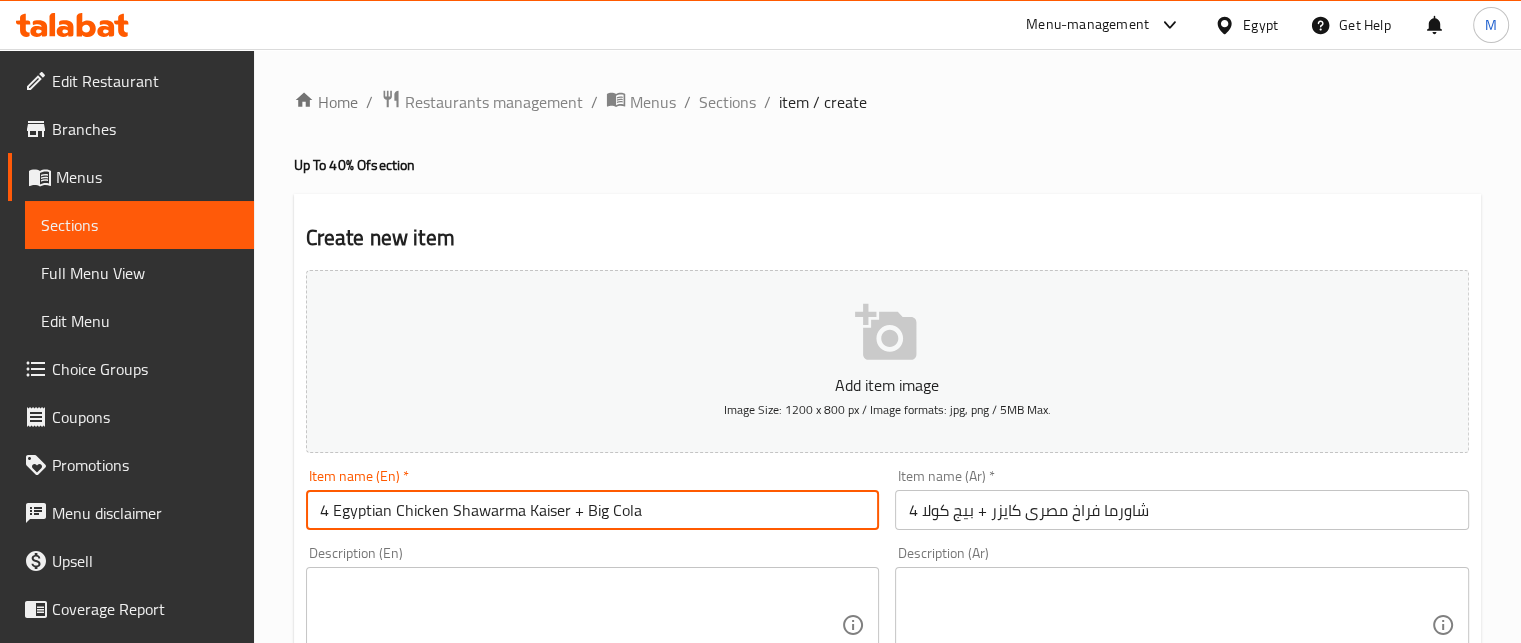 scroll, scrollTop: 563, scrollLeft: 0, axis: vertical 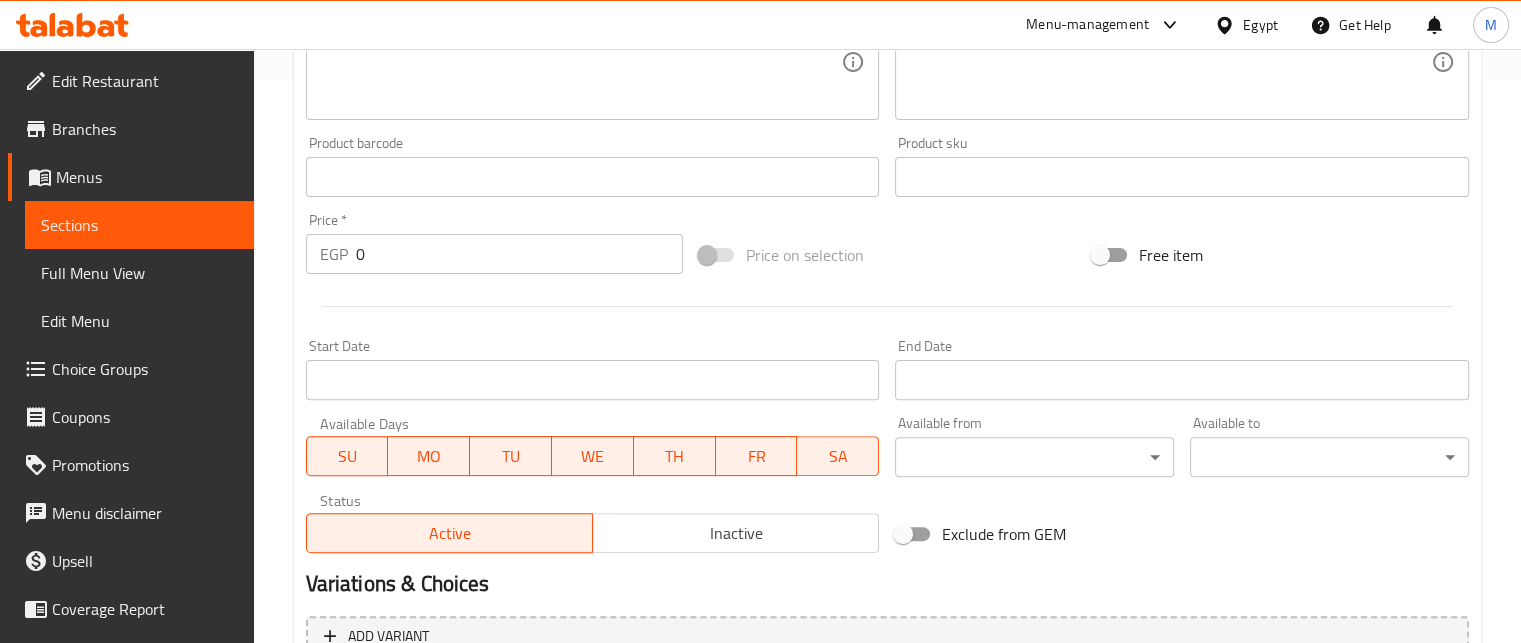 drag, startPoint x: 356, startPoint y: 261, endPoint x: 307, endPoint y: 267, distance: 49.365982 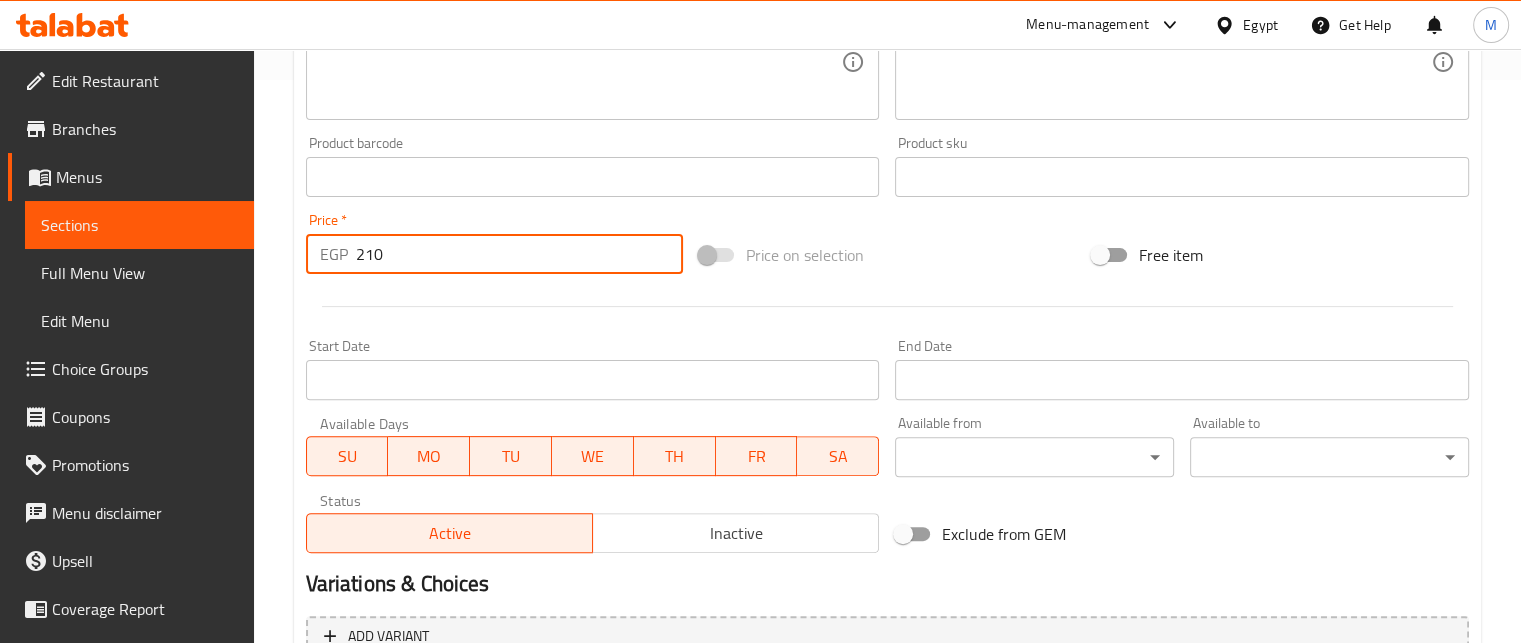 type on "210" 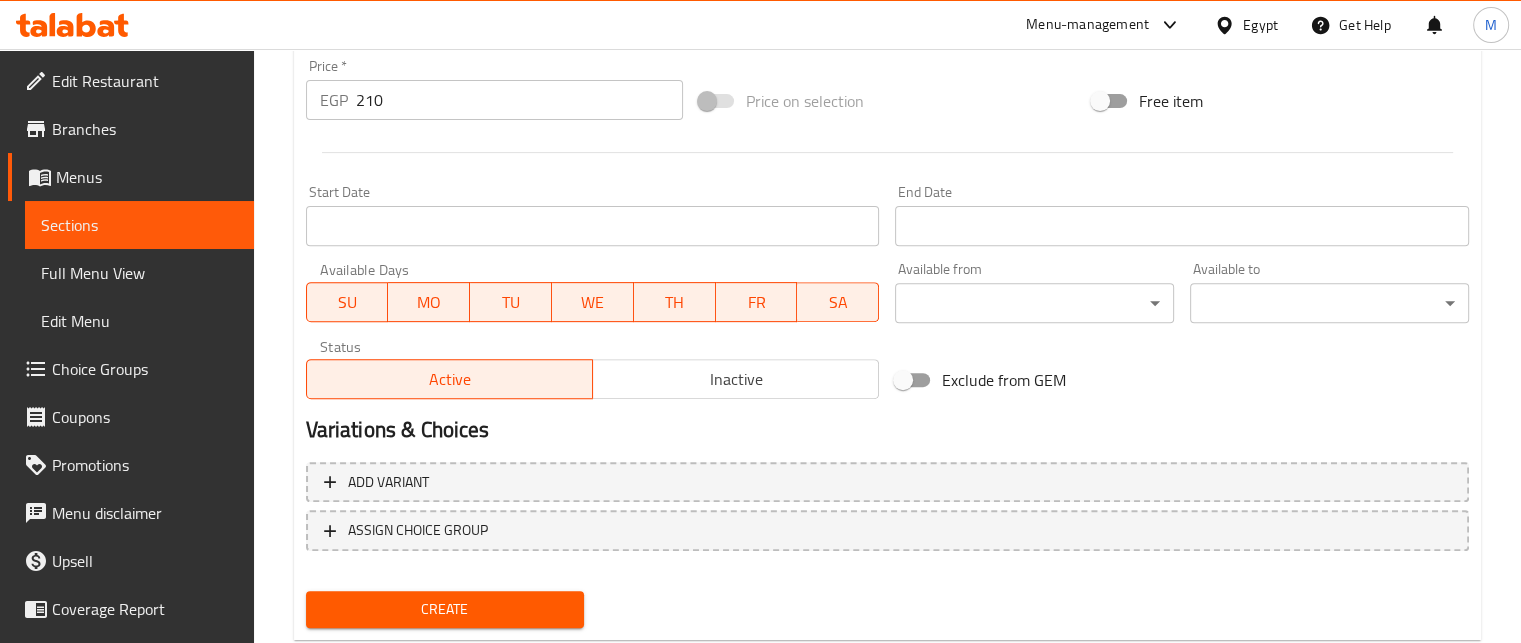 scroll, scrollTop: 769, scrollLeft: 0, axis: vertical 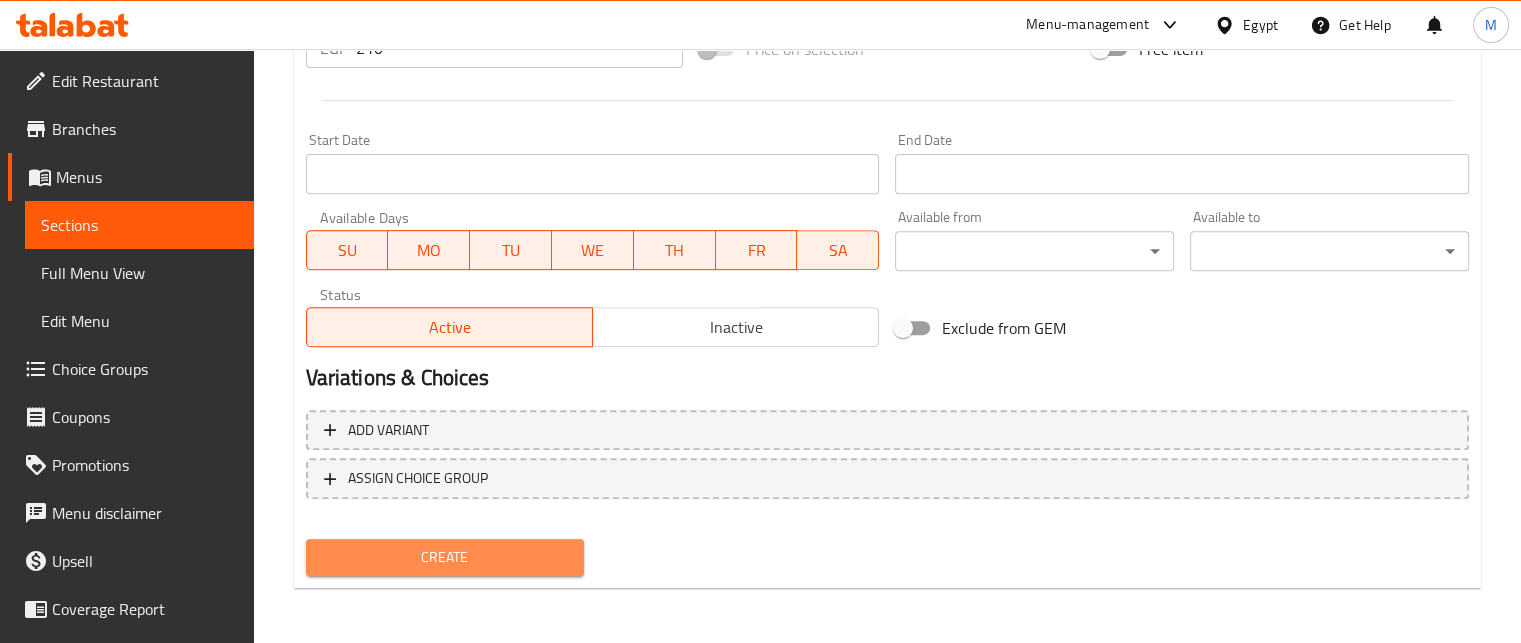 click on "Create" at bounding box center [445, 557] 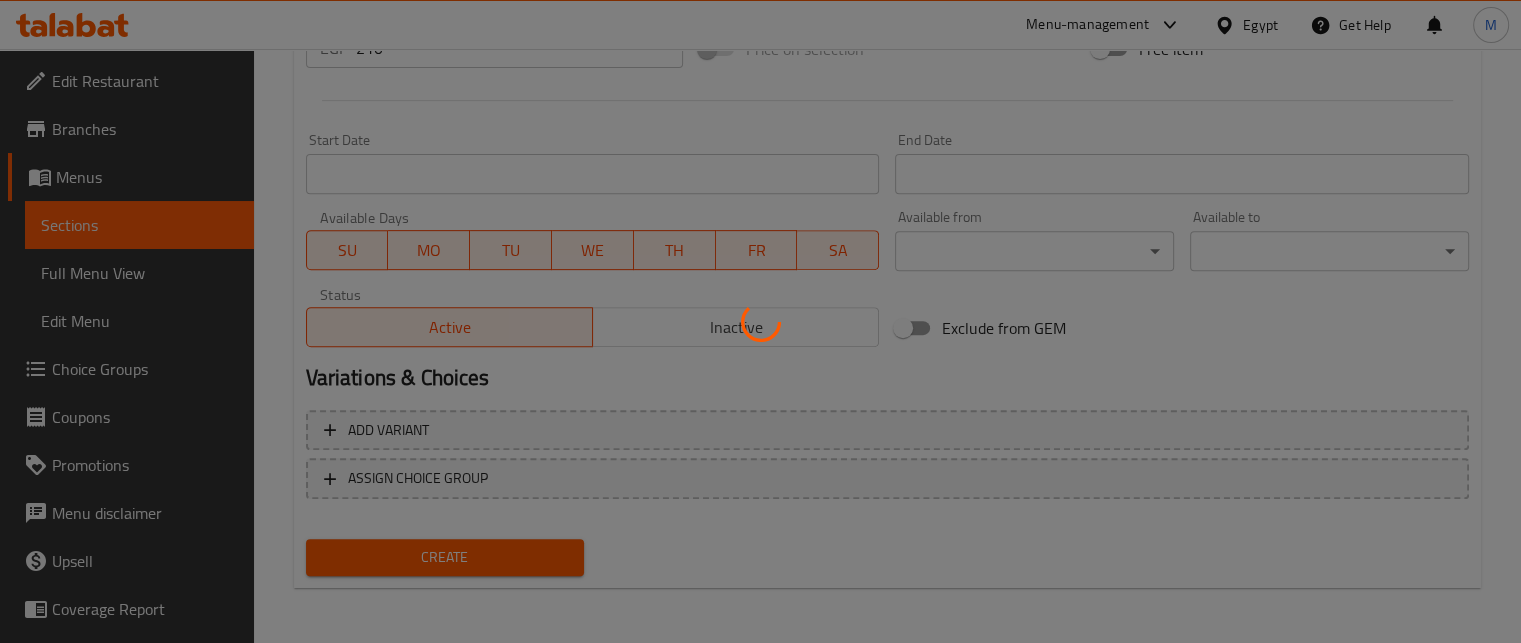 type 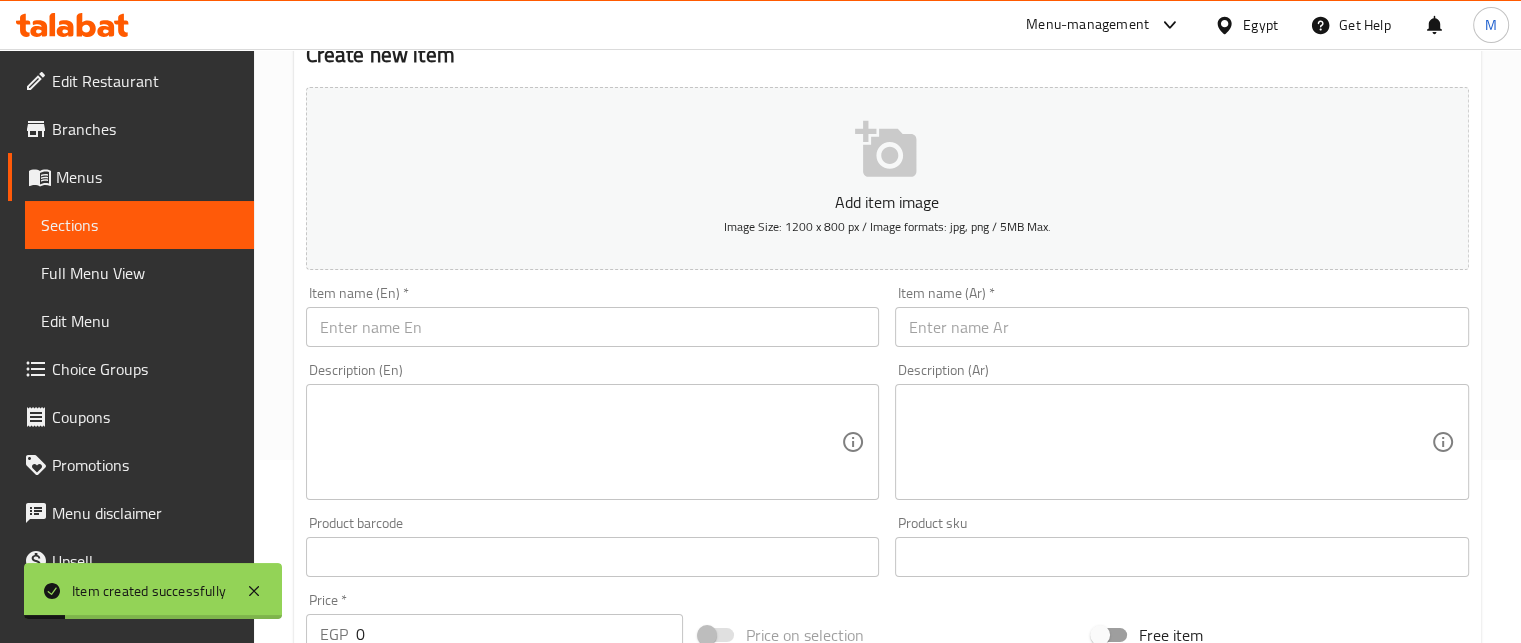 scroll, scrollTop: 0, scrollLeft: 0, axis: both 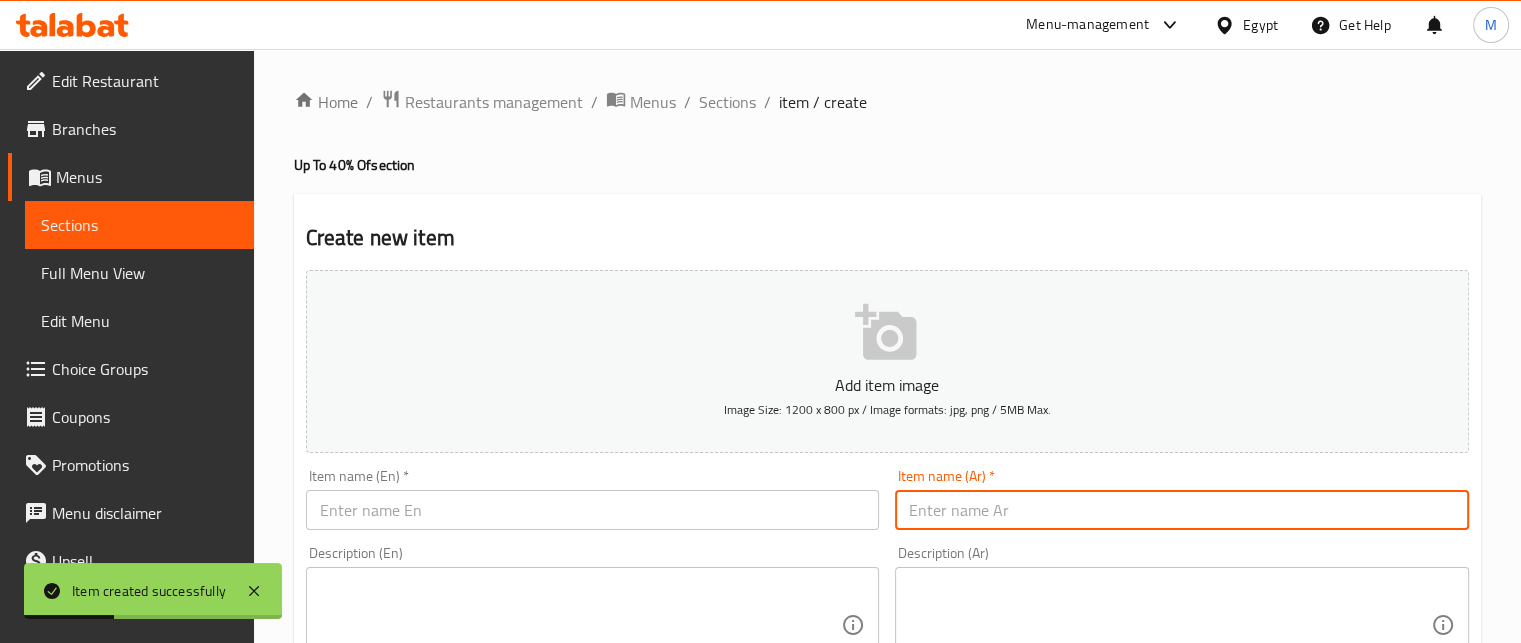 click at bounding box center [1182, 510] 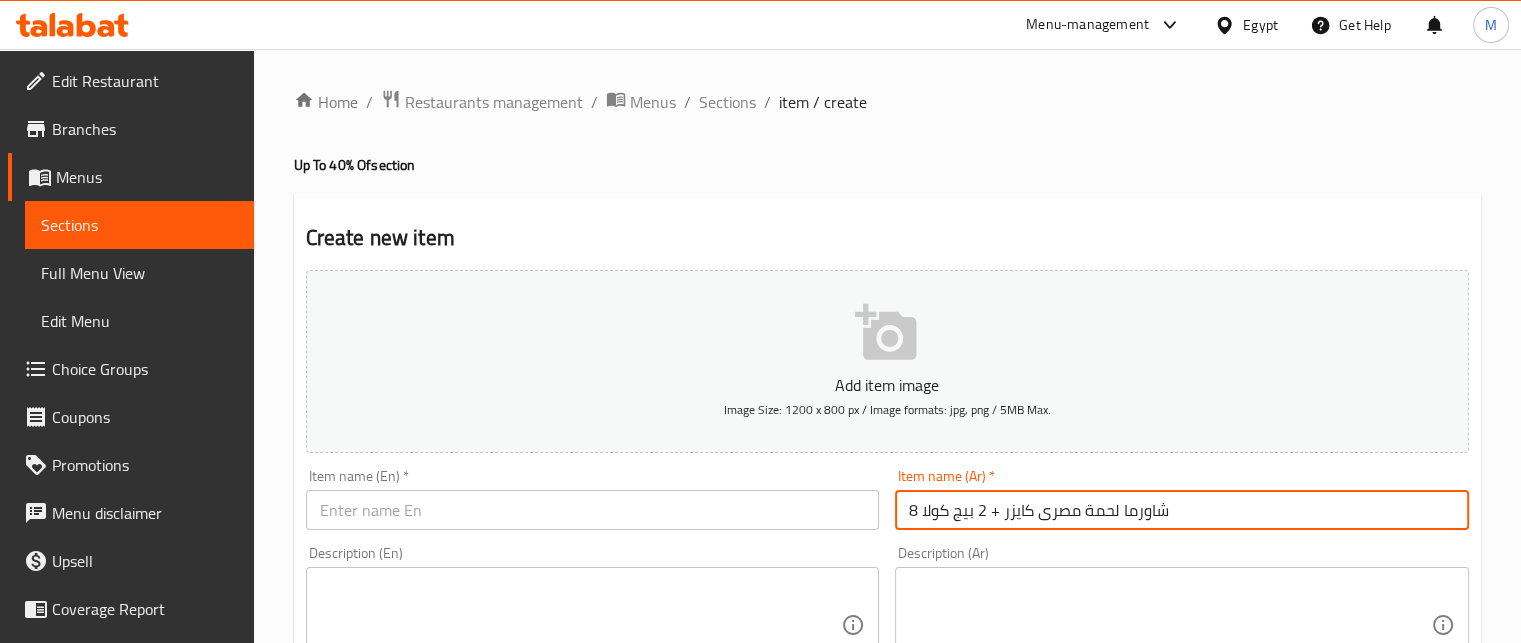 click on "8 شاورما لحمة مصرى كايزر + 2 بيج كولا" at bounding box center (1182, 510) 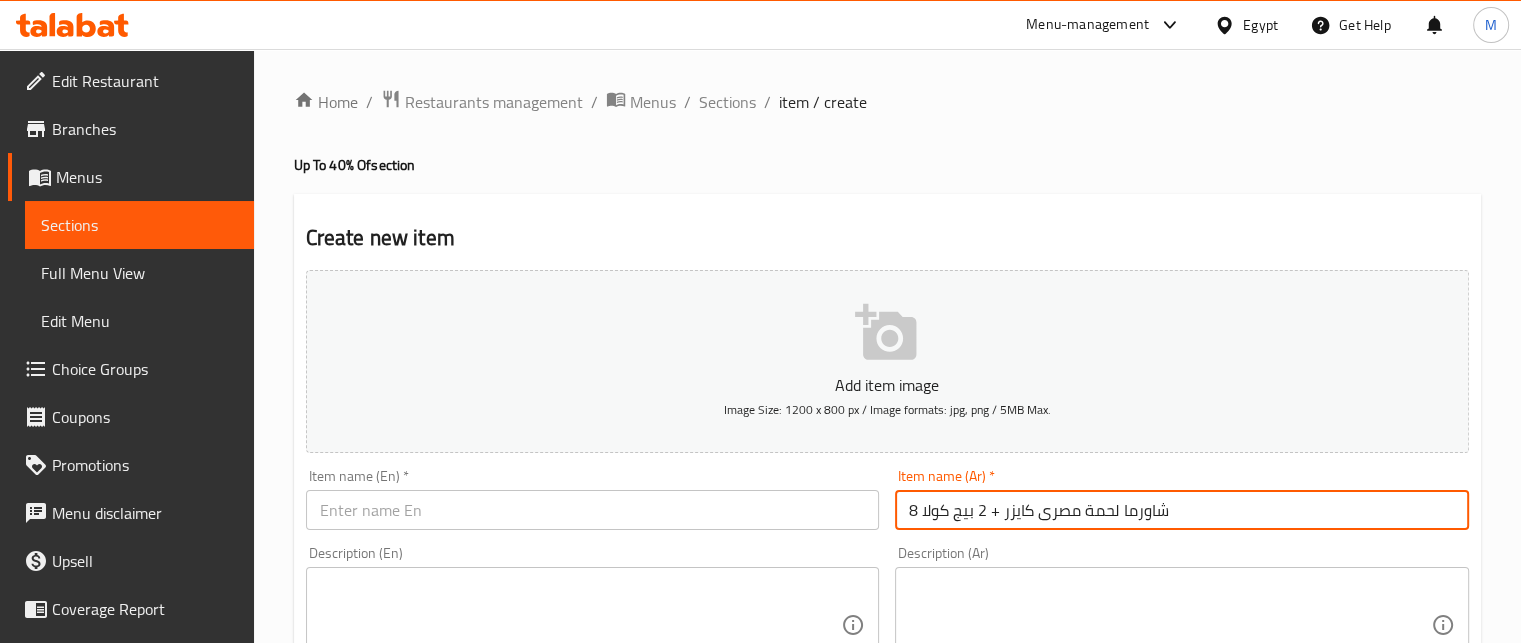 click at bounding box center (593, 510) 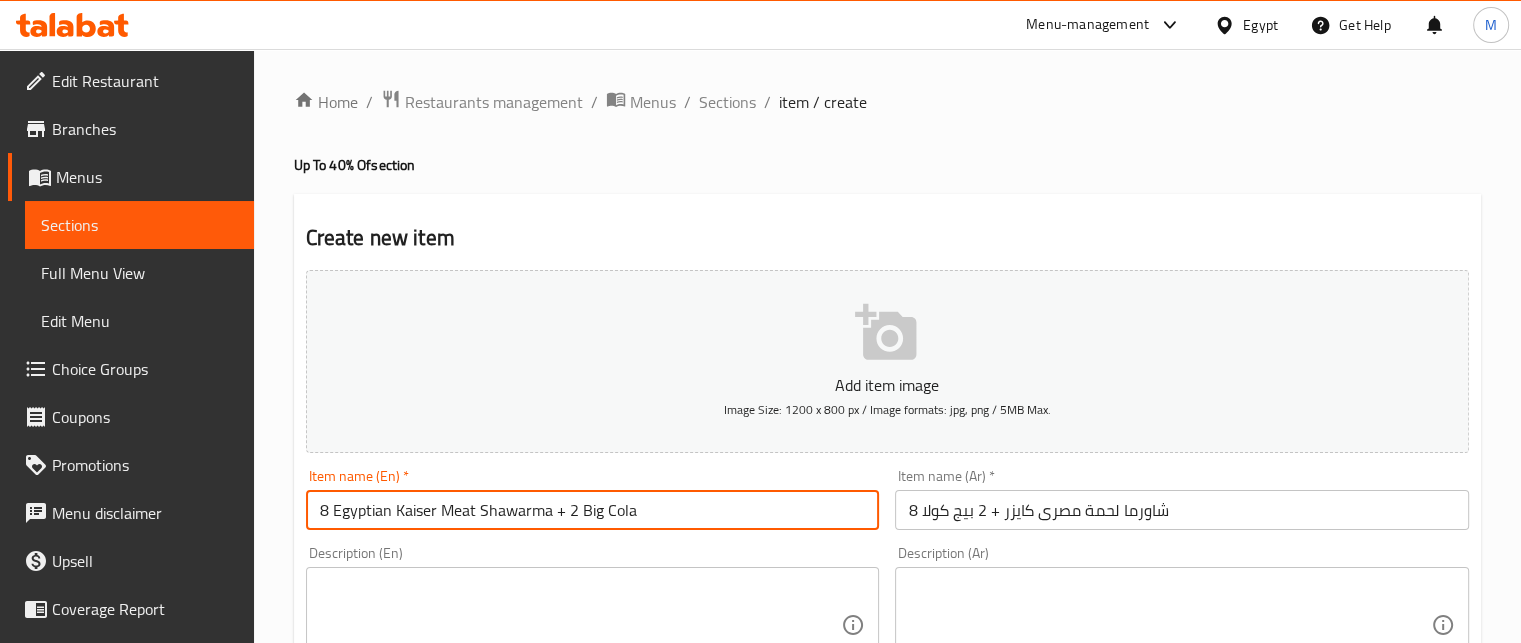 type on "8 Egyptian Kaiser Meat Shawarma + 2 Big Cola" 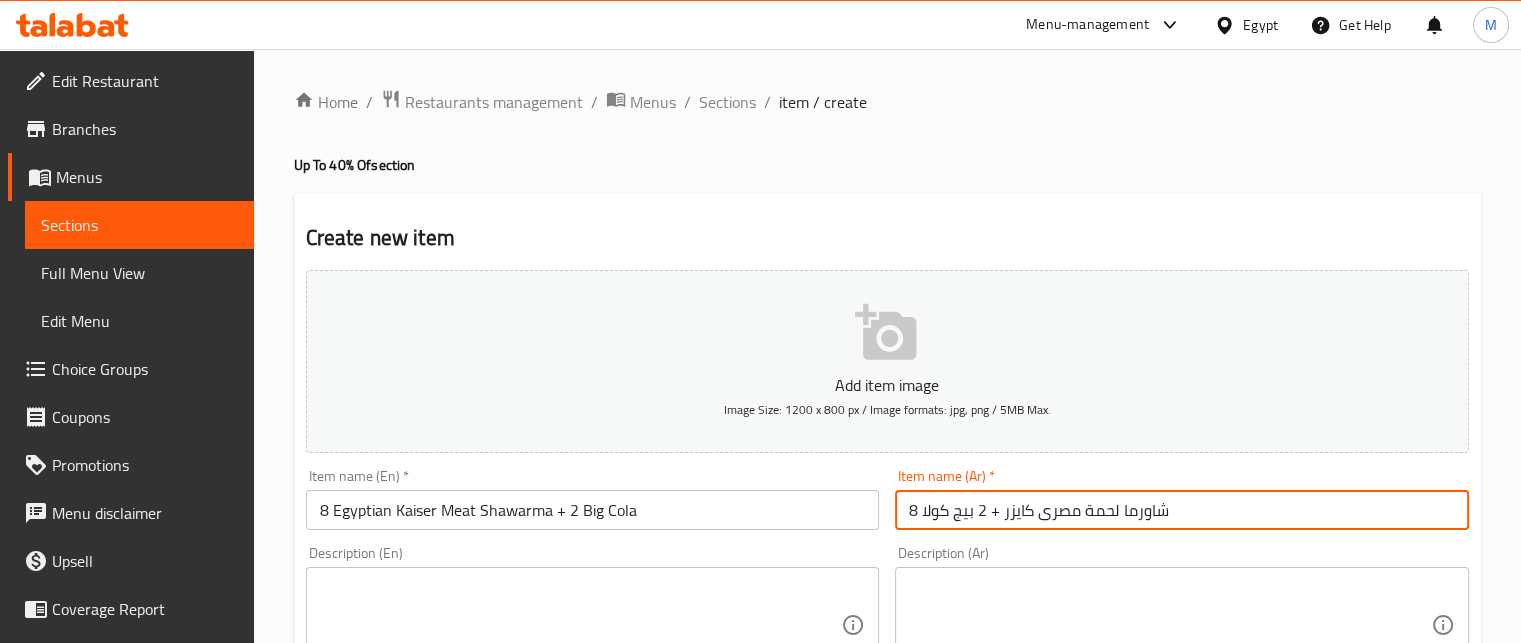 click on "8 شاورما لحمة مصرى كايزر + 2 بيج كولا" at bounding box center [1182, 510] 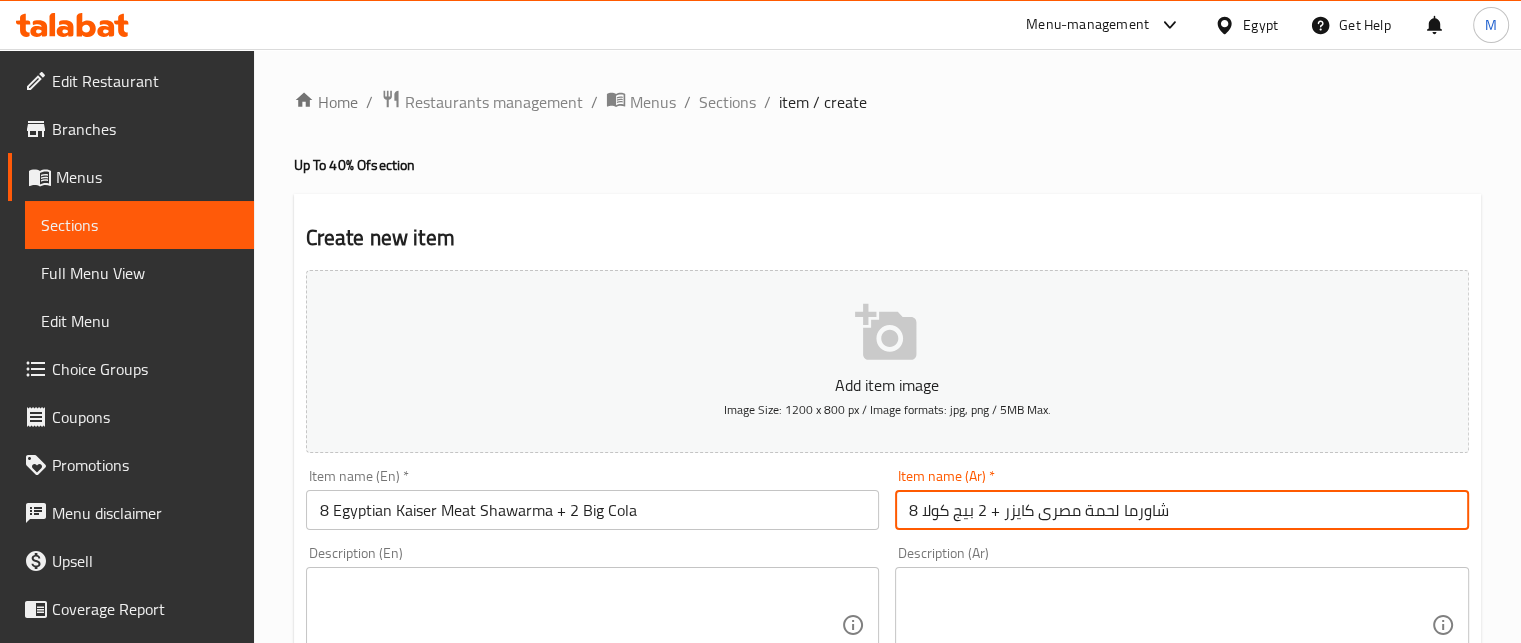 click at bounding box center [1170, 625] 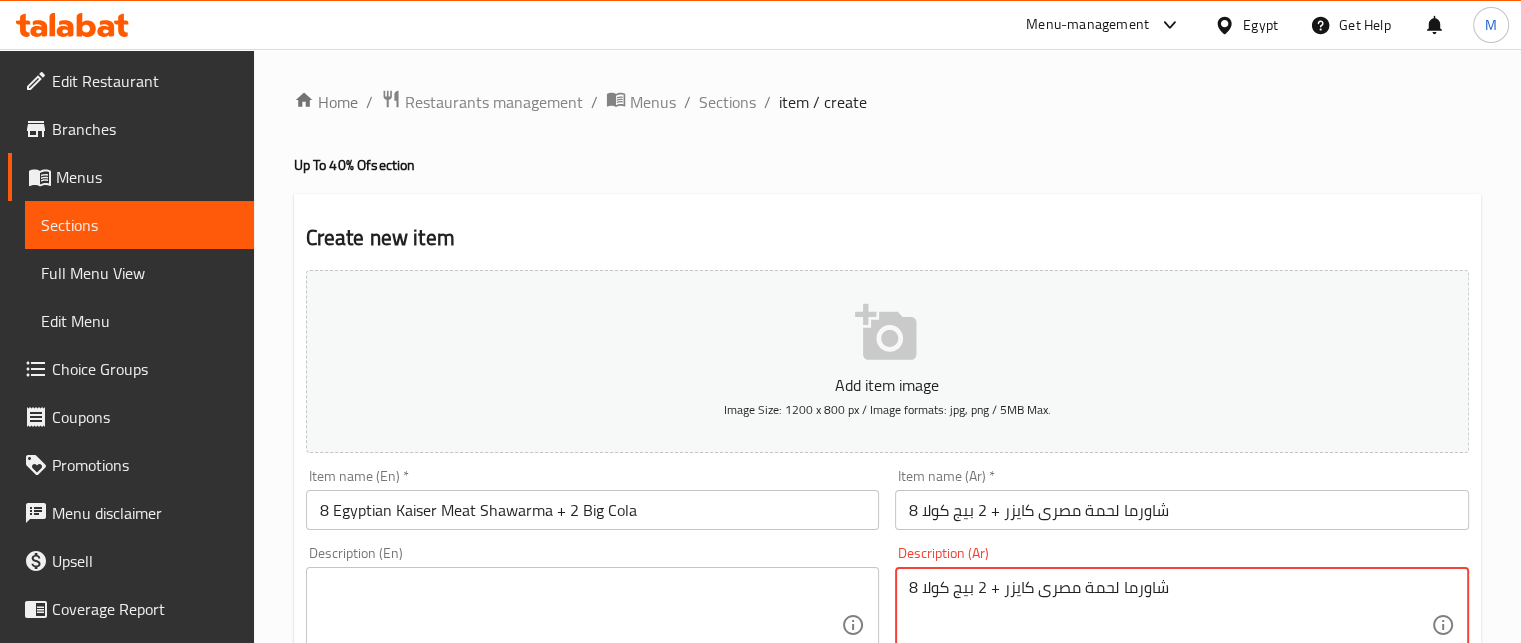 type on "8 شاورما لحمة مصرى كايزر + 2 بيج كولا" 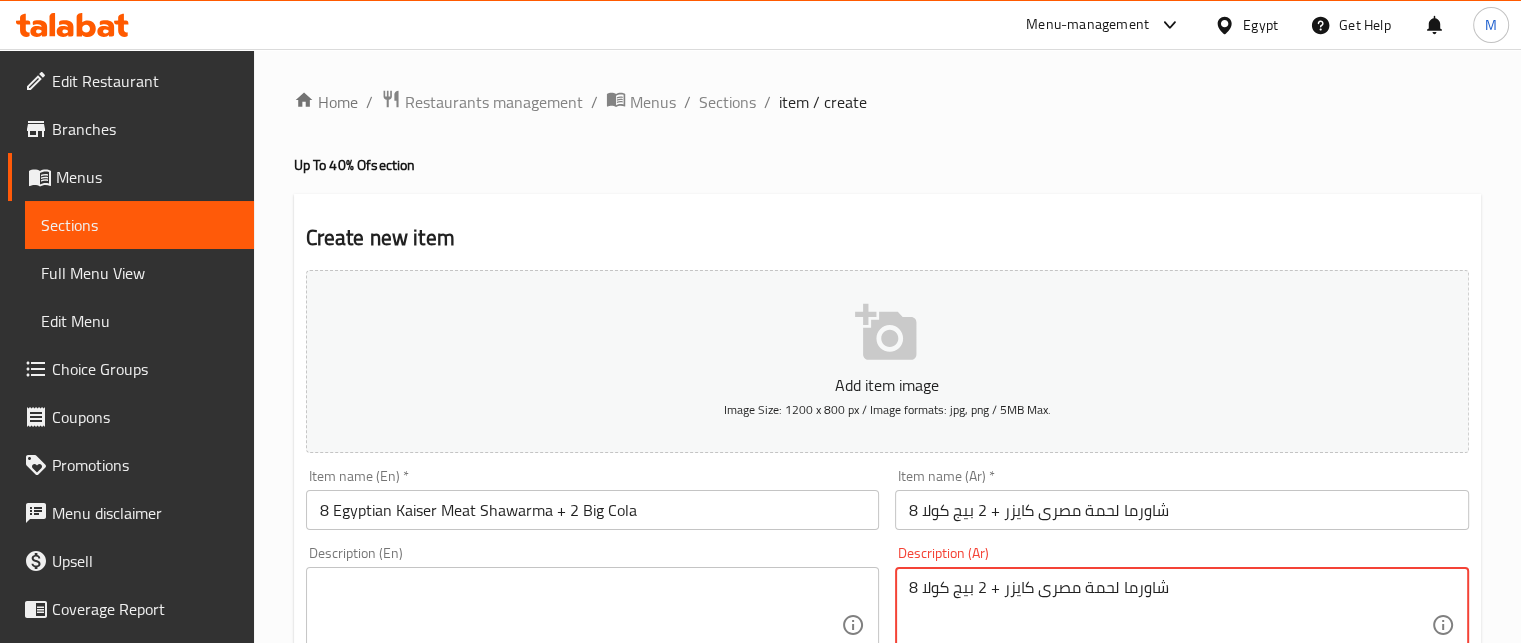 click on "8 Egyptian Kaiser Meat Shawarma + 2 Big Cola" at bounding box center (593, 510) 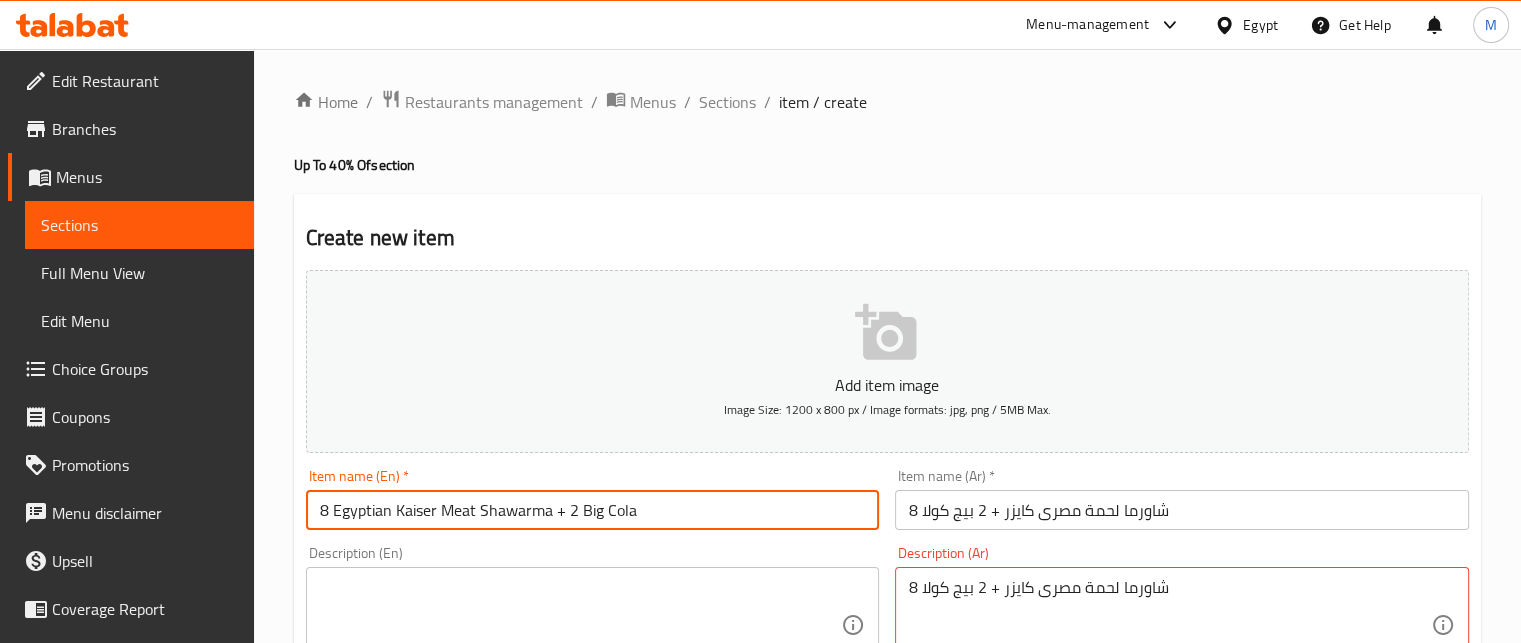click on "8 Egyptian Kaiser Meat Shawarma + 2 Big Cola" at bounding box center (593, 510) 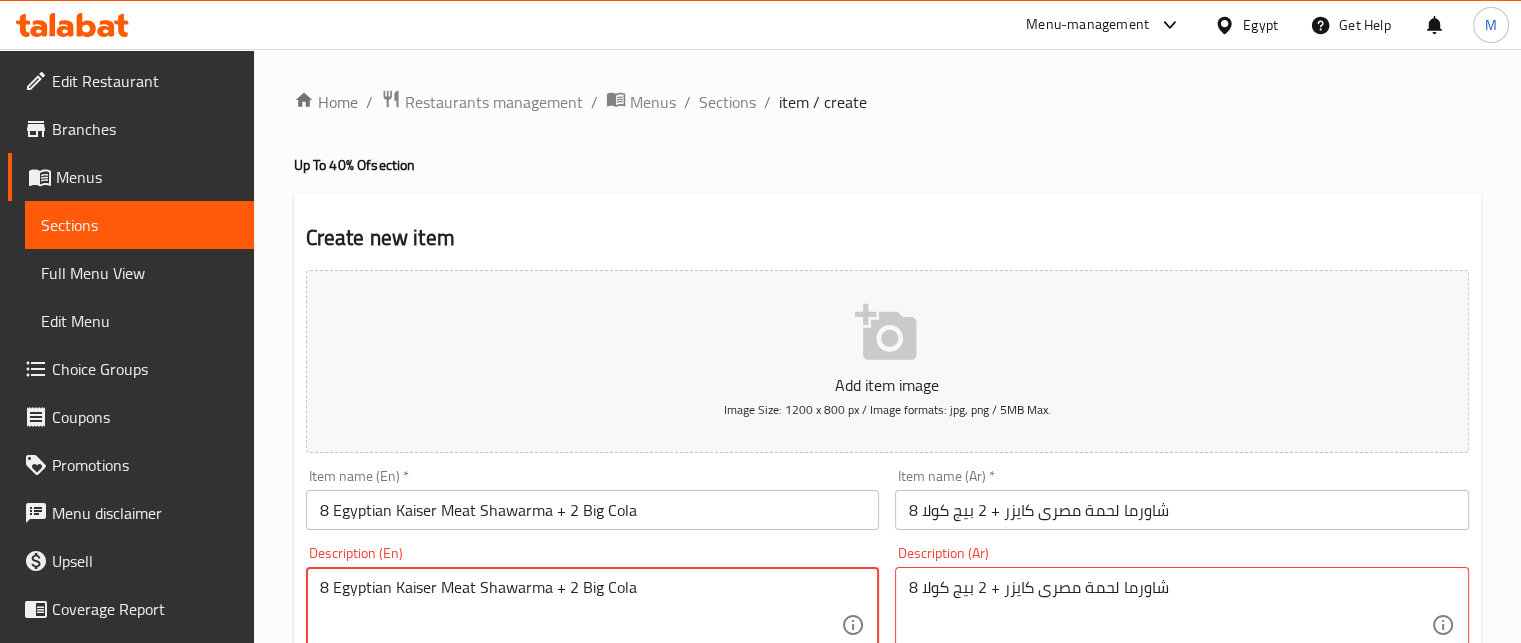 type on "8 Egyptian Kaiser Meat Shawarma + 2 Big Cola" 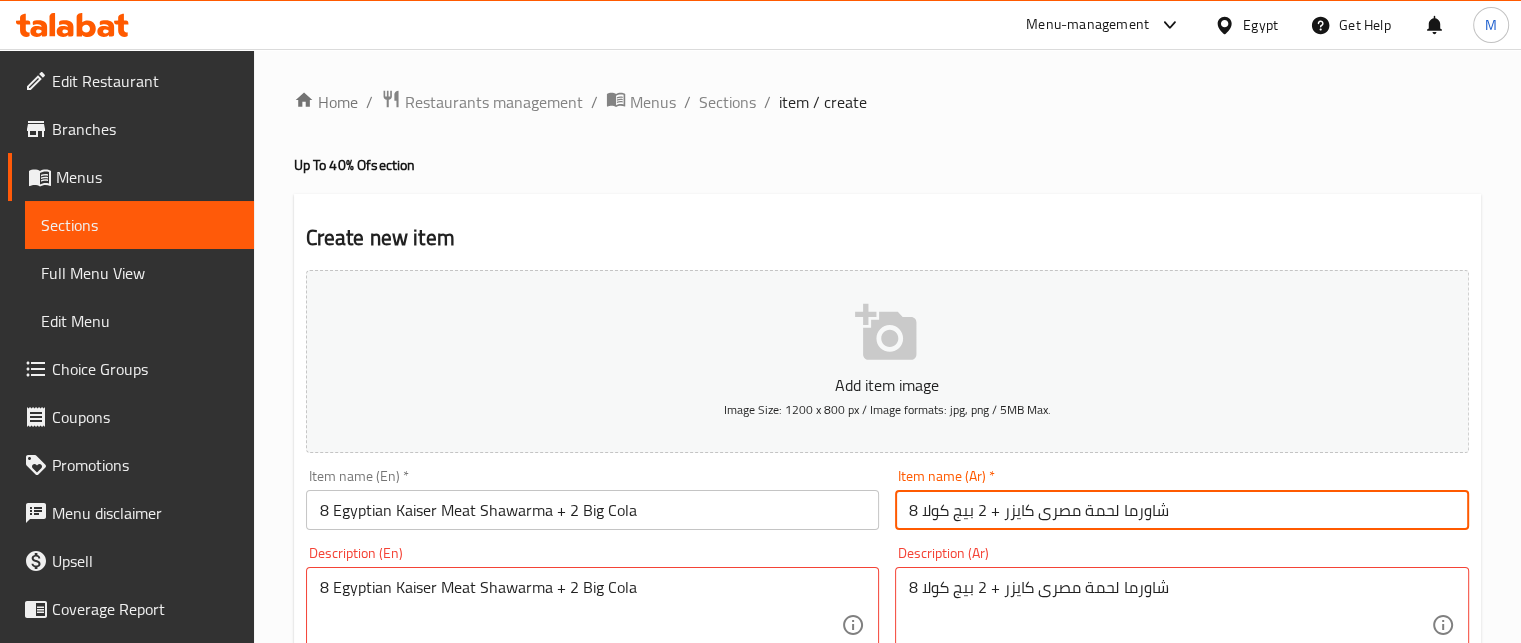 click on "8 شاورما لحمة مصرى كايزر + 2 بيج كولا" at bounding box center (1182, 510) 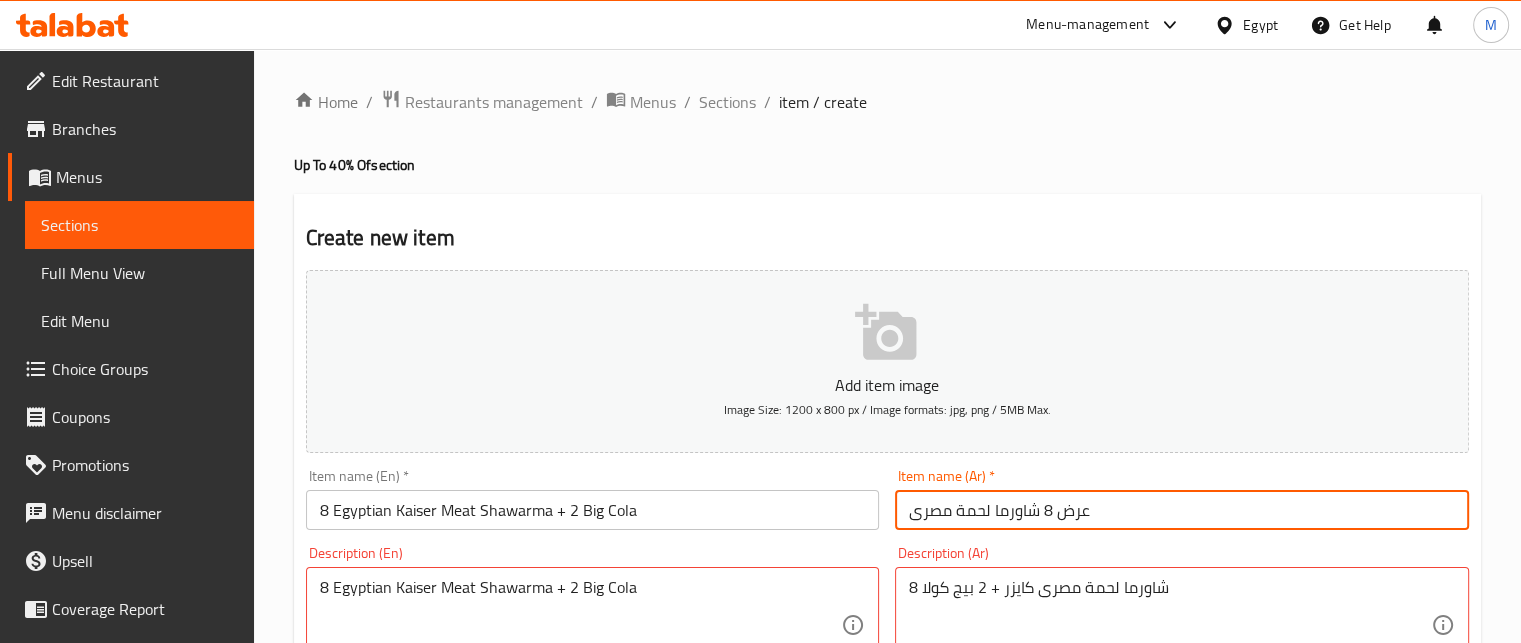 click on "عرض 8 شاورما لحمة مصرى" at bounding box center [1182, 510] 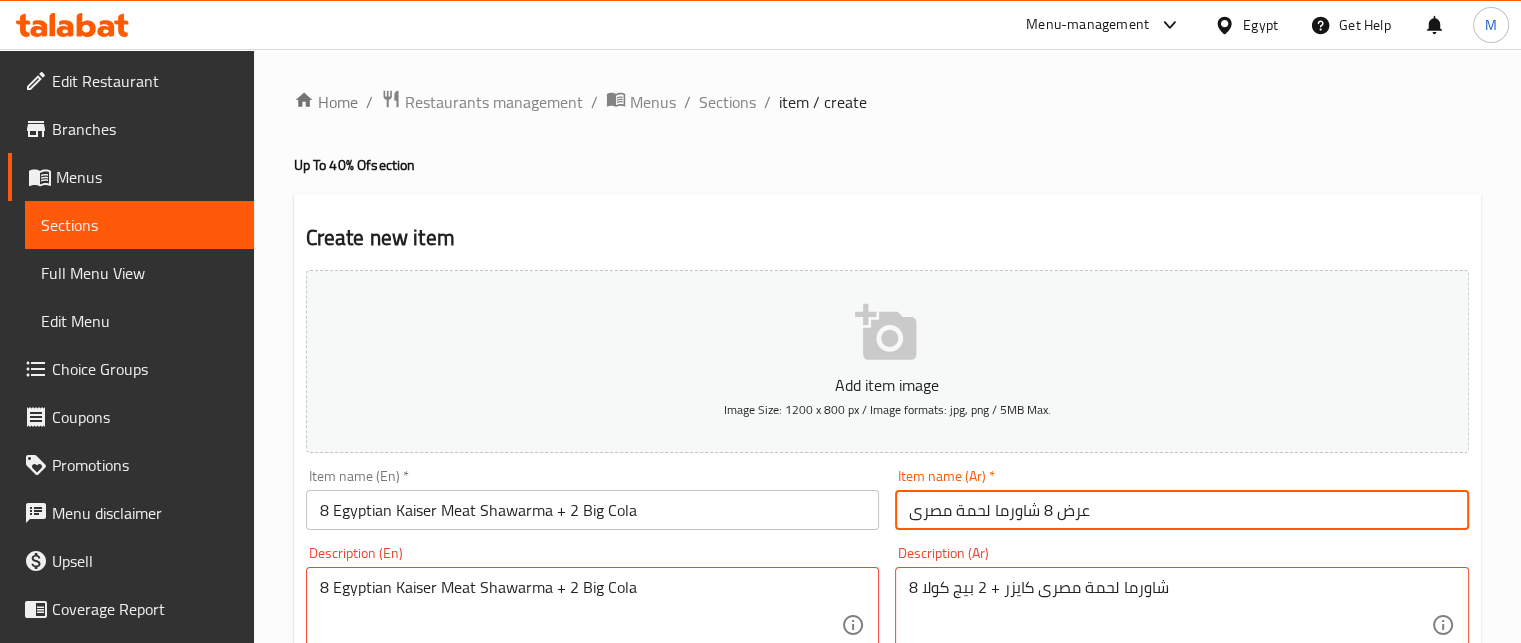 click on "عرض 8 شاورما لحمة مصرى" at bounding box center (1182, 510) 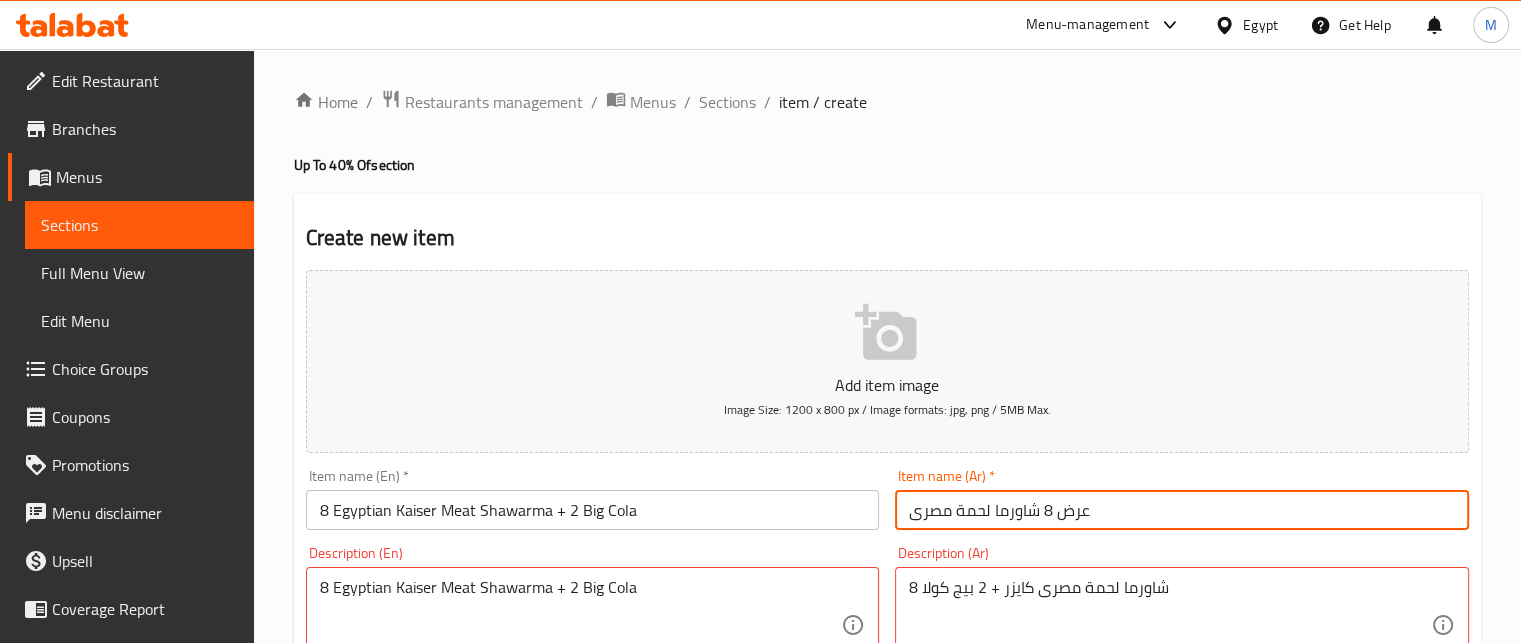 type on "عرض 8 شاورما لحمة مصرى" 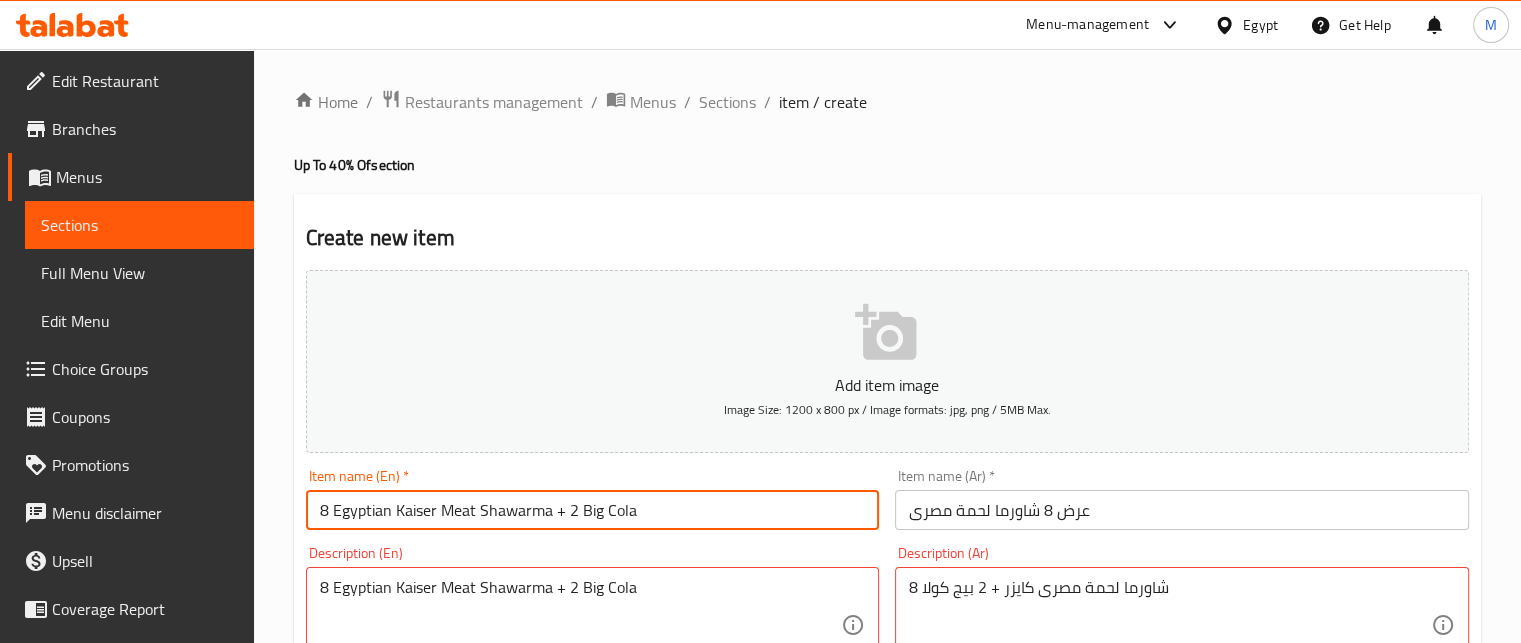 click on "8 Egyptian Kaiser Meat Shawarma + 2 Big Cola" at bounding box center (593, 510) 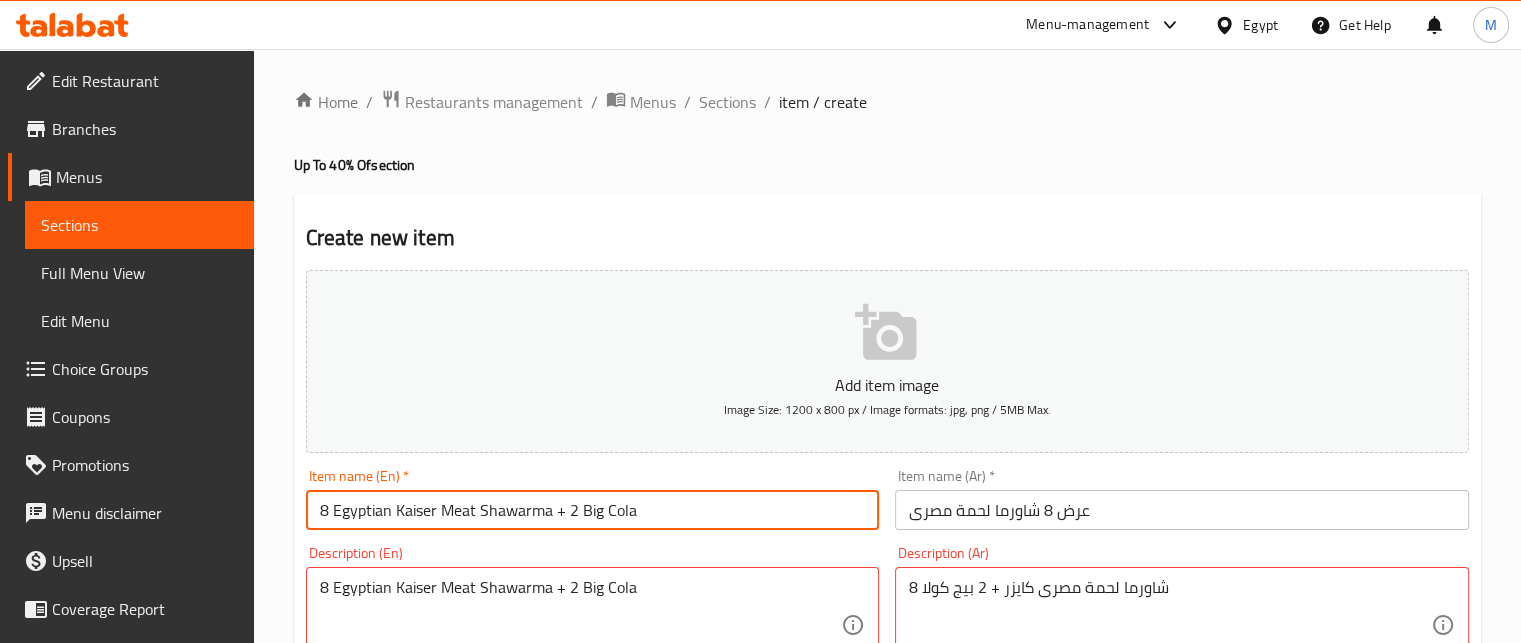 paste on "meat shawarma offer" 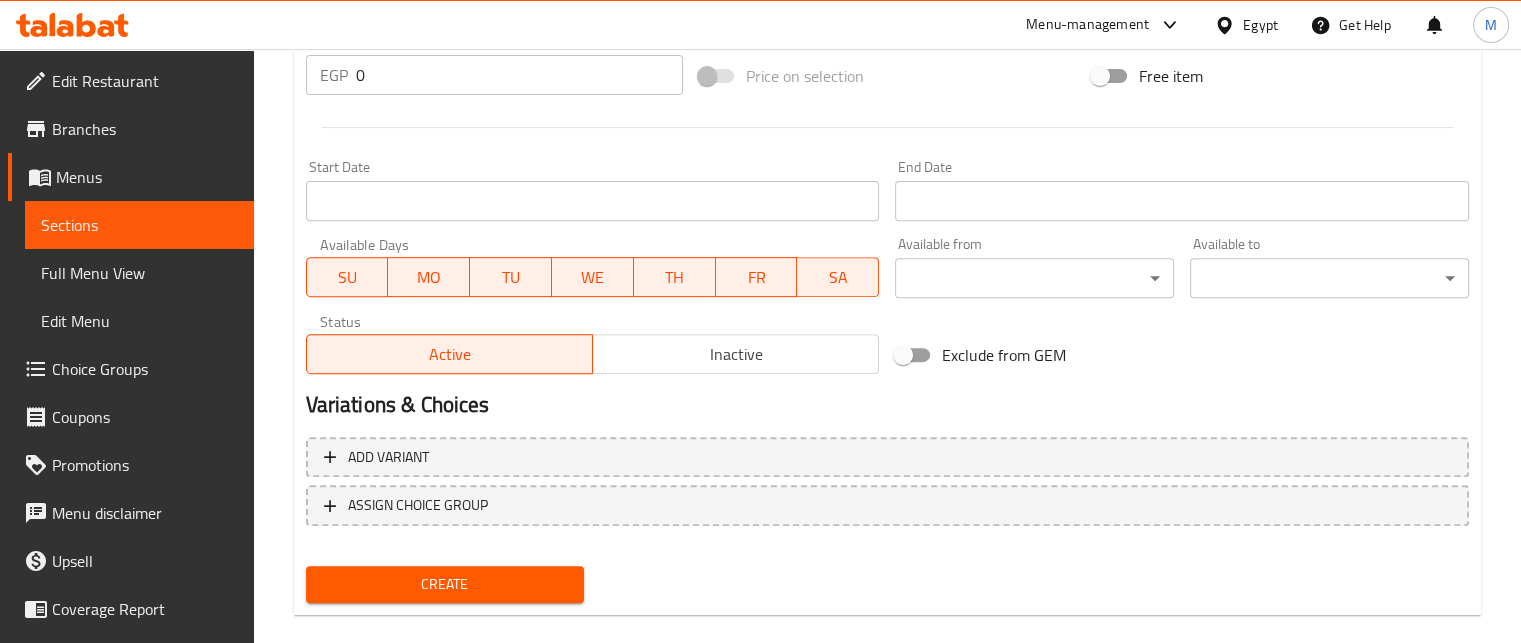 scroll, scrollTop: 791, scrollLeft: 0, axis: vertical 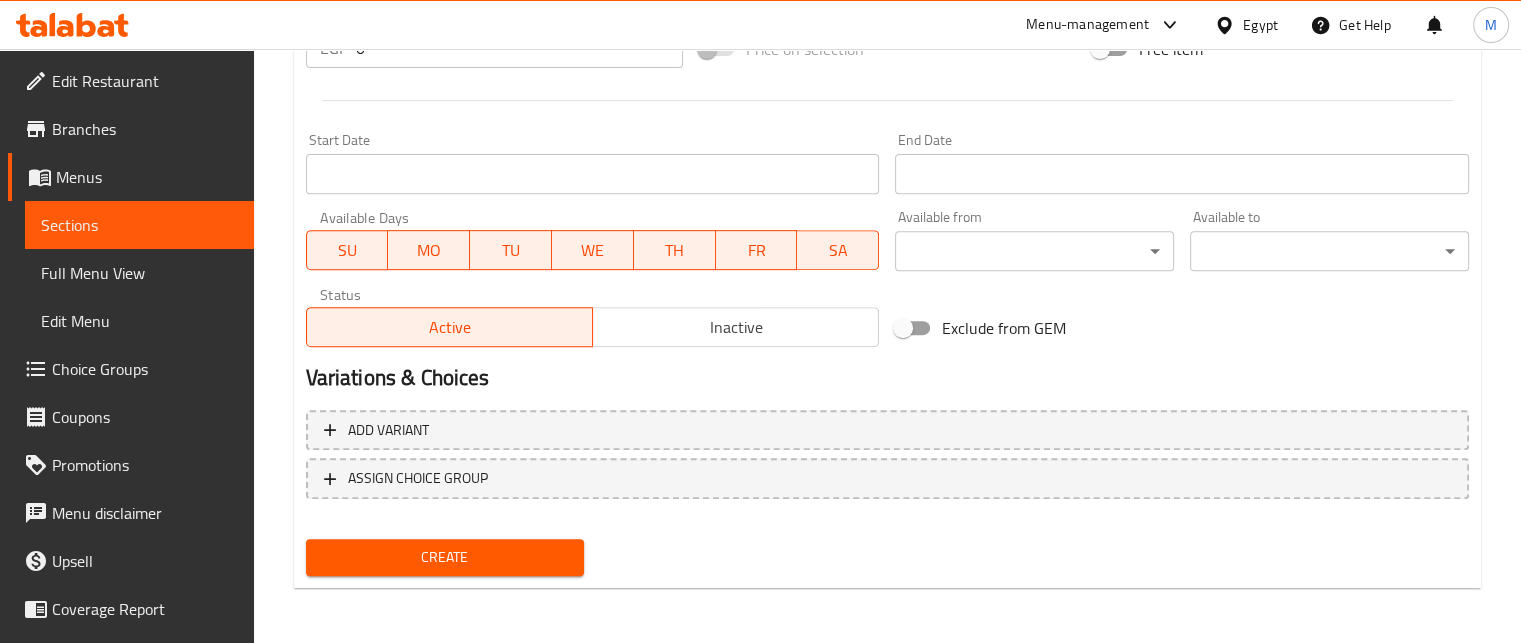 type on "meat shawarma offer" 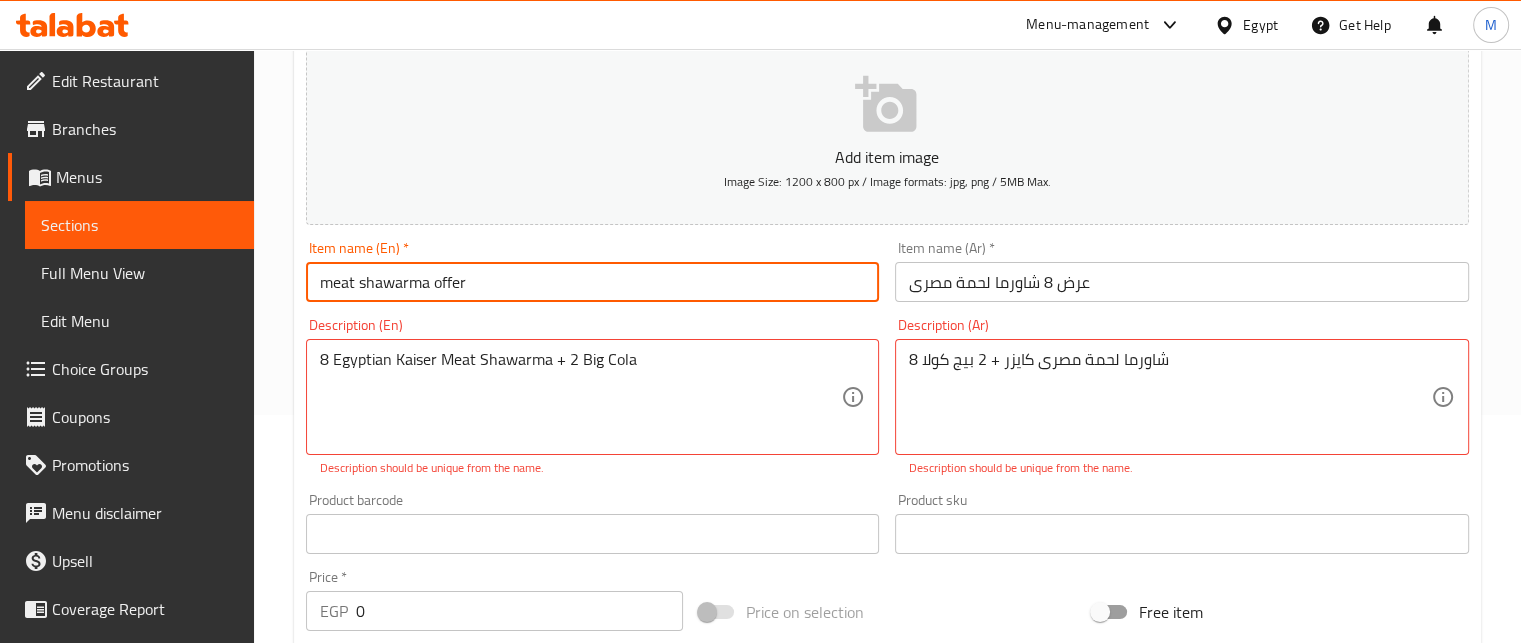 click on "EGP 0 Price  *" at bounding box center (494, 611) 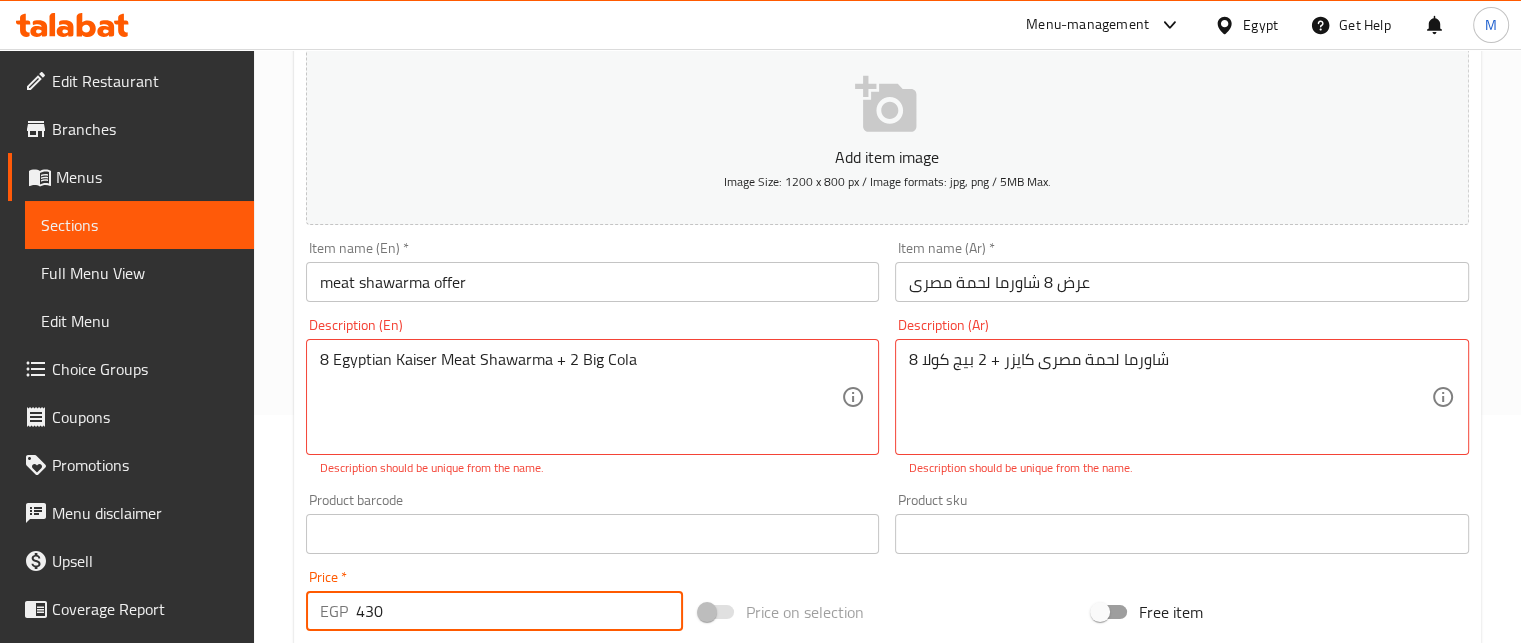 type on "430" 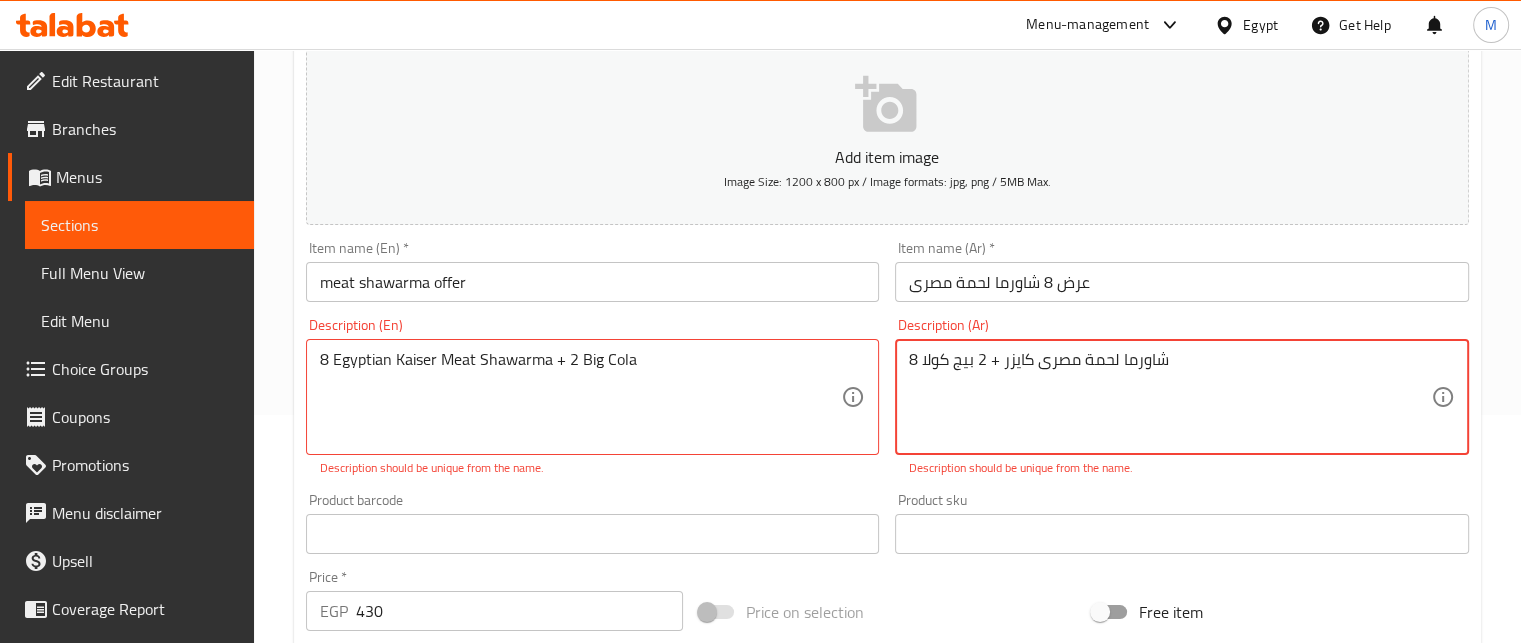 click on "8 شاورما لحمة مصرى كايزر + 2 بيج كولا" at bounding box center [1170, 397] 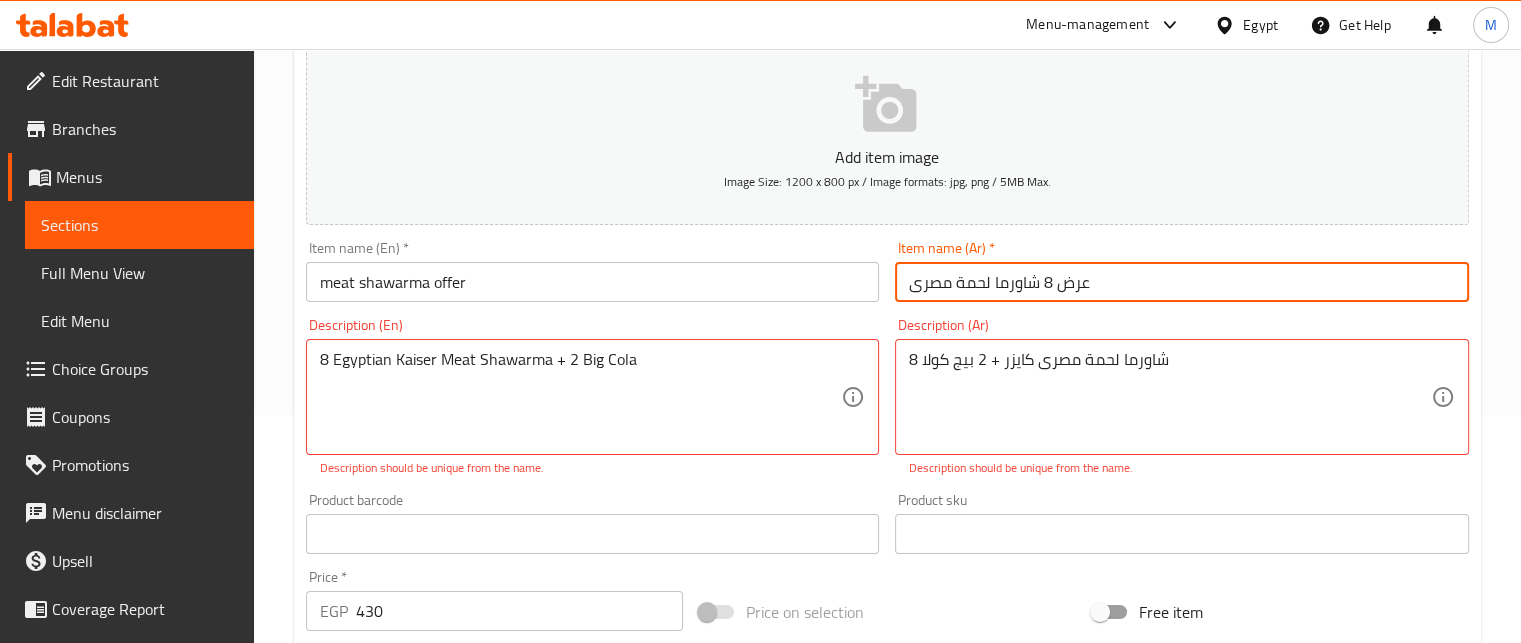 click on "عرض 8 شاورما لحمة مصرى" at bounding box center (1182, 282) 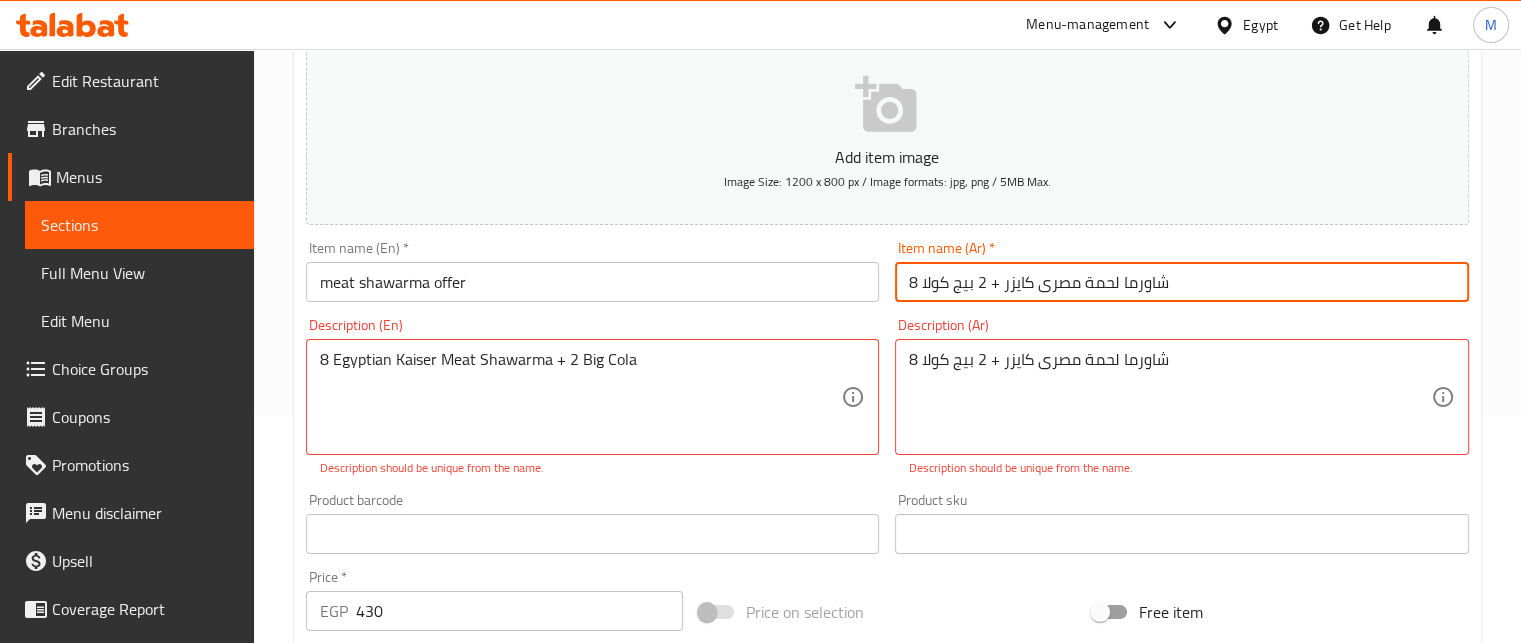 type on "8 شاورما لحمة مصرى كايزر + 2 بيج كولا" 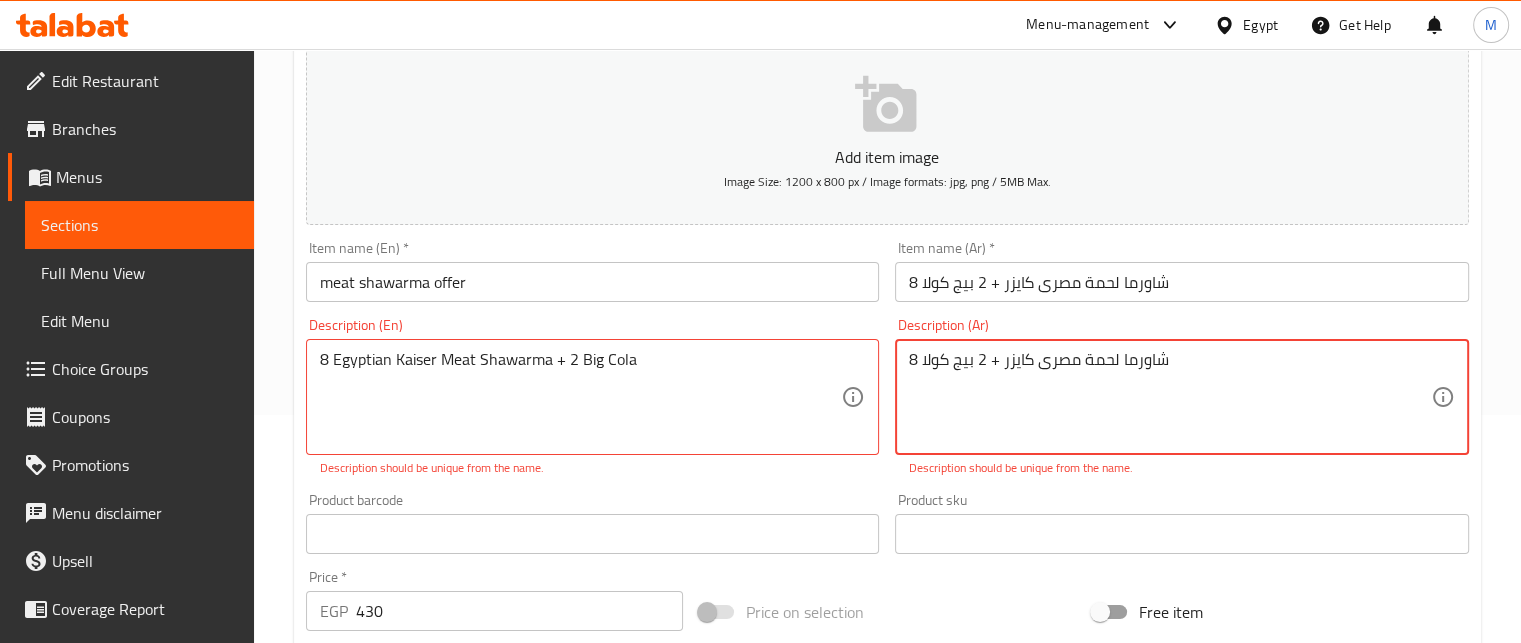 click on "8 شاورما لحمة مصرى كايزر + 2 بيج كولا" at bounding box center [1170, 397] 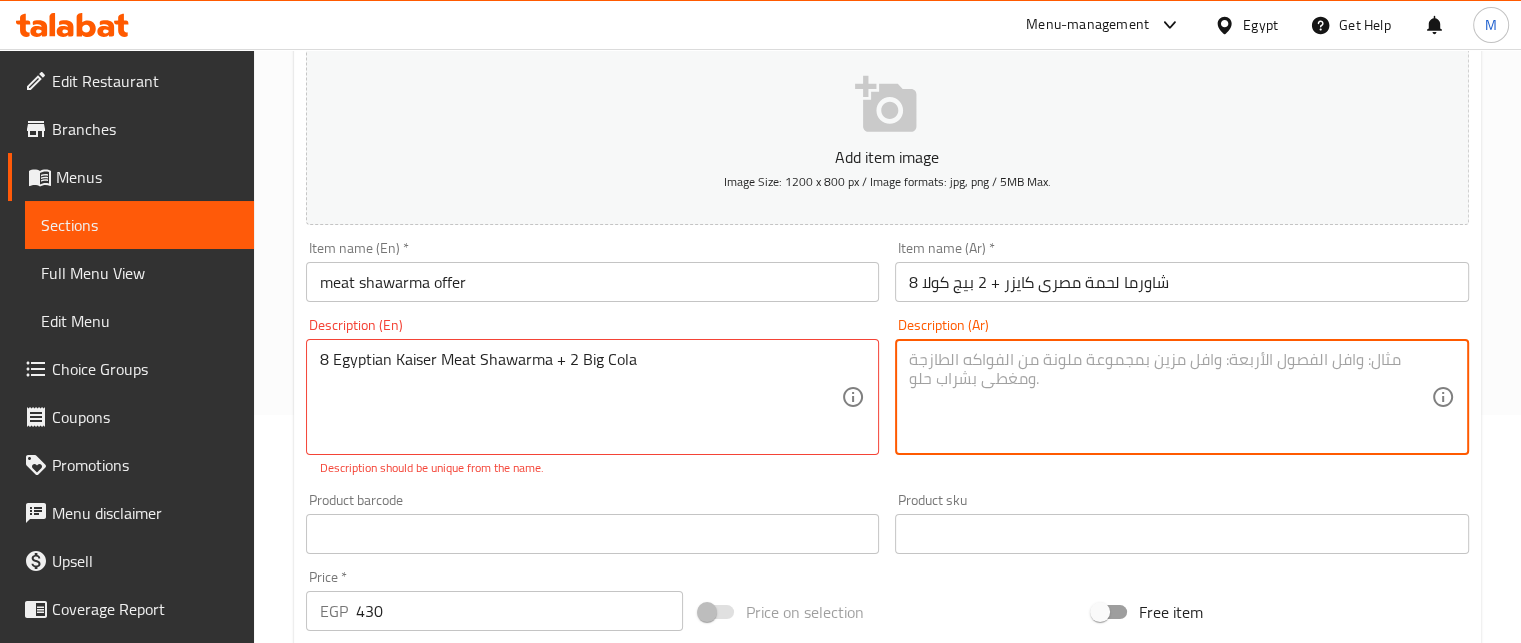 type 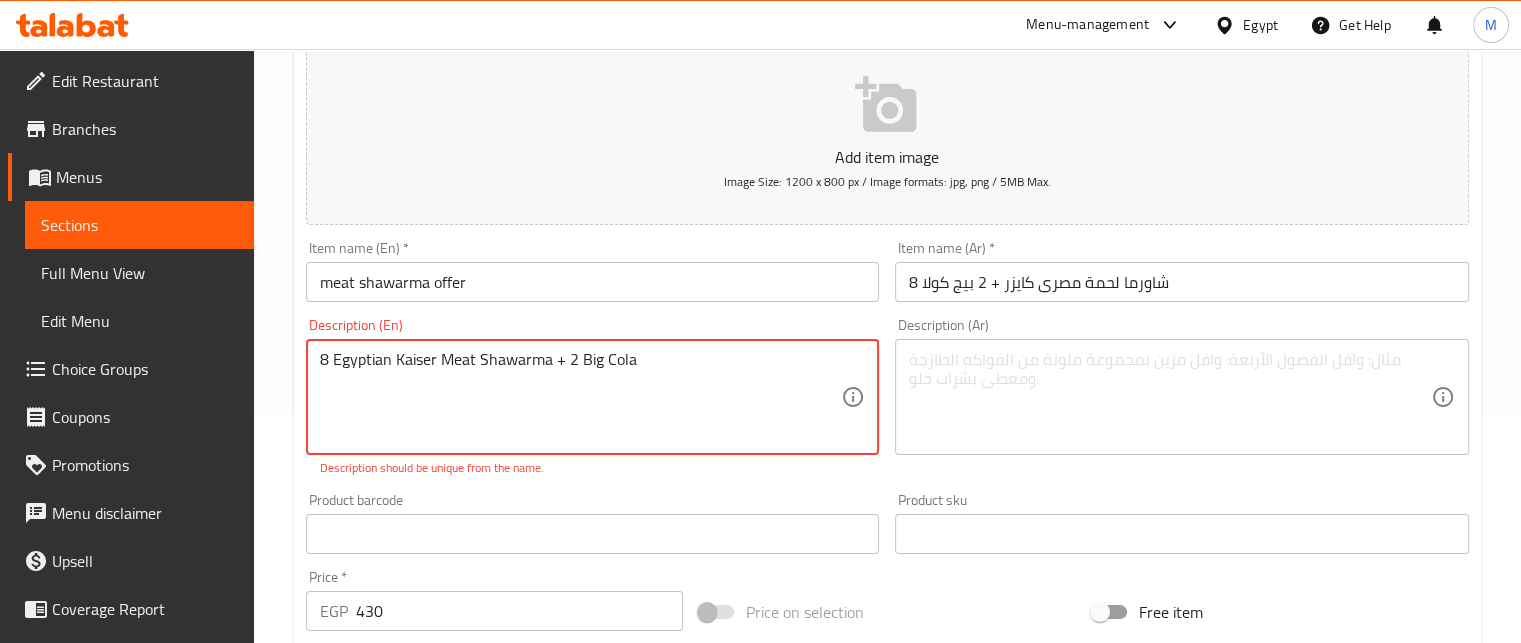 click on "8 Egyptian Kaiser Meat Shawarma + 2 Big Cola" at bounding box center (581, 397) 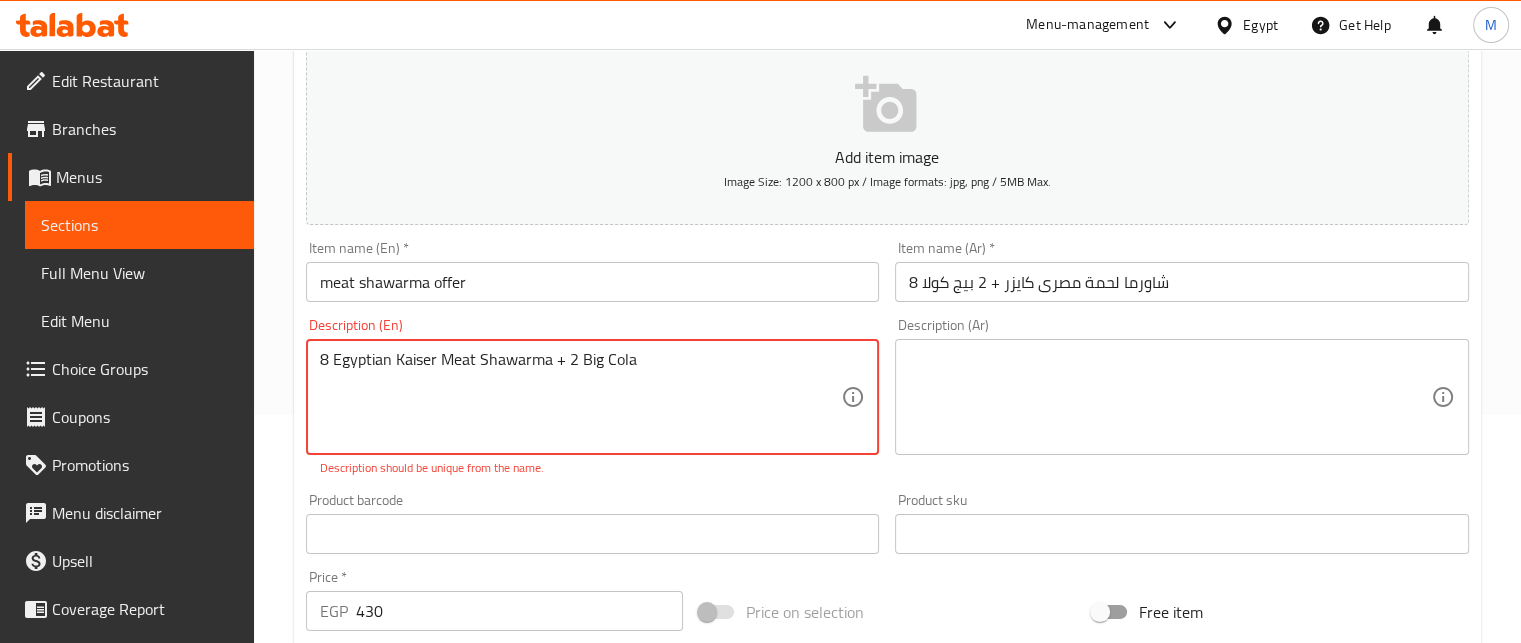 click on "meat shawarma offer" at bounding box center (593, 282) 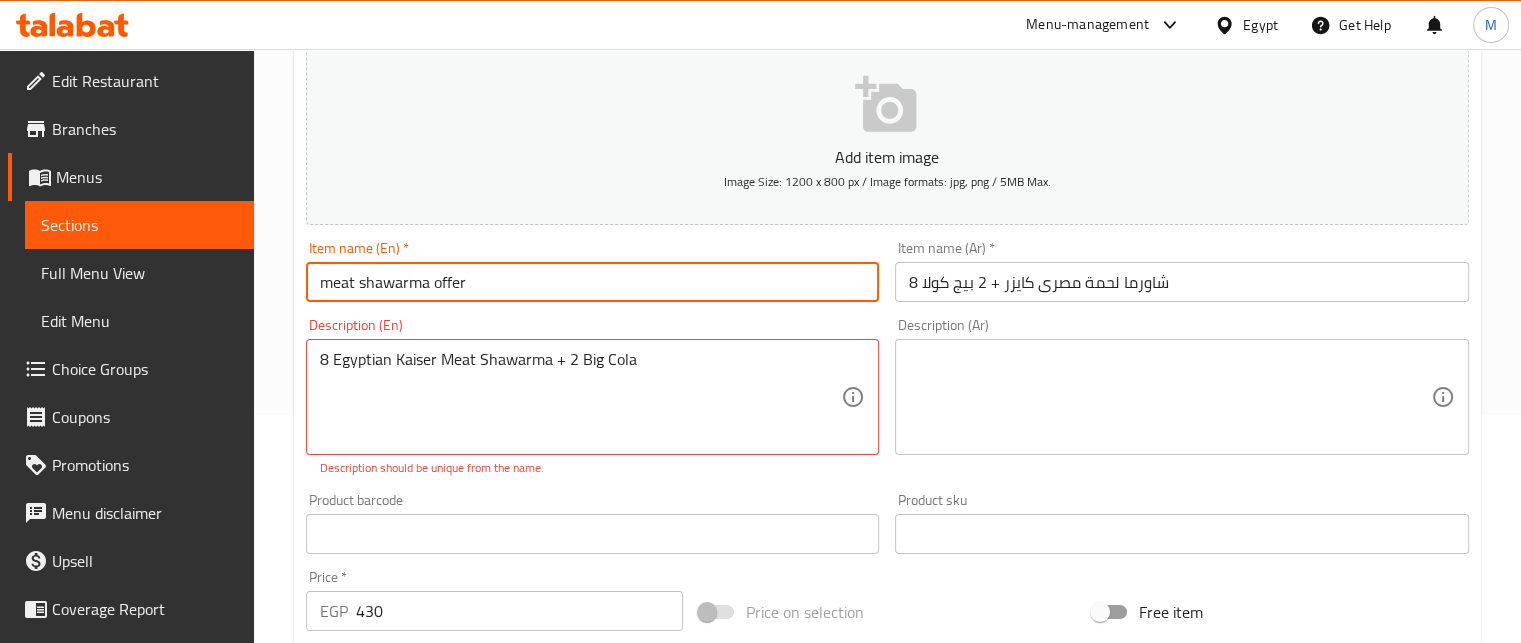 click on "meat shawarma offer" at bounding box center [593, 282] 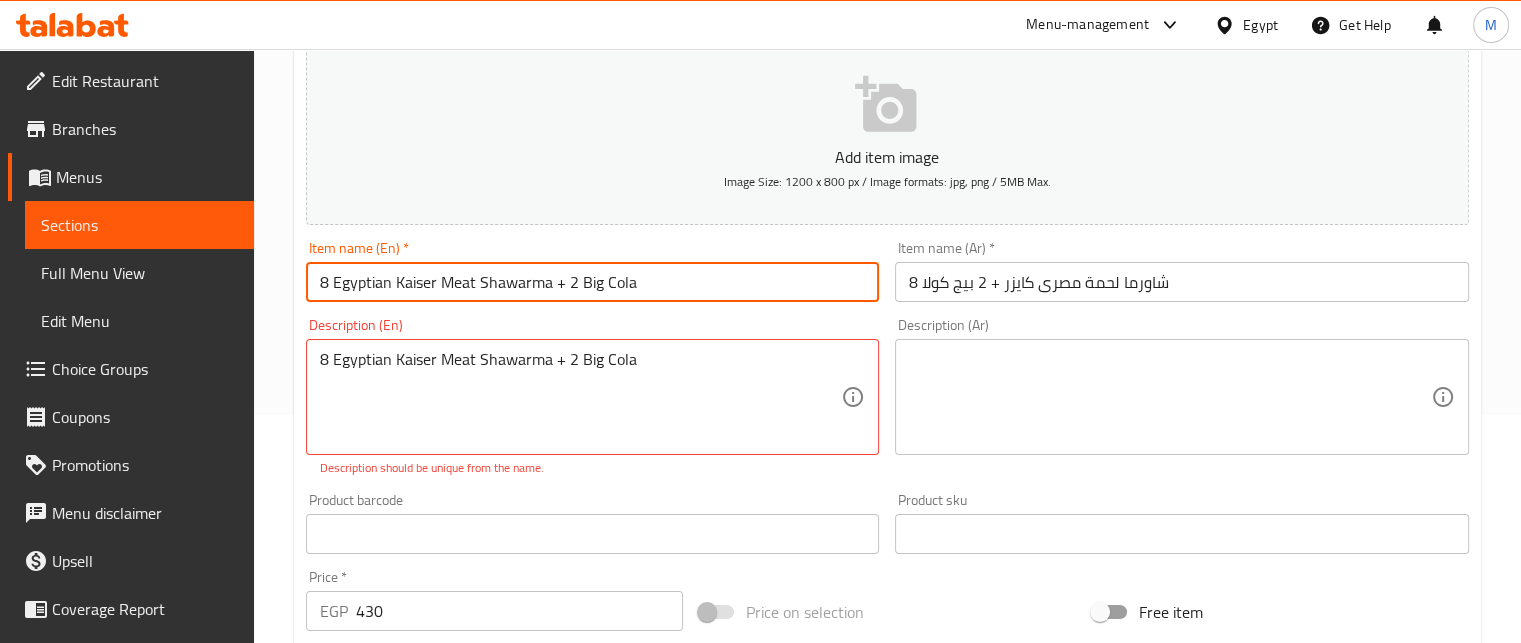 type on "8 Egyptian Kaiser Meat Shawarma + 2 Big Cola" 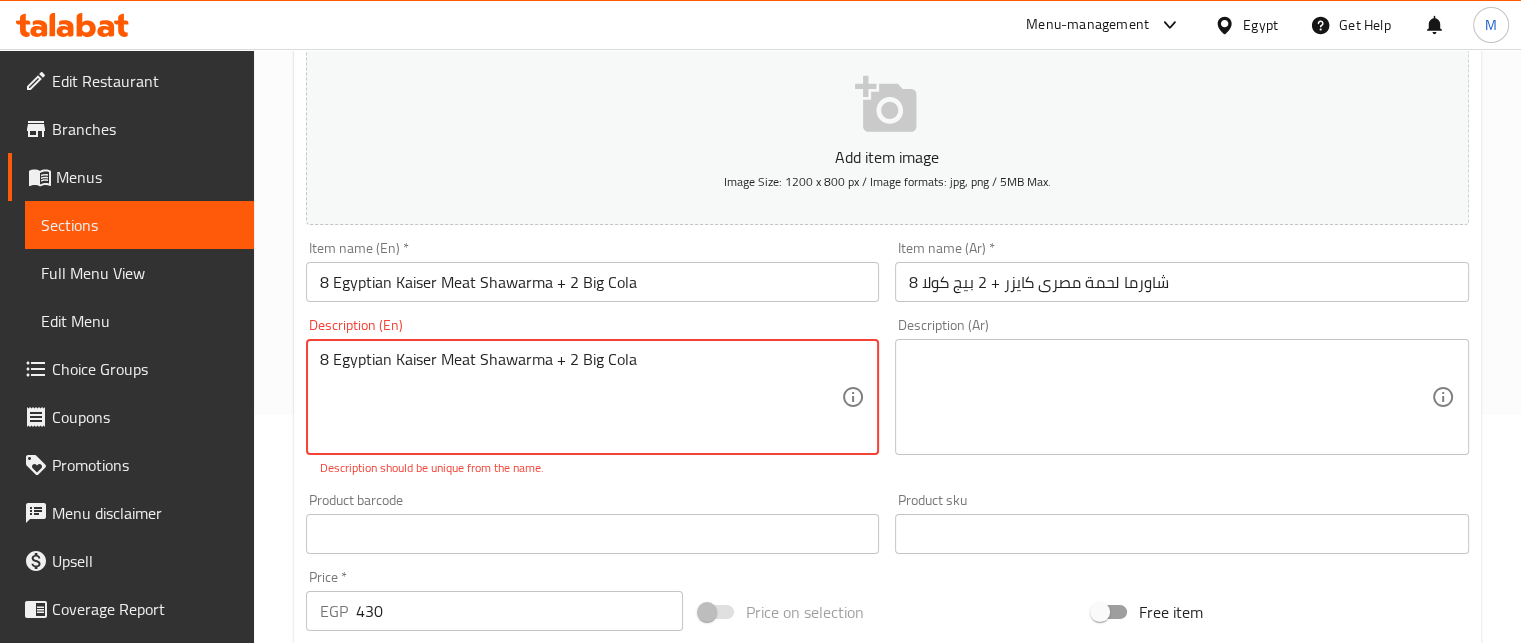 click on "8 Egyptian Kaiser Meat Shawarma + 2 Big Cola" at bounding box center (581, 397) 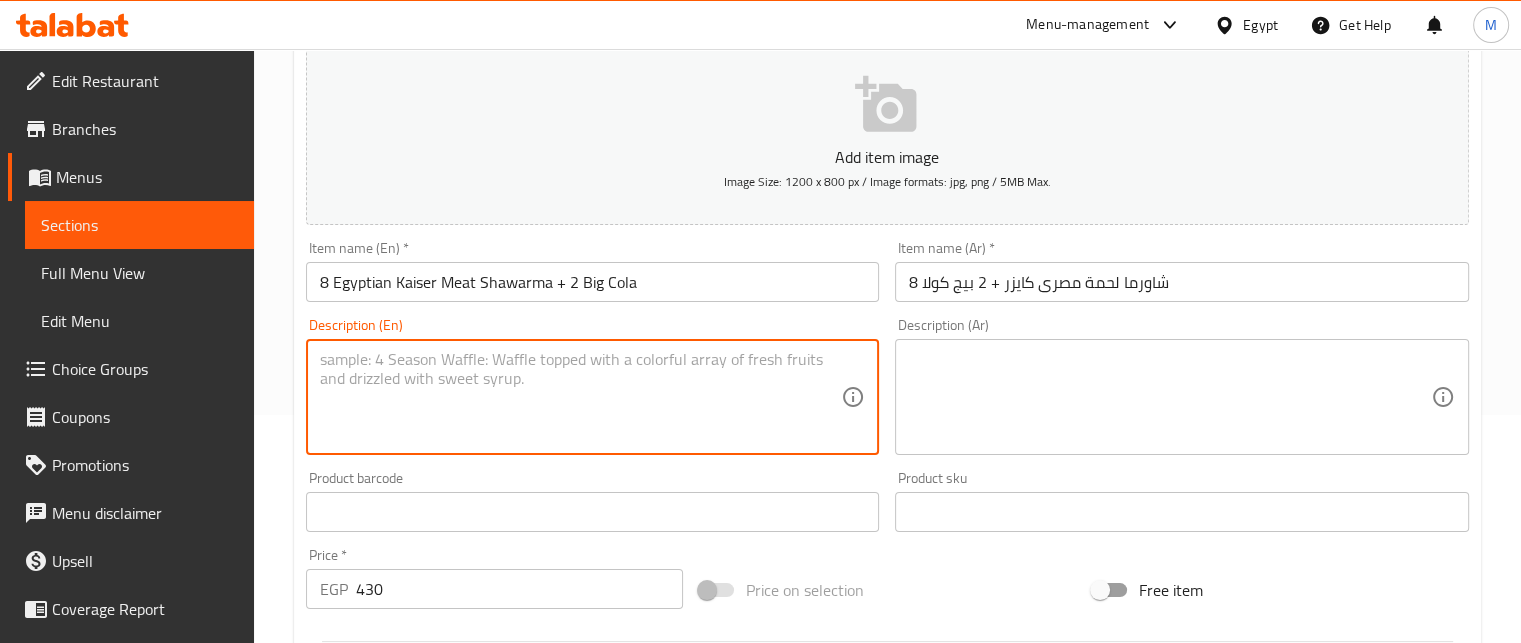 type 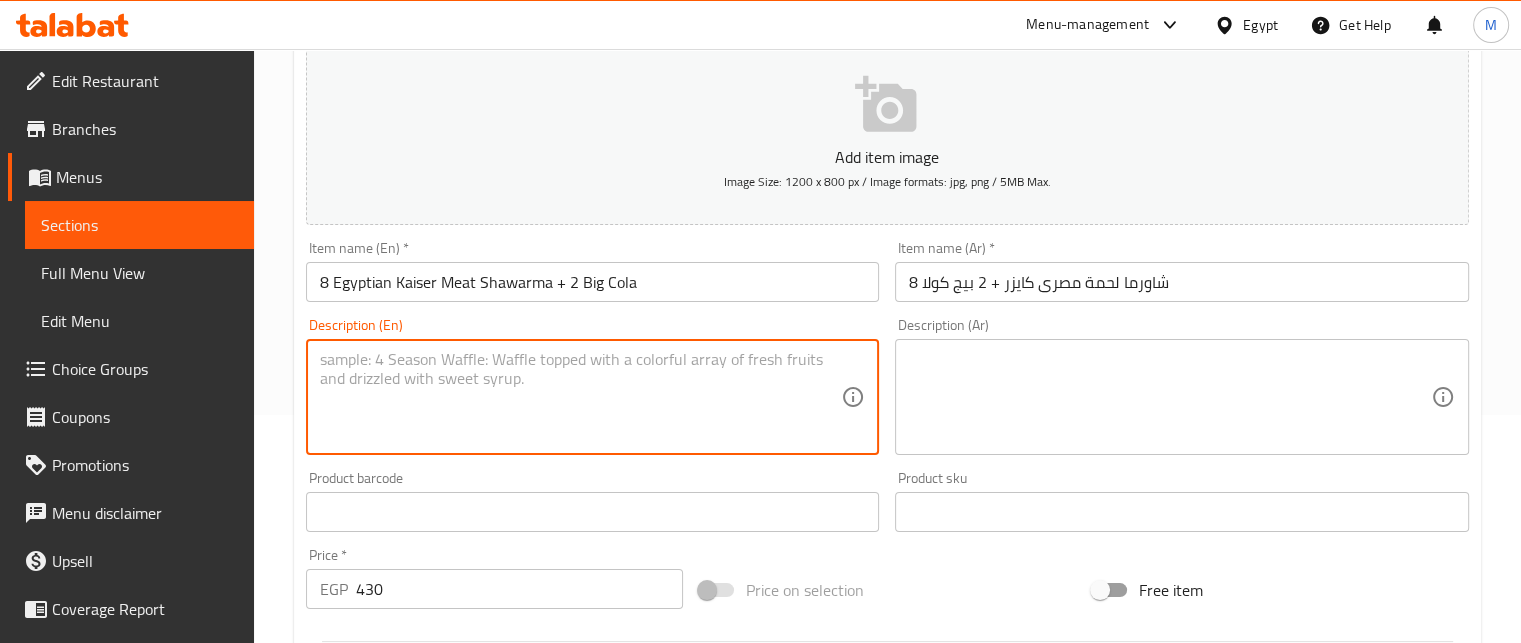 click on "Product barcode Product barcode" at bounding box center (593, 501) 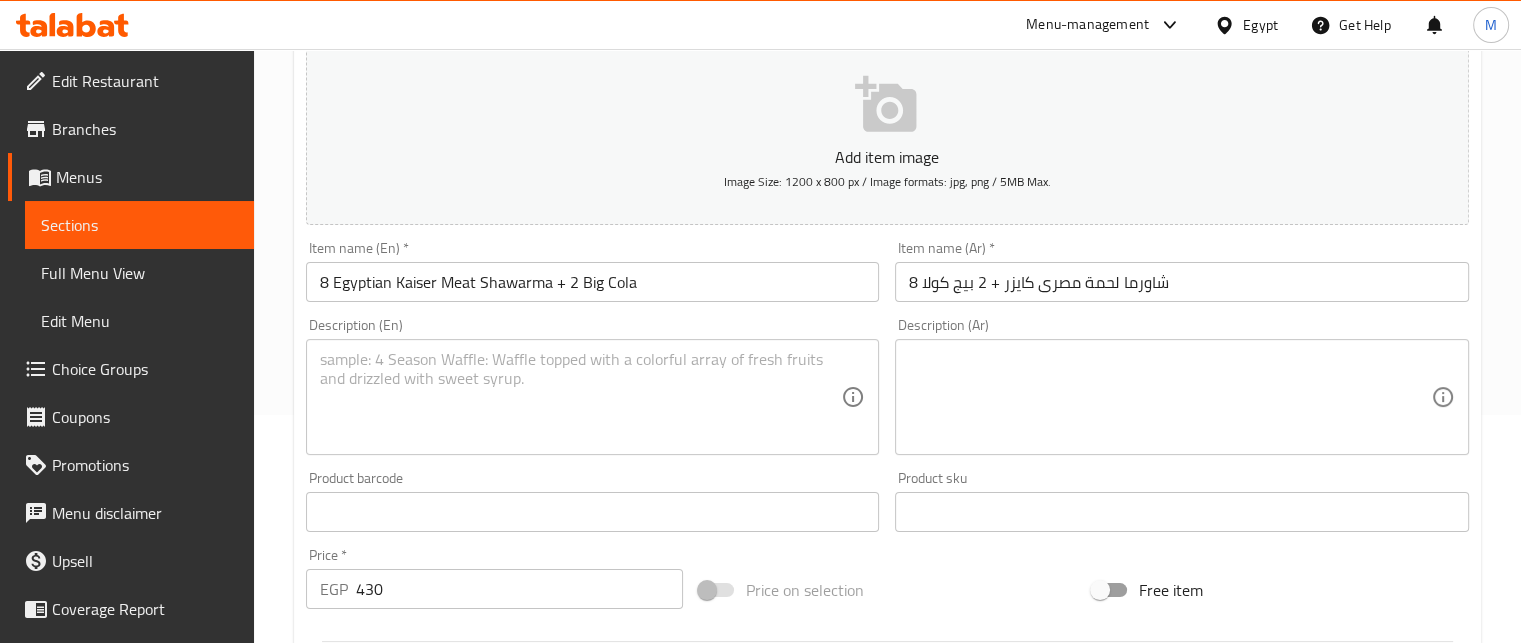 scroll, scrollTop: 769, scrollLeft: 0, axis: vertical 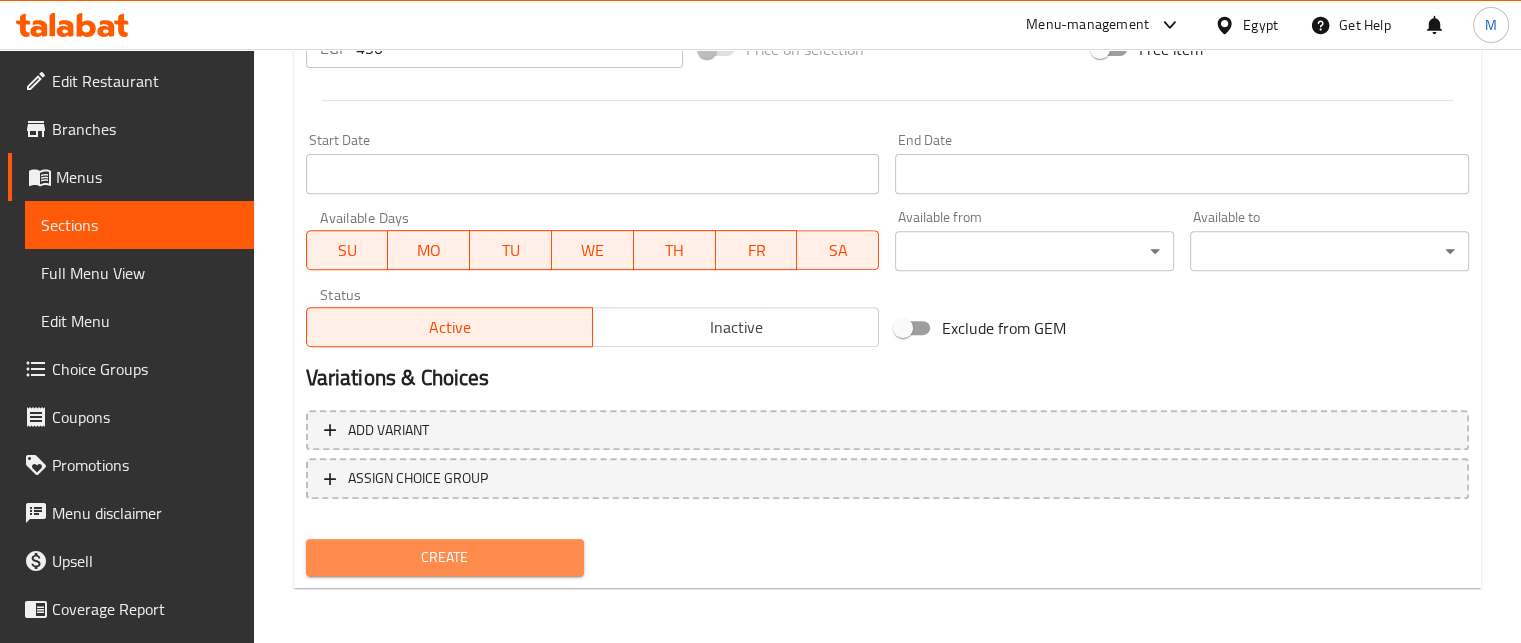 click on "Create" at bounding box center [445, 557] 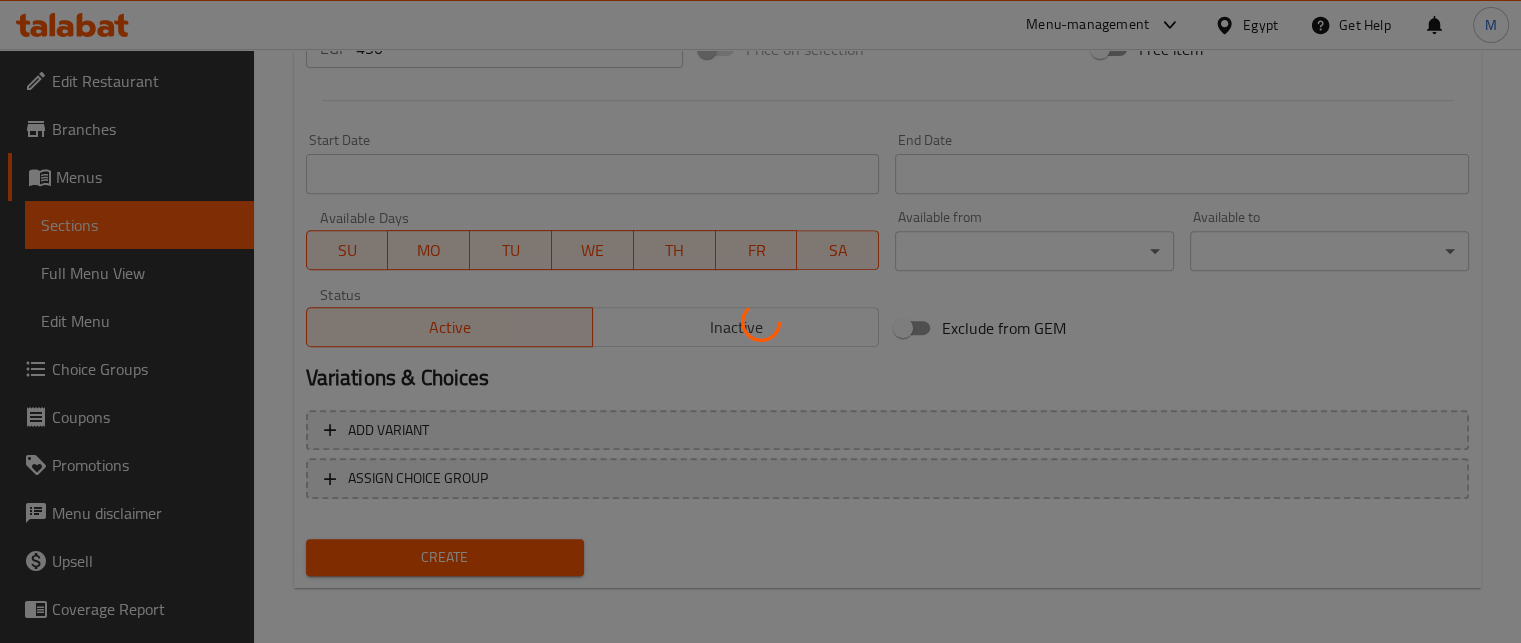 type 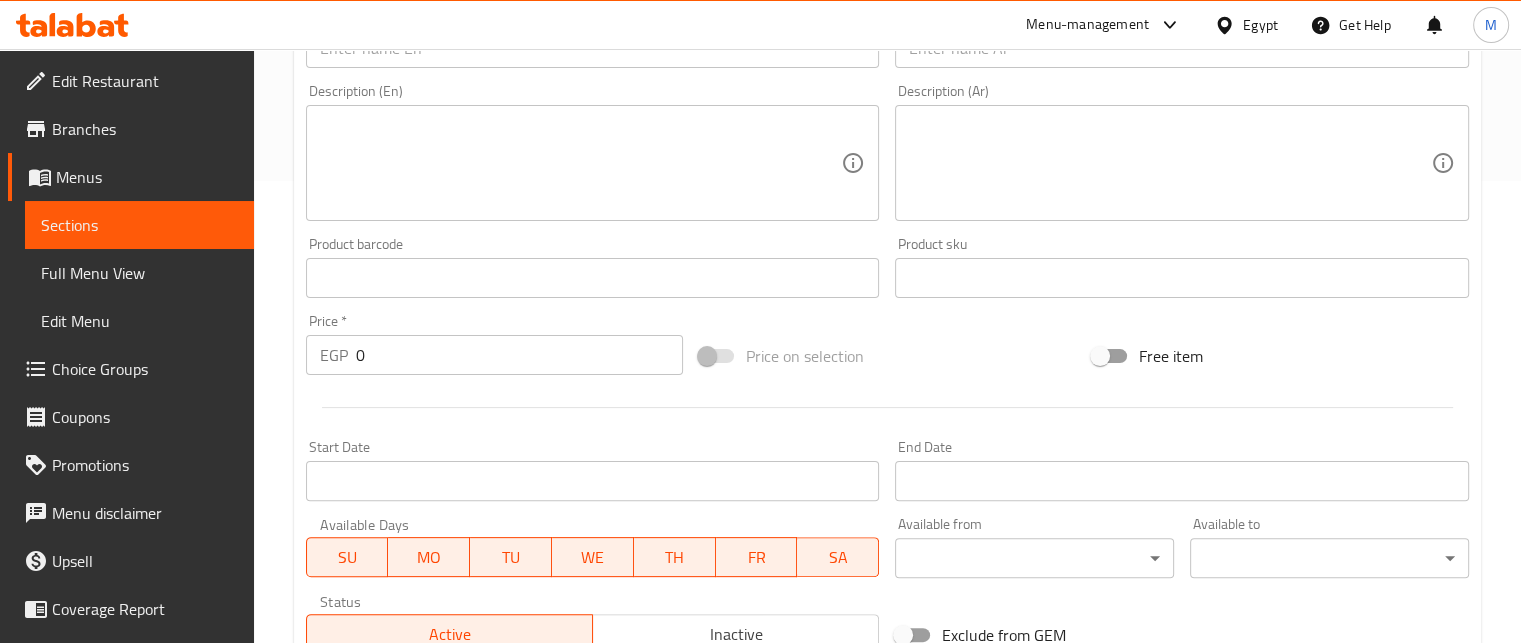 scroll, scrollTop: 0, scrollLeft: 0, axis: both 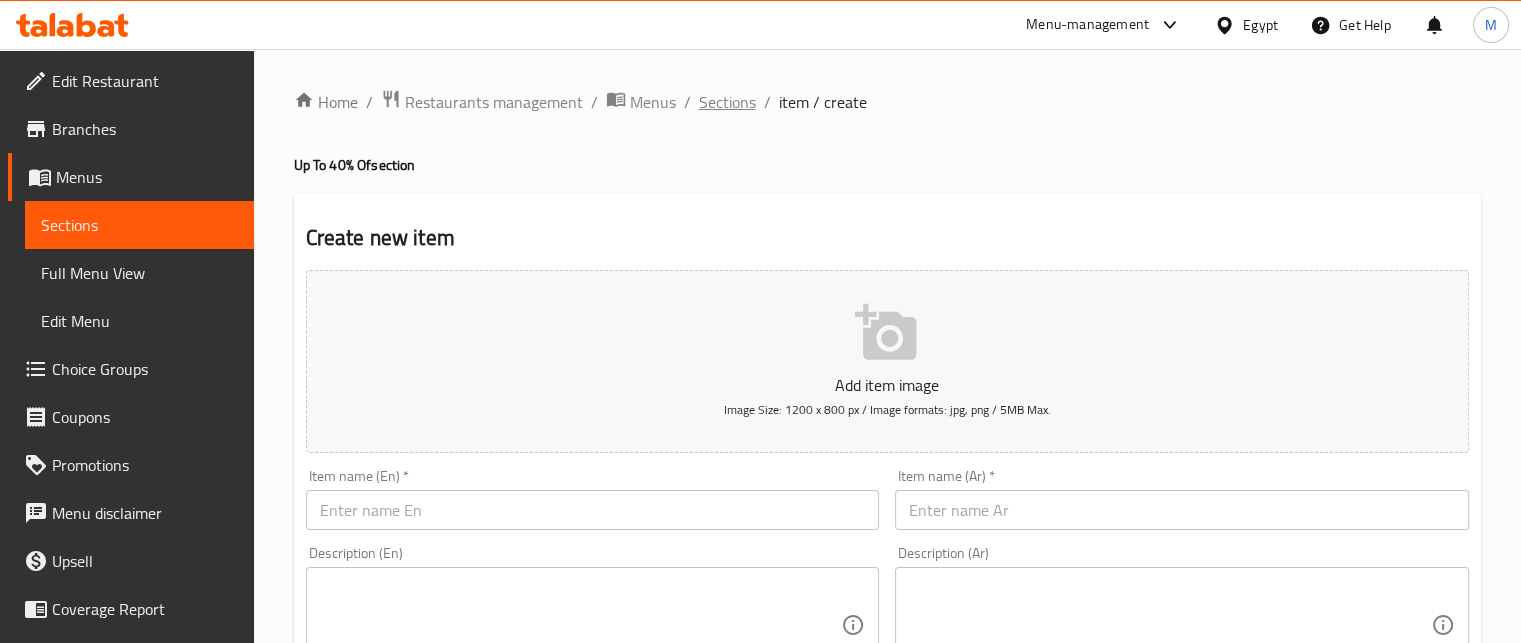 click on "Sections" at bounding box center [727, 102] 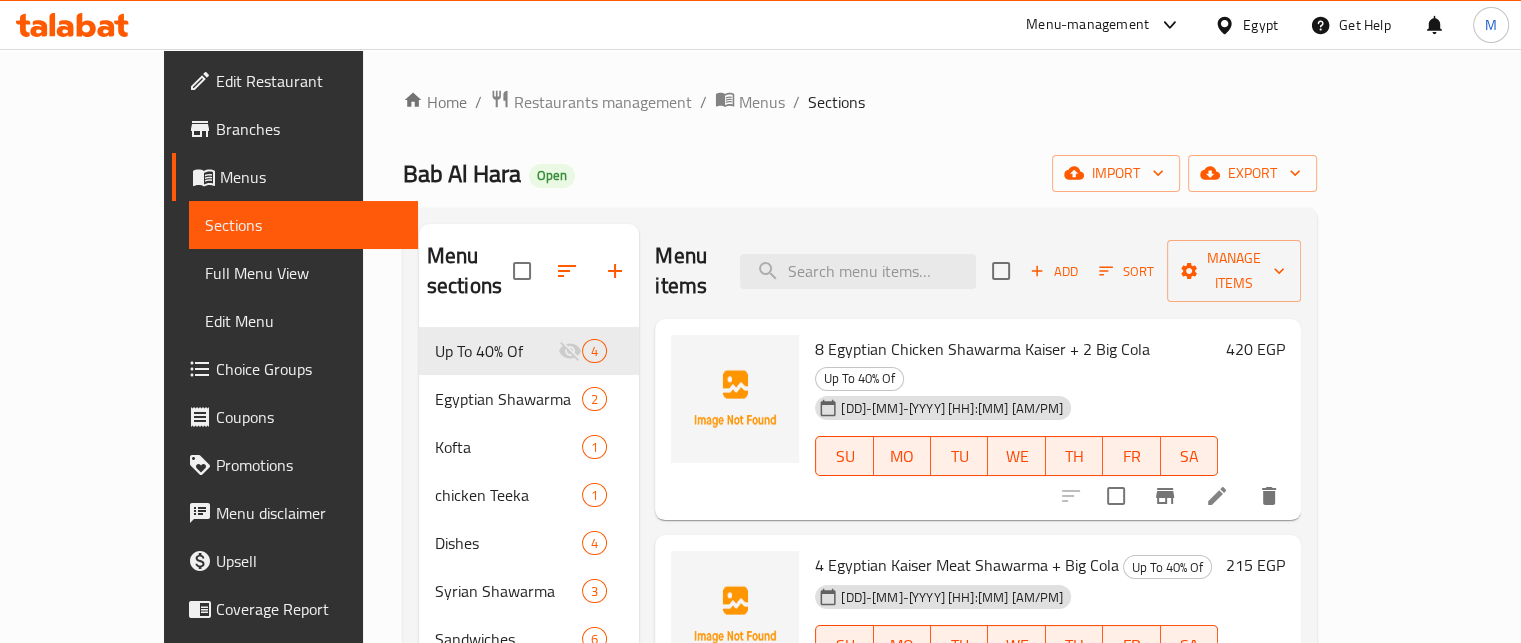 scroll, scrollTop: 147, scrollLeft: 0, axis: vertical 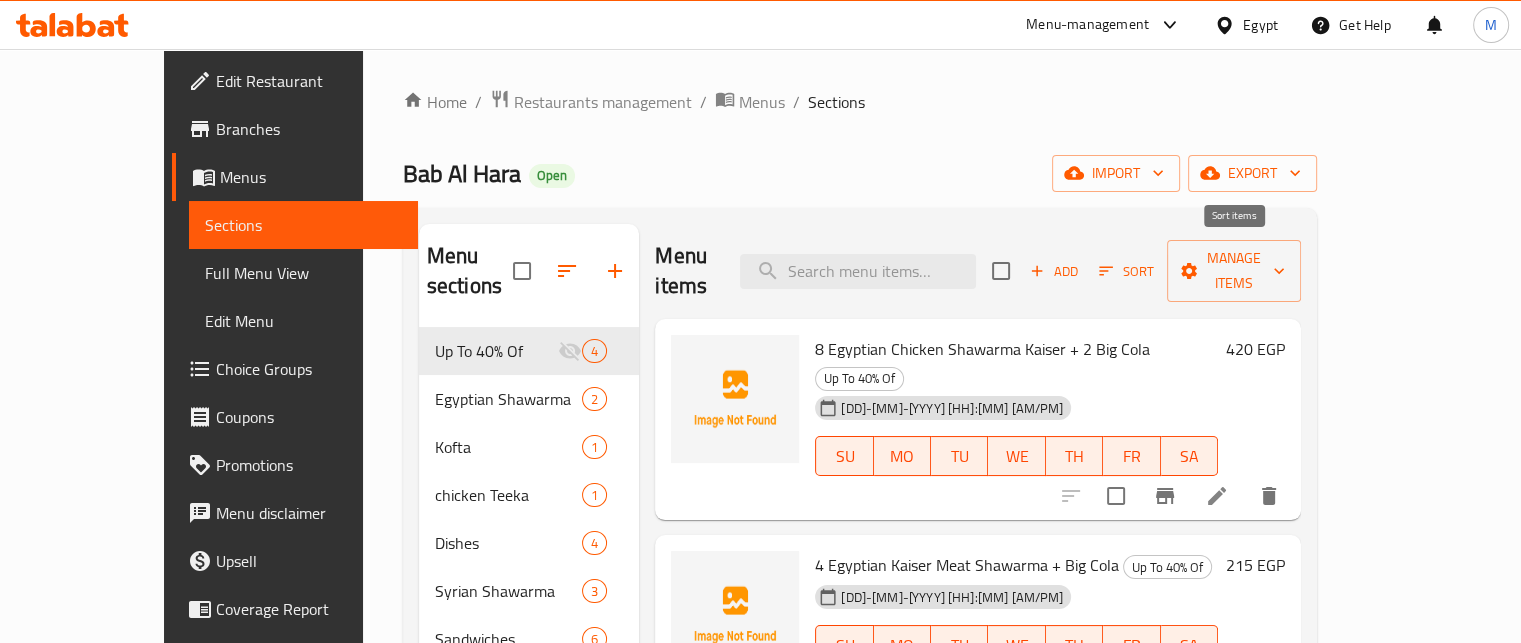 click on "Sort" at bounding box center (1126, 271) 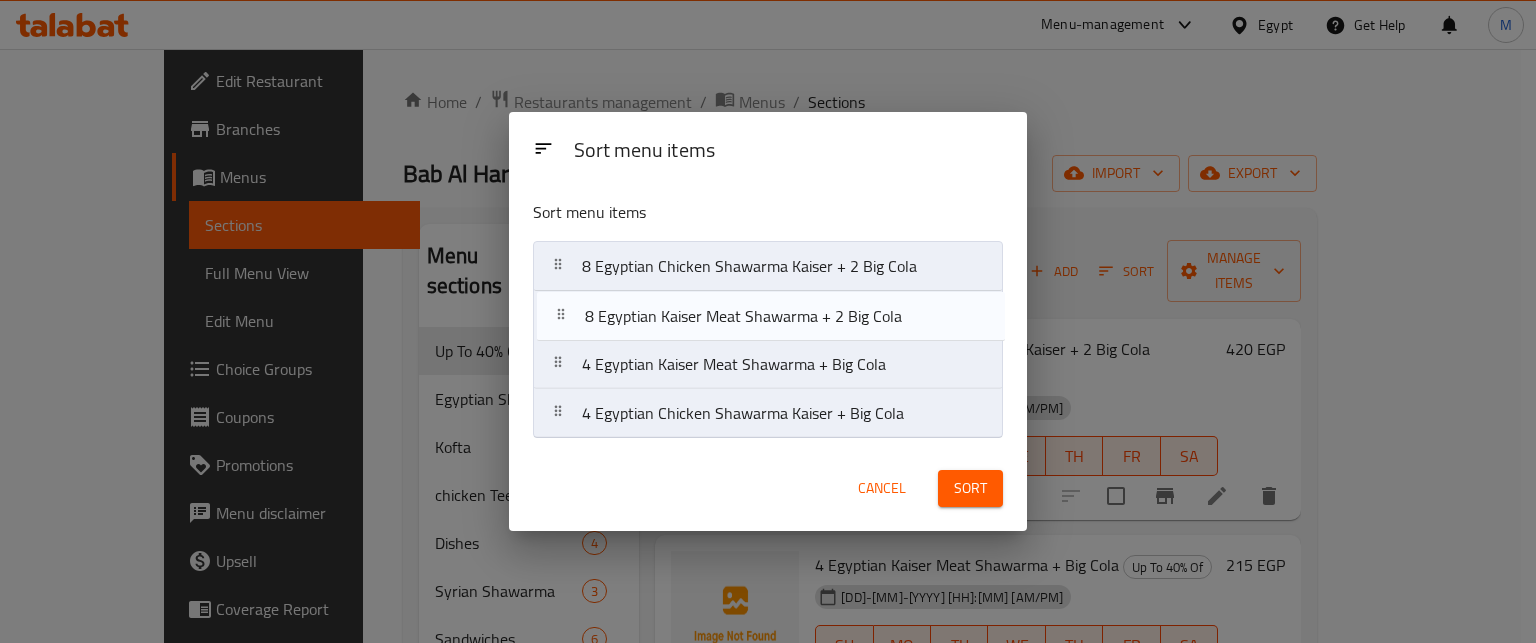 drag, startPoint x: 638, startPoint y: 421, endPoint x: 636, endPoint y: 322, distance: 99.0202 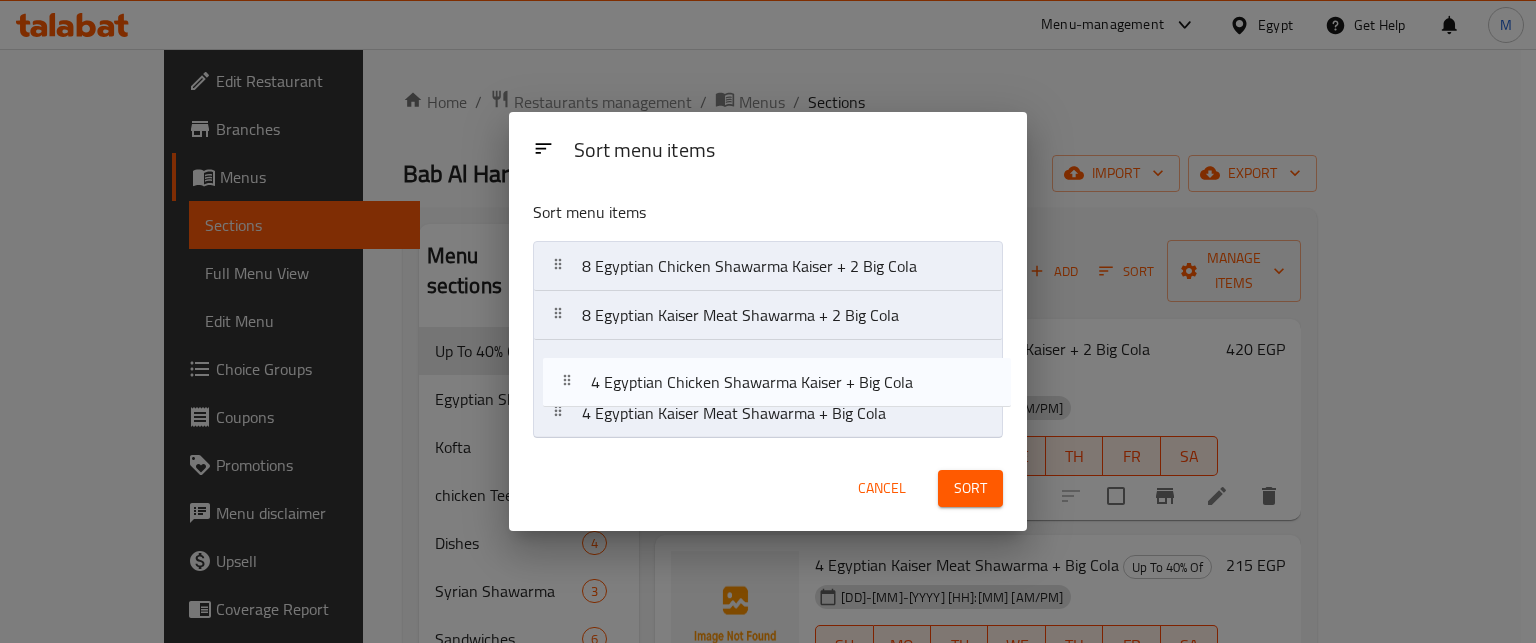 drag, startPoint x: 690, startPoint y: 420, endPoint x: 694, endPoint y: 373, distance: 47.169907 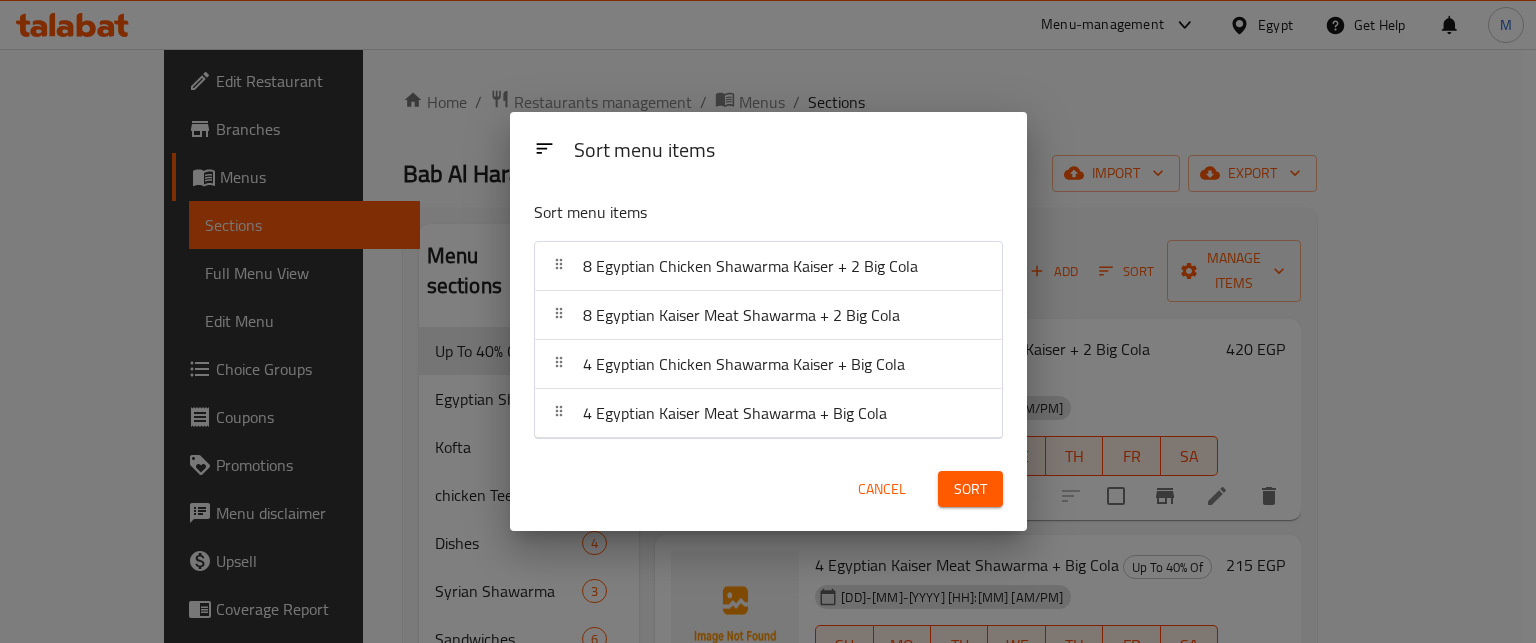 click on "Sort" at bounding box center [970, 489] 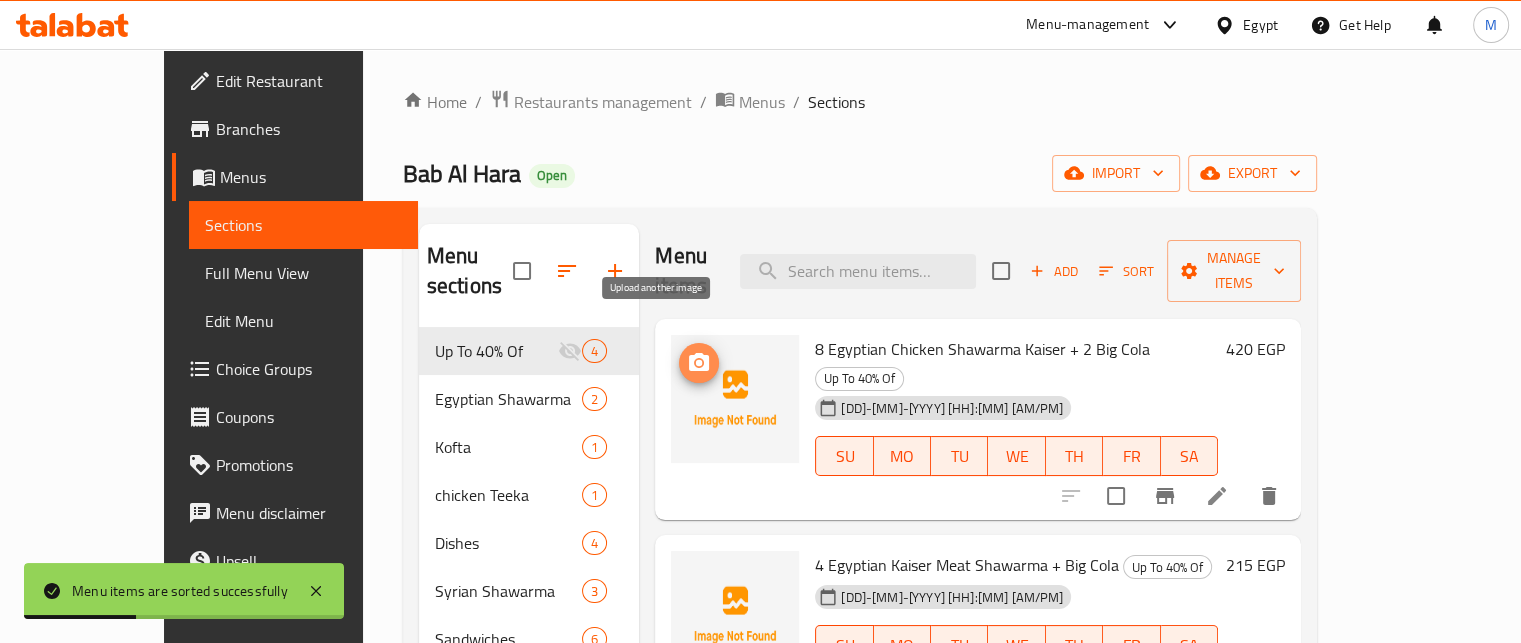 click 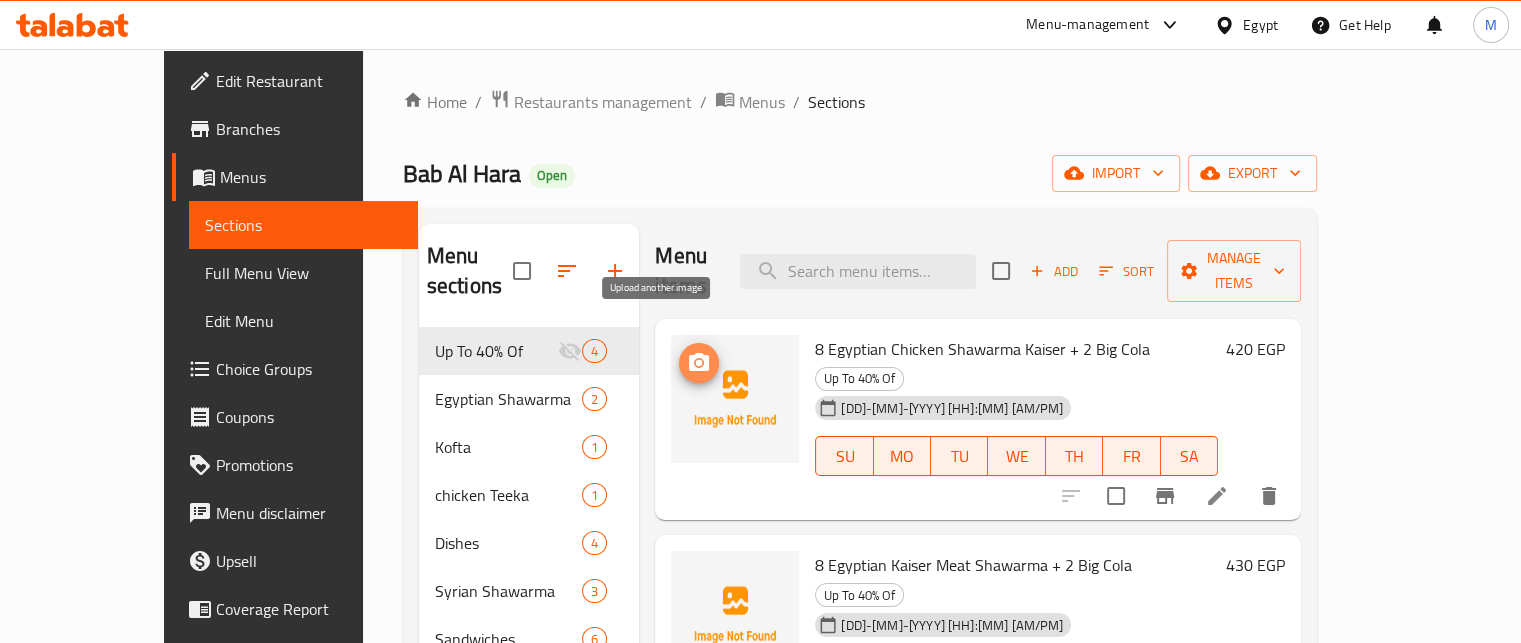 click at bounding box center [699, 363] 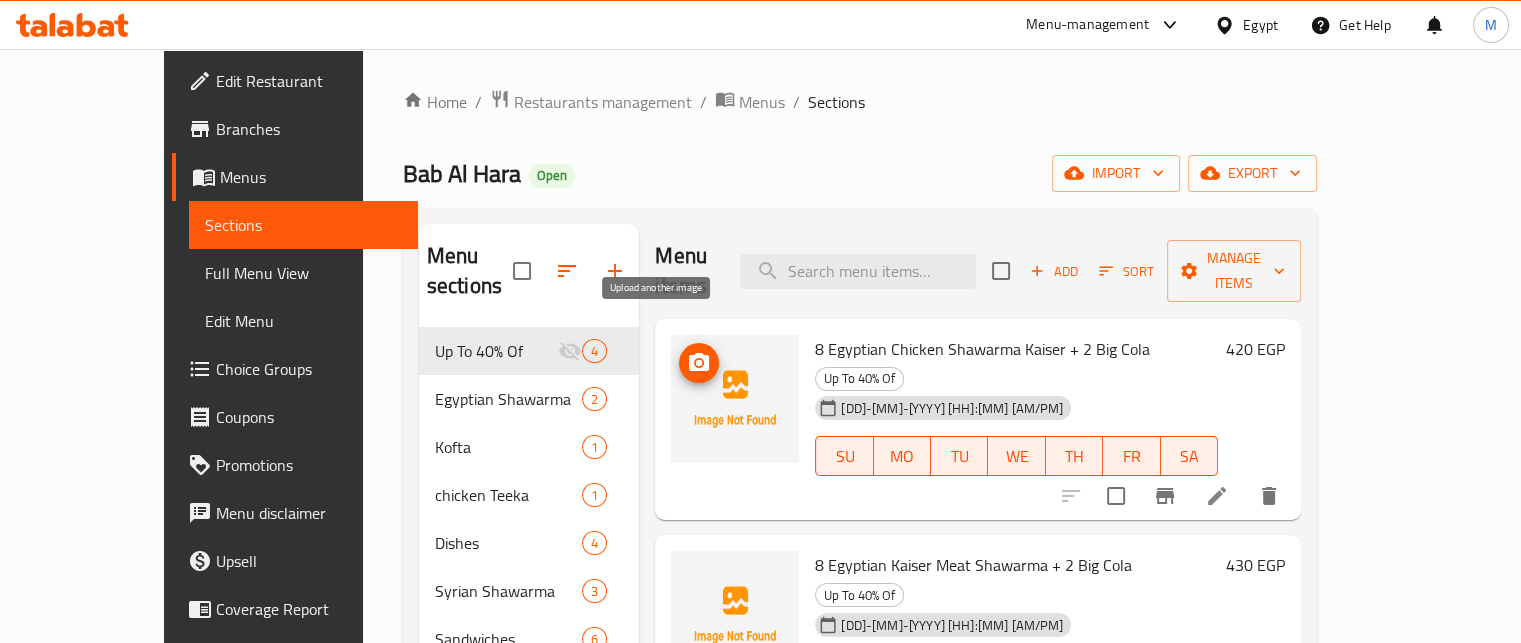 click at bounding box center (699, 363) 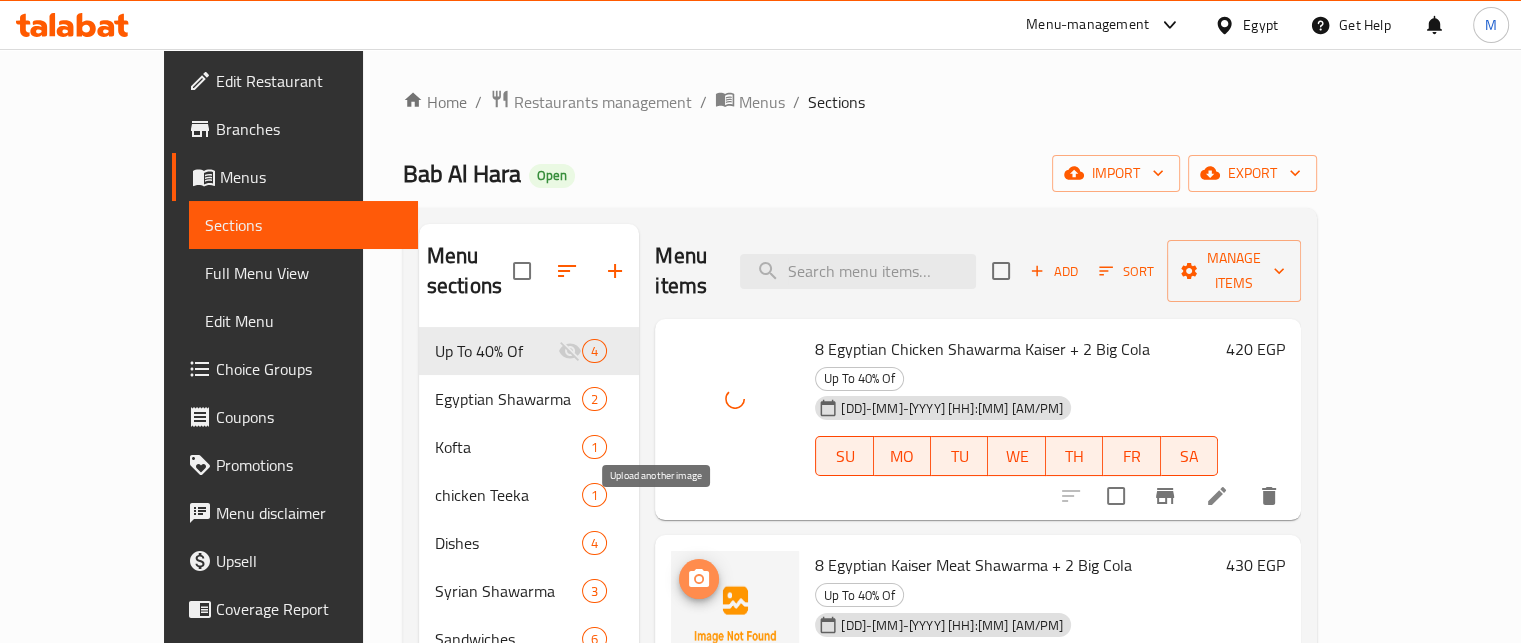 click 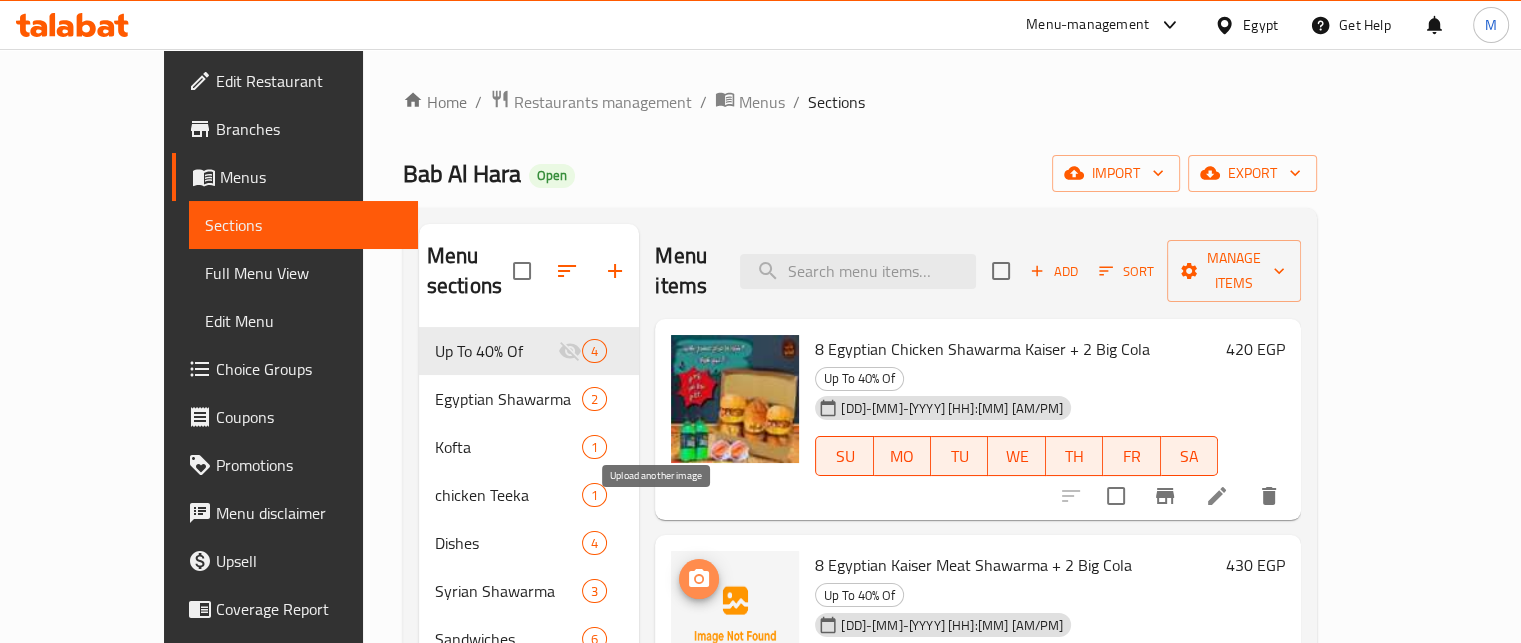 click 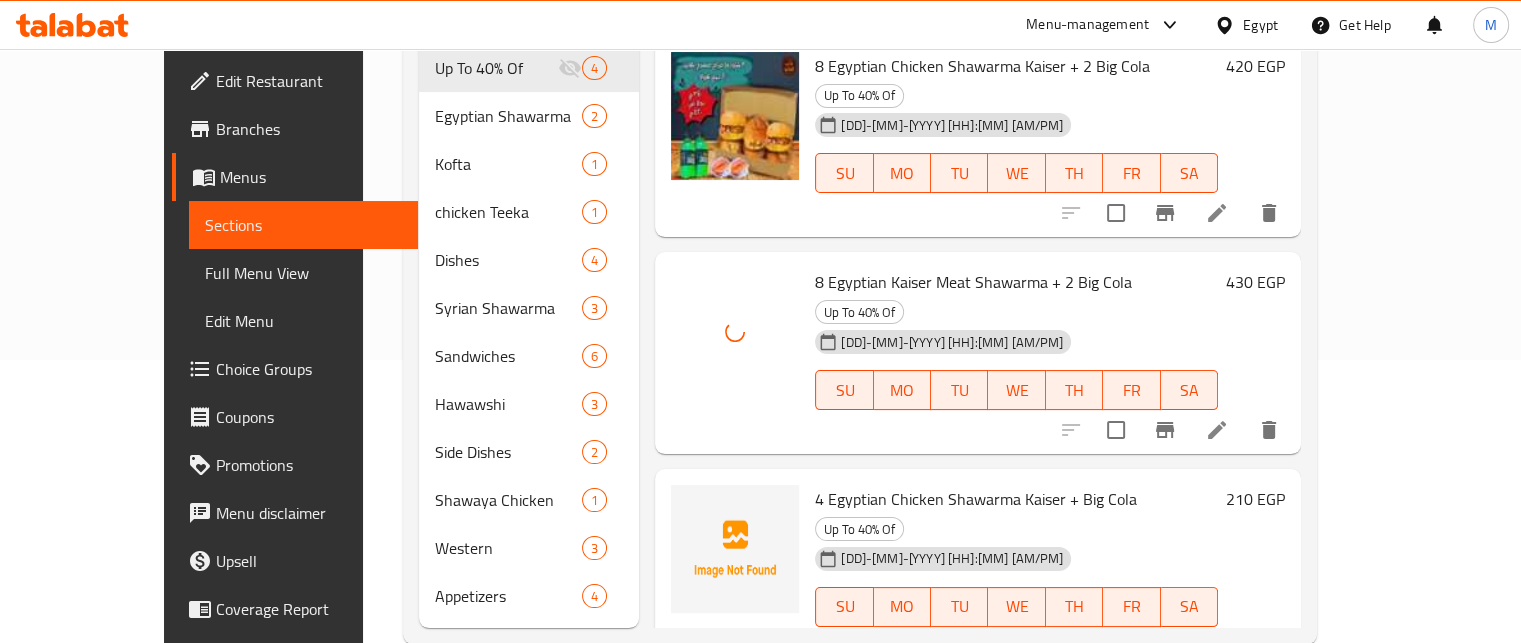 scroll, scrollTop: 293, scrollLeft: 0, axis: vertical 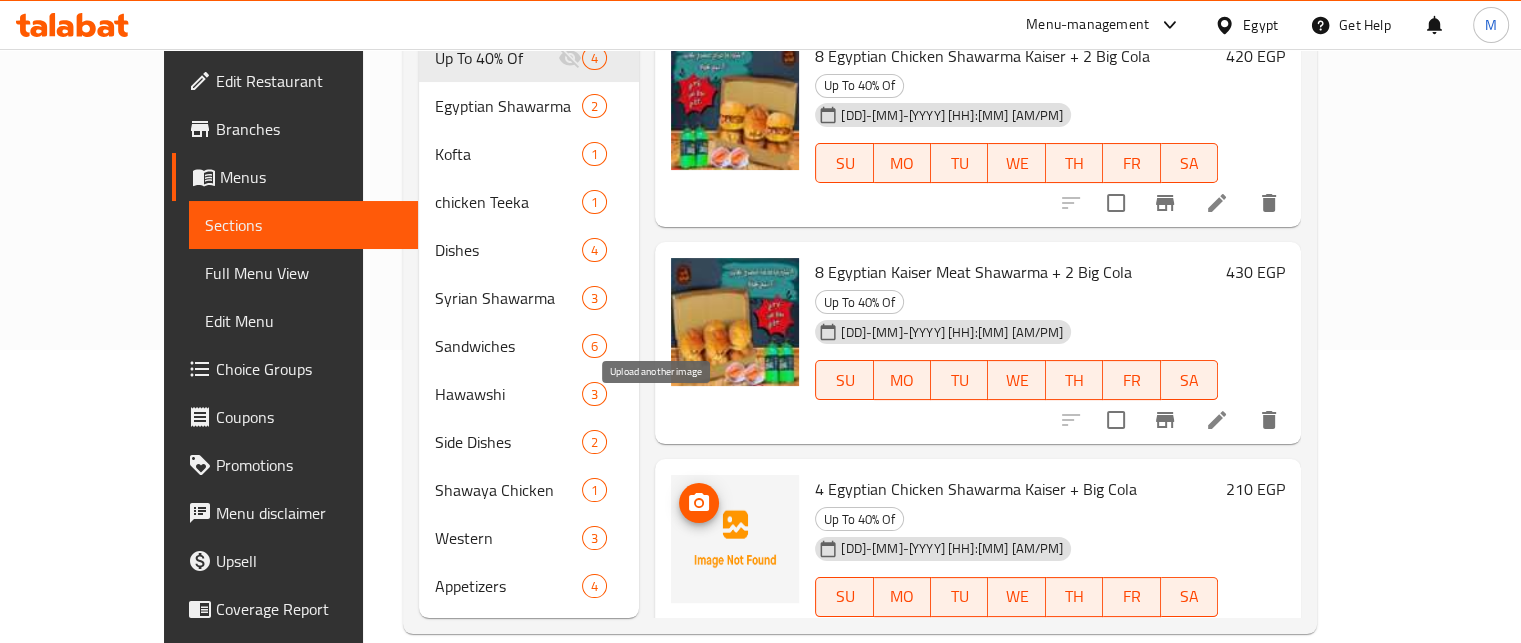 click 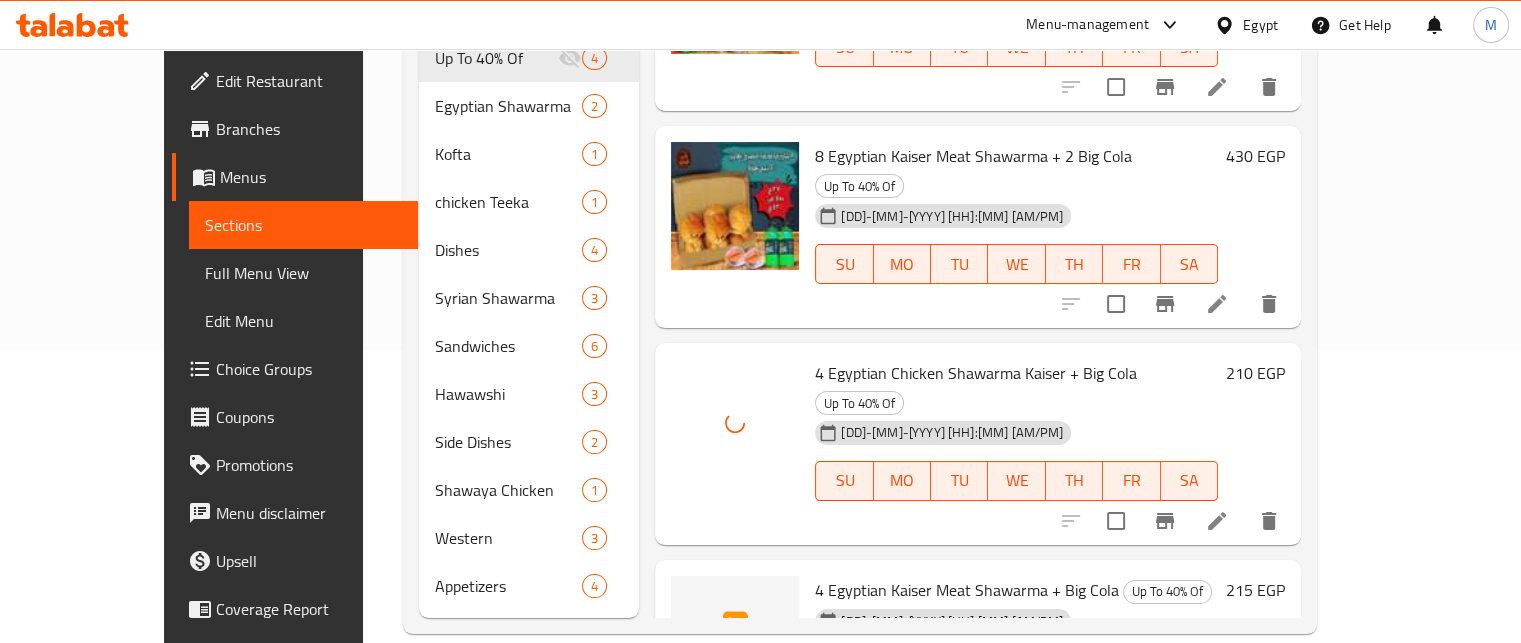 scroll, scrollTop: 147, scrollLeft: 0, axis: vertical 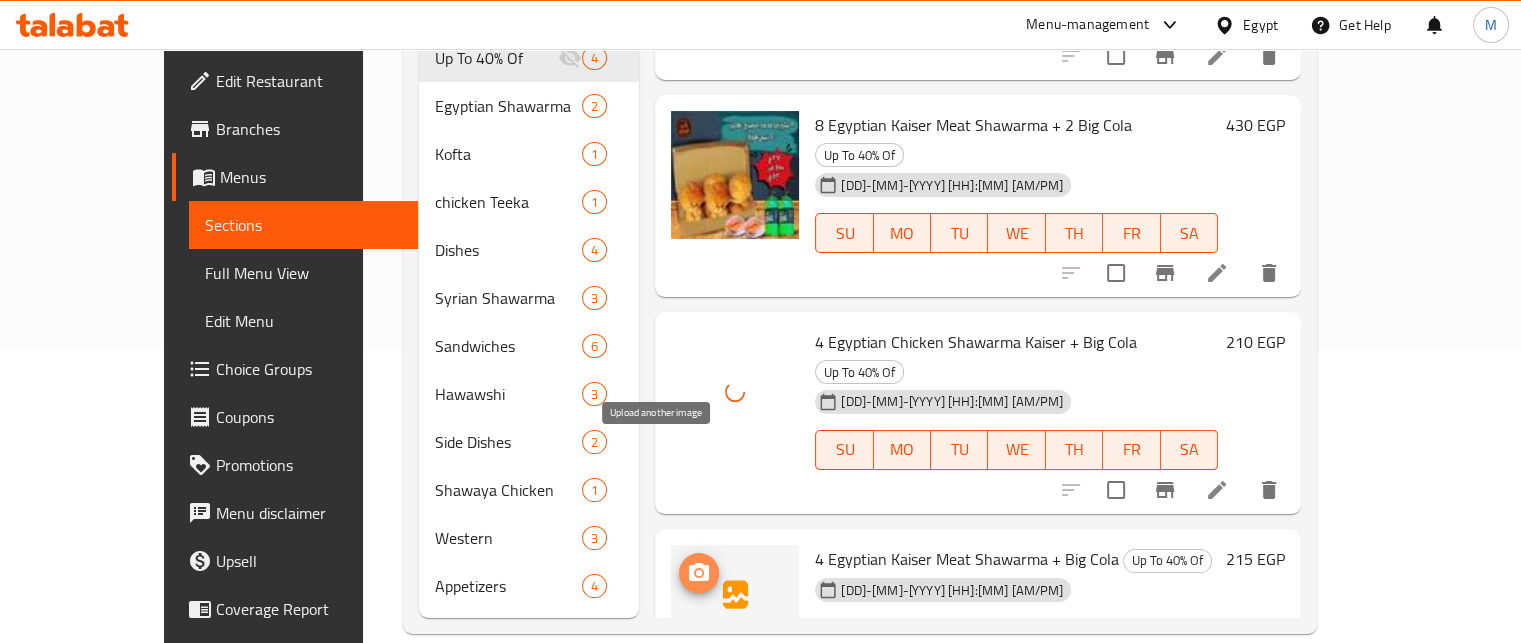 click 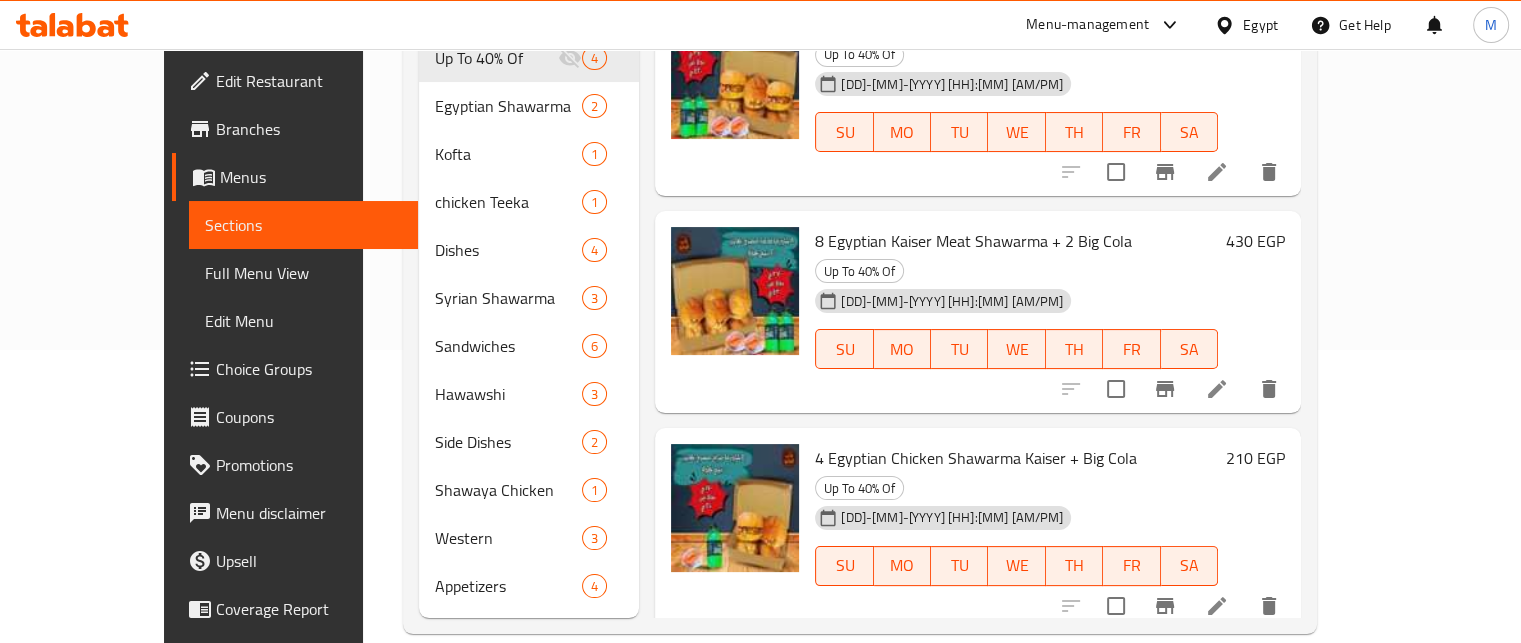 scroll, scrollTop: 0, scrollLeft: 0, axis: both 